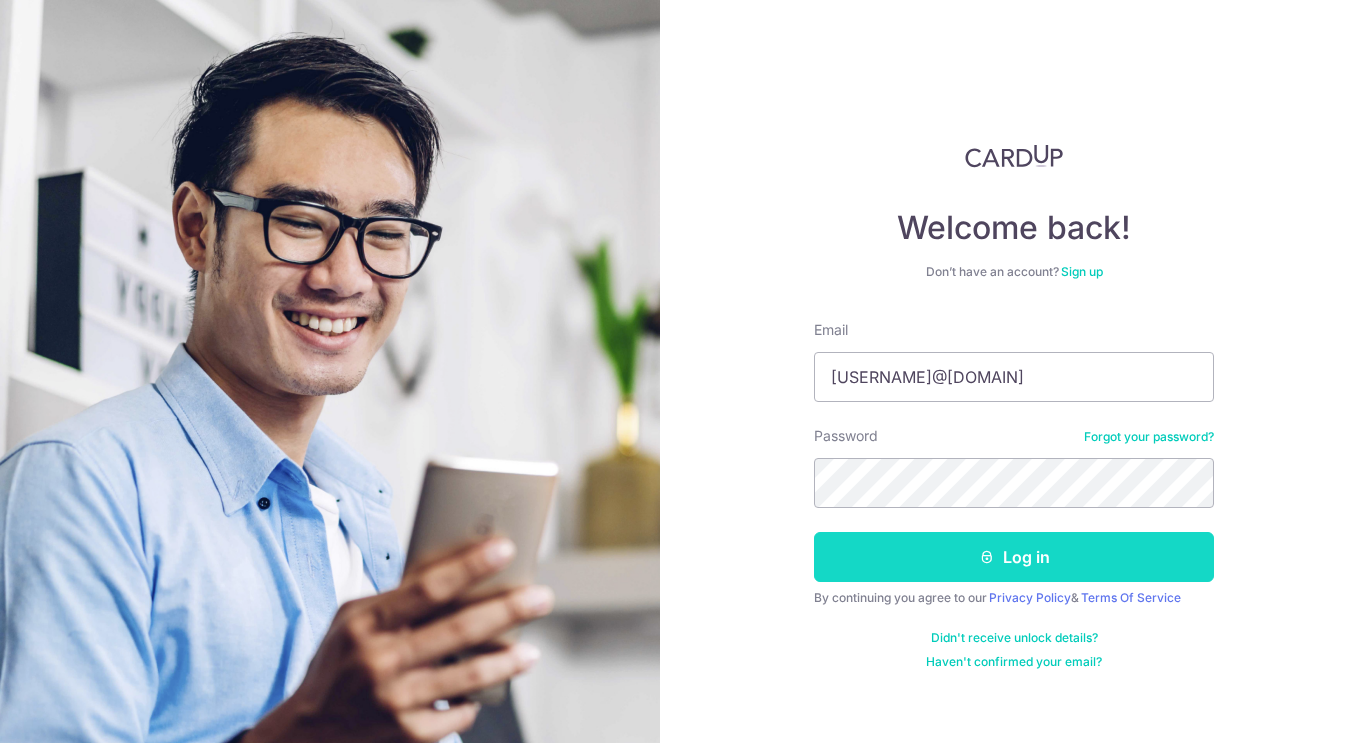 scroll, scrollTop: 0, scrollLeft: 0, axis: both 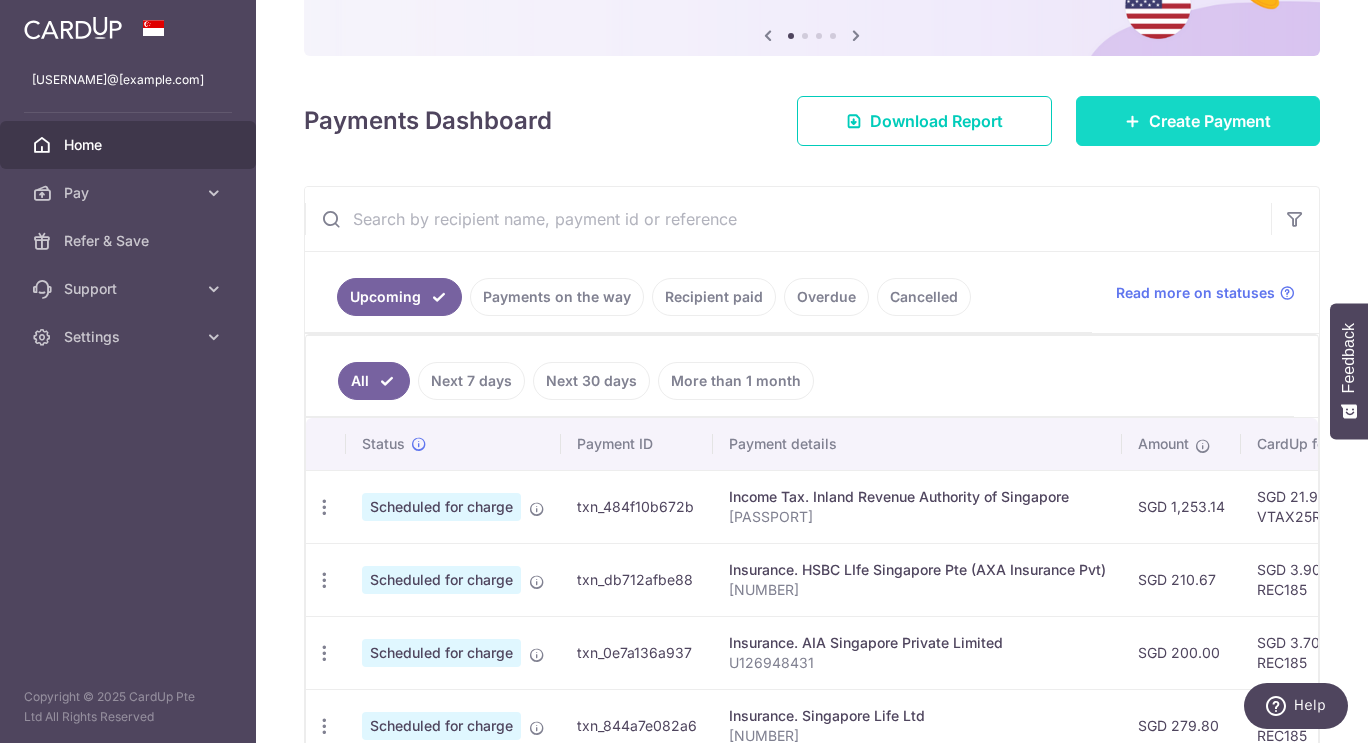 click on "Create Payment" at bounding box center (1210, 121) 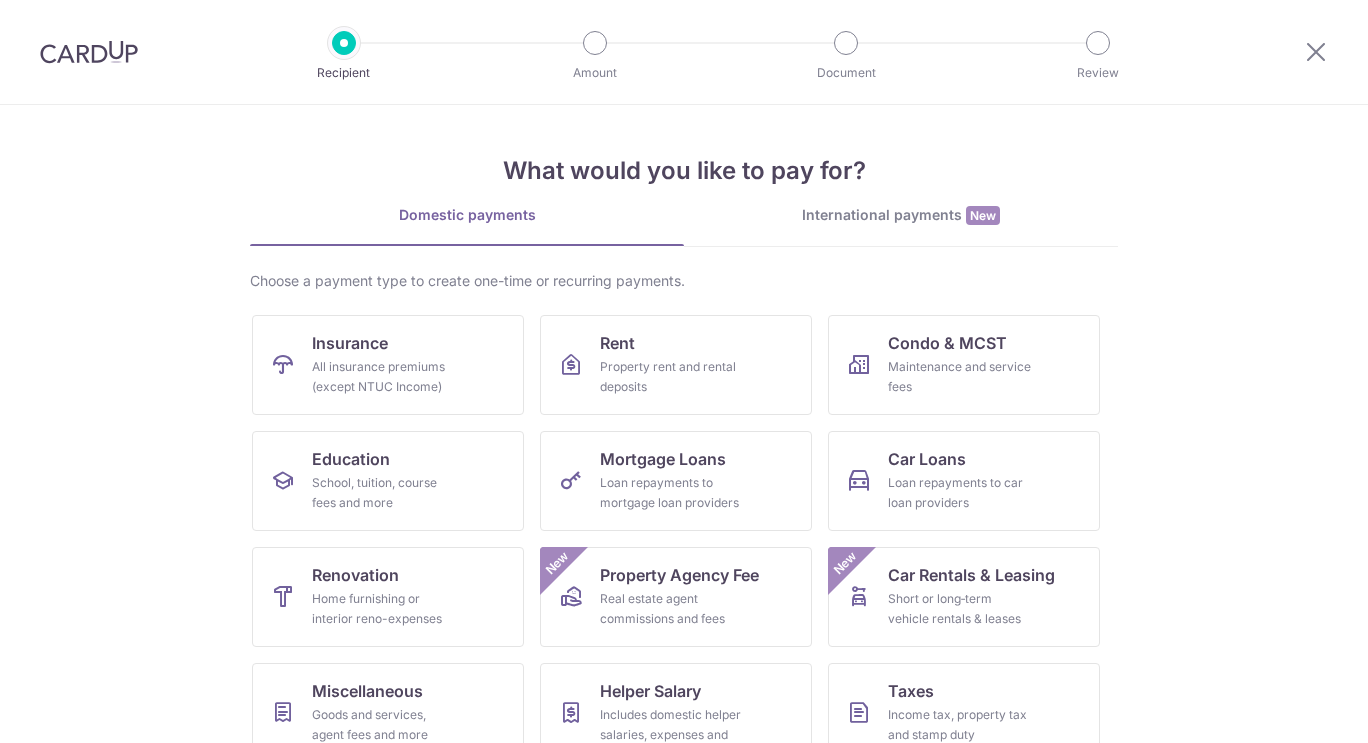 scroll, scrollTop: 0, scrollLeft: 0, axis: both 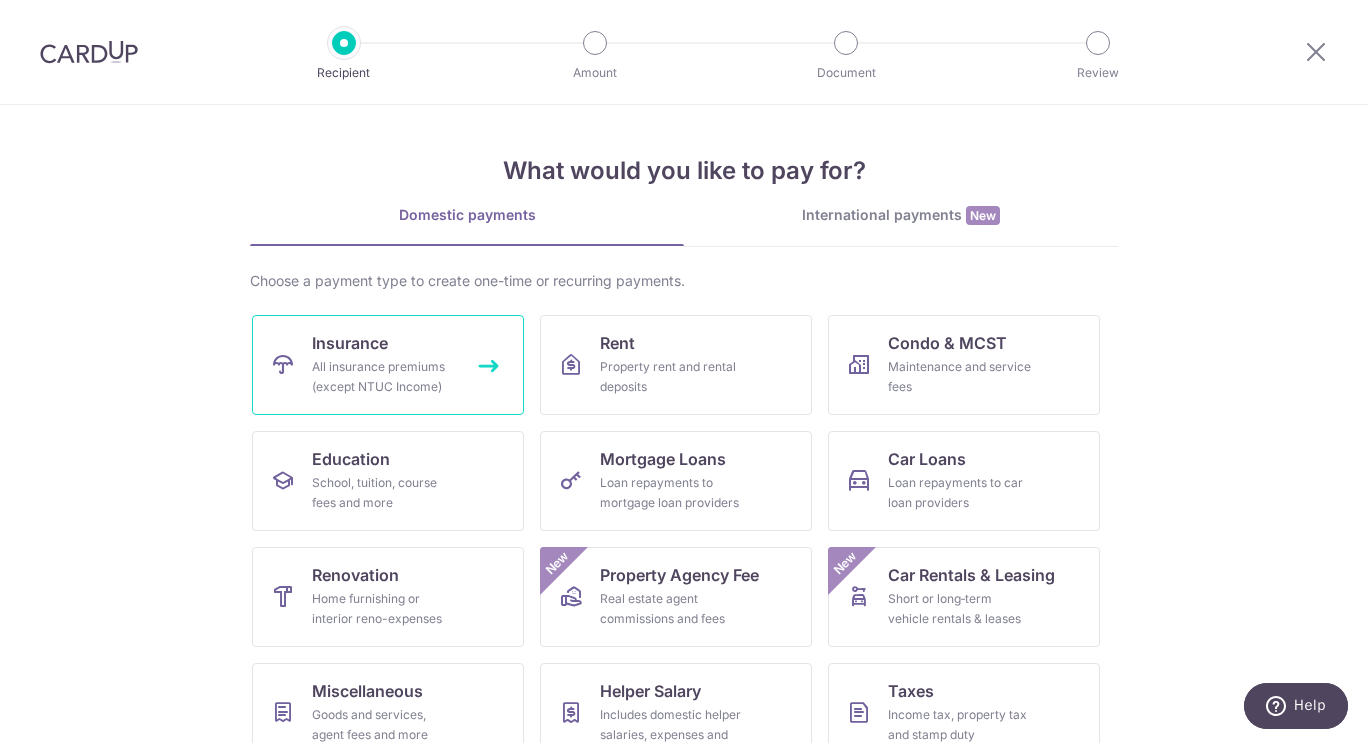 click on "Insurance All insurance premiums (except NTUC Income)" at bounding box center [388, 365] 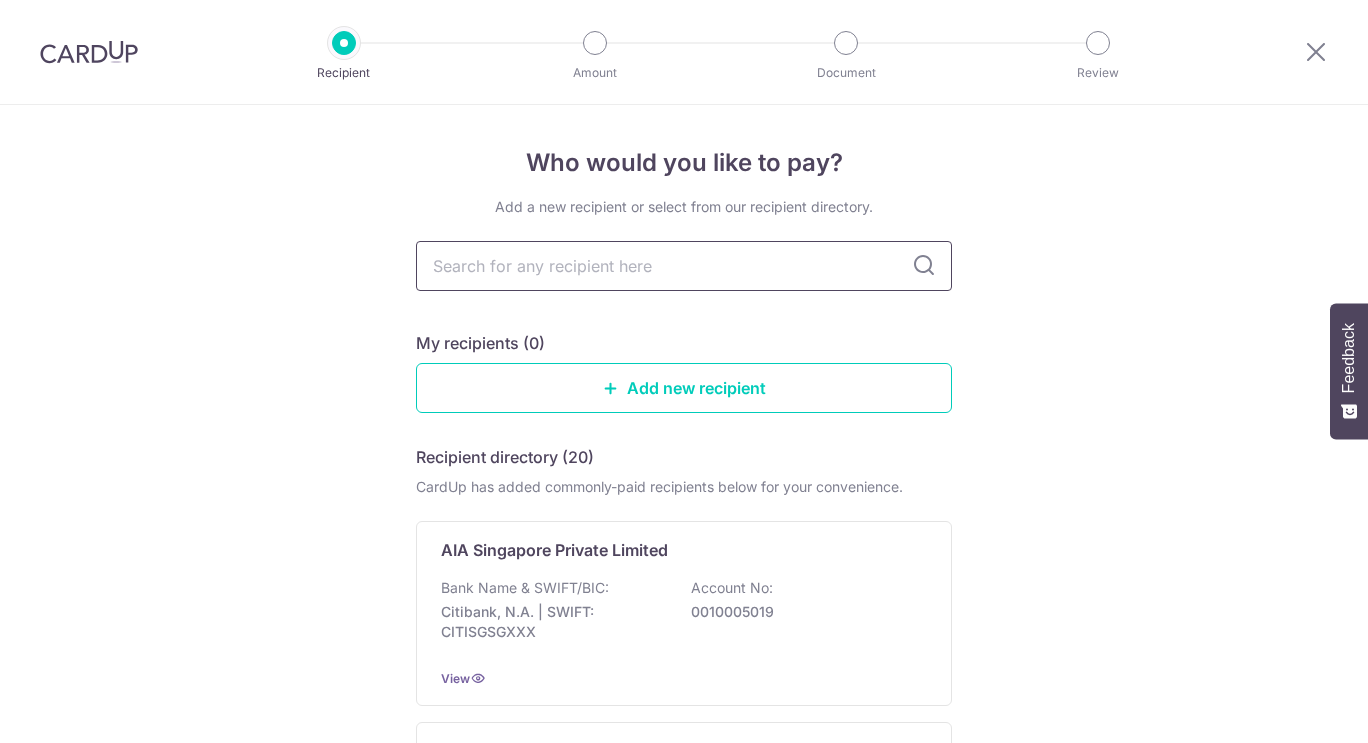 scroll, scrollTop: 0, scrollLeft: 0, axis: both 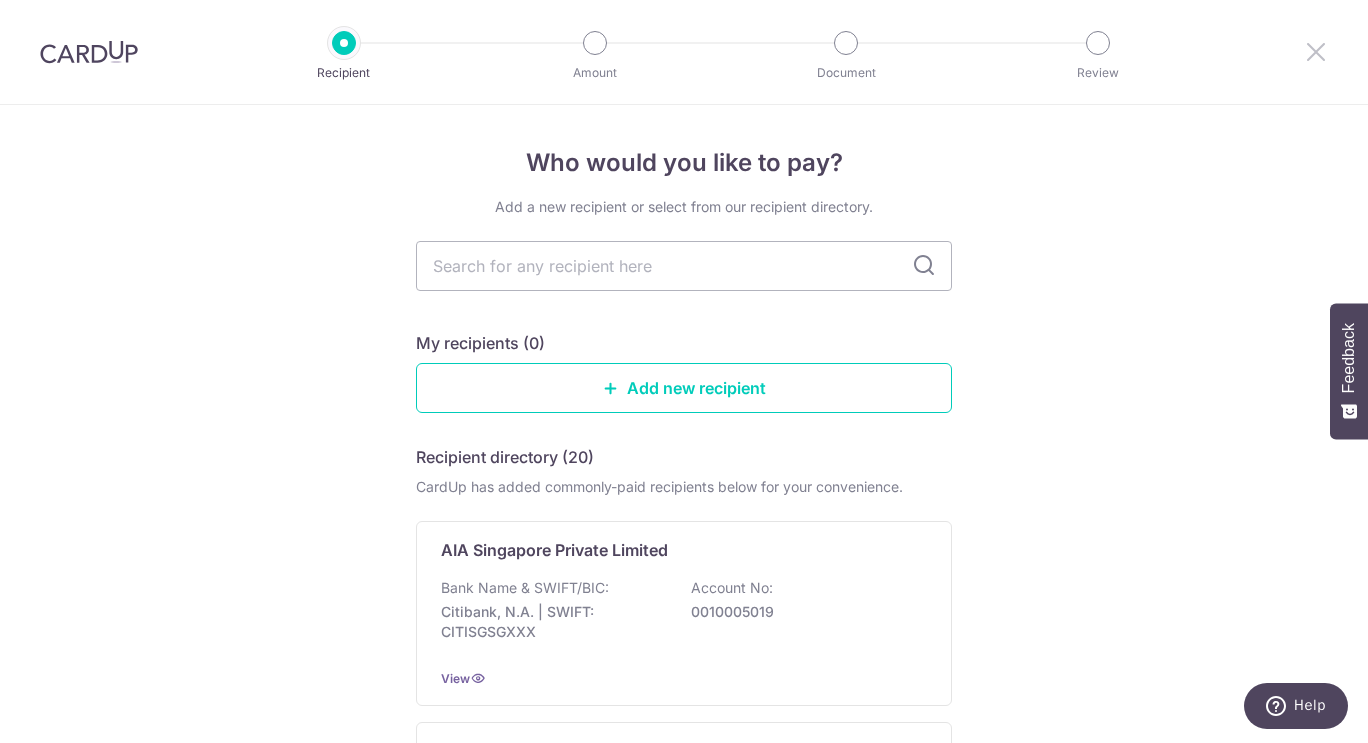 click at bounding box center [1316, 51] 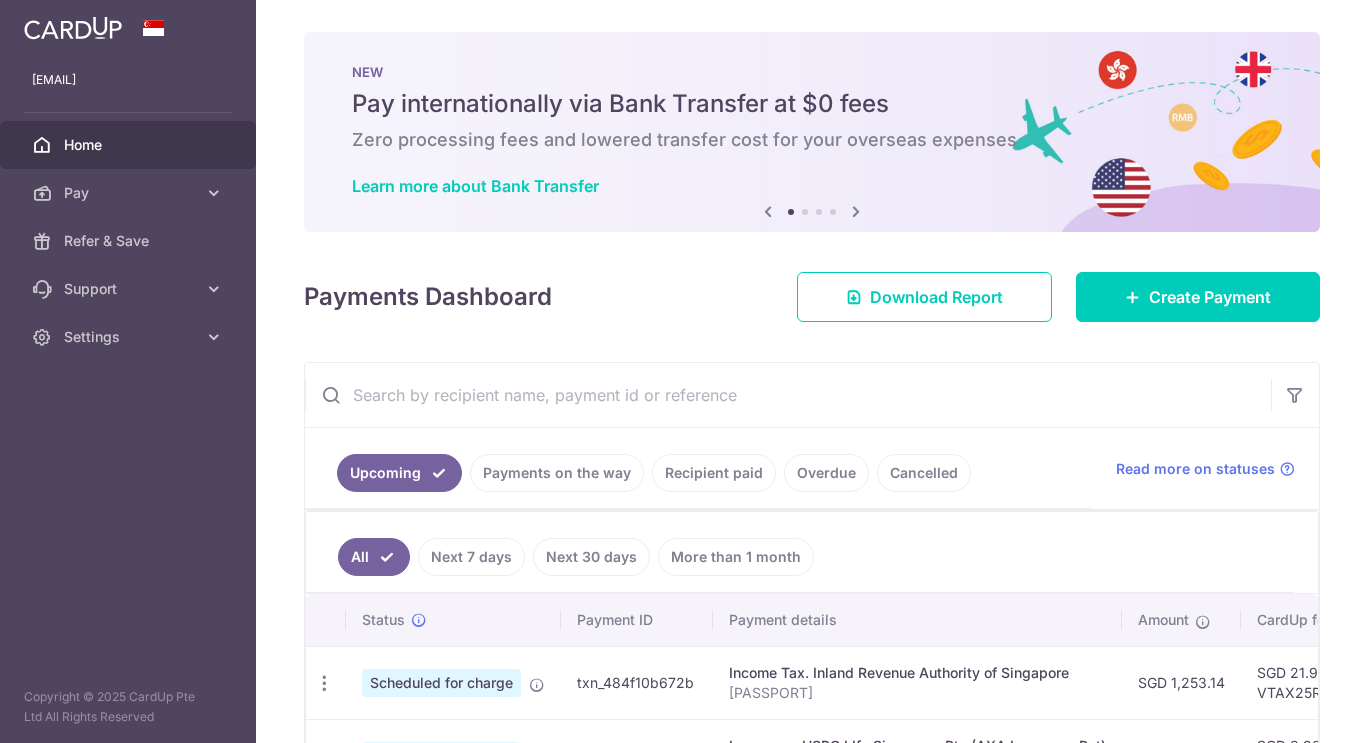scroll, scrollTop: 0, scrollLeft: 0, axis: both 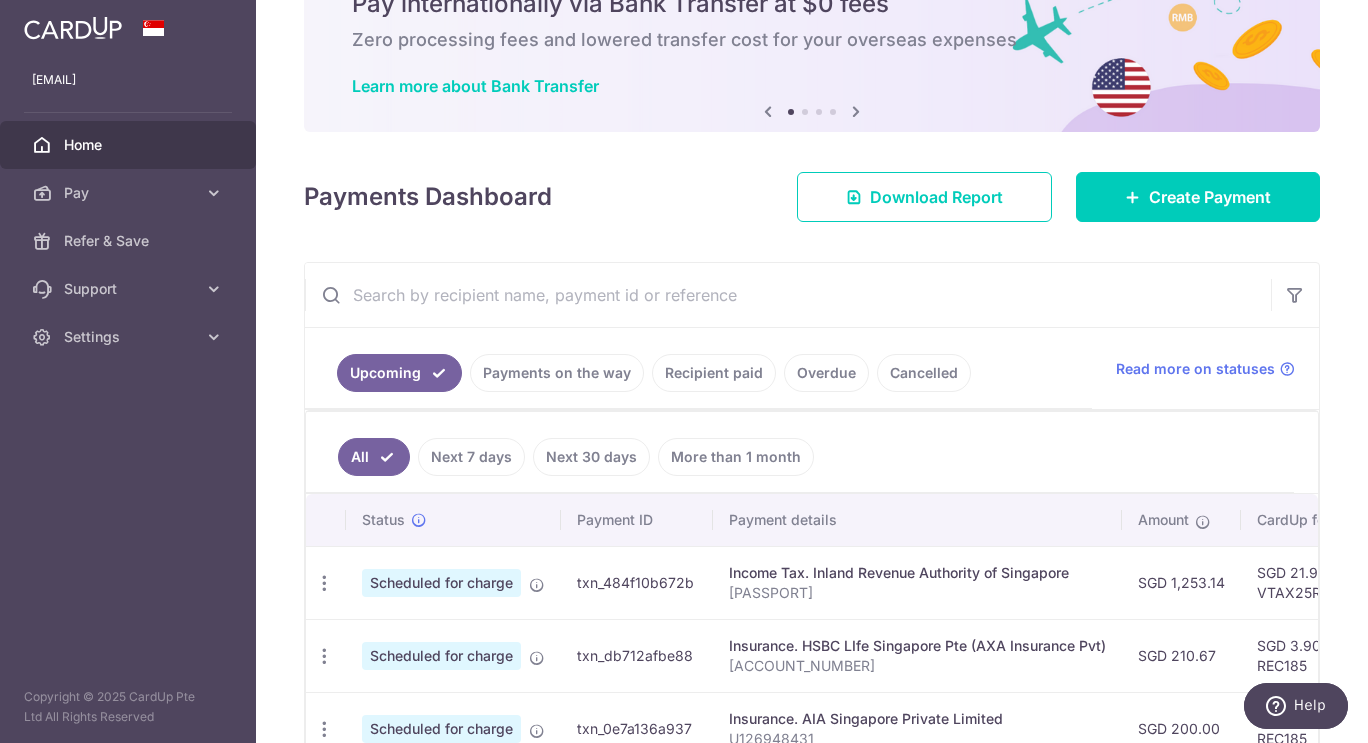 click on "Recipient paid" at bounding box center (714, 373) 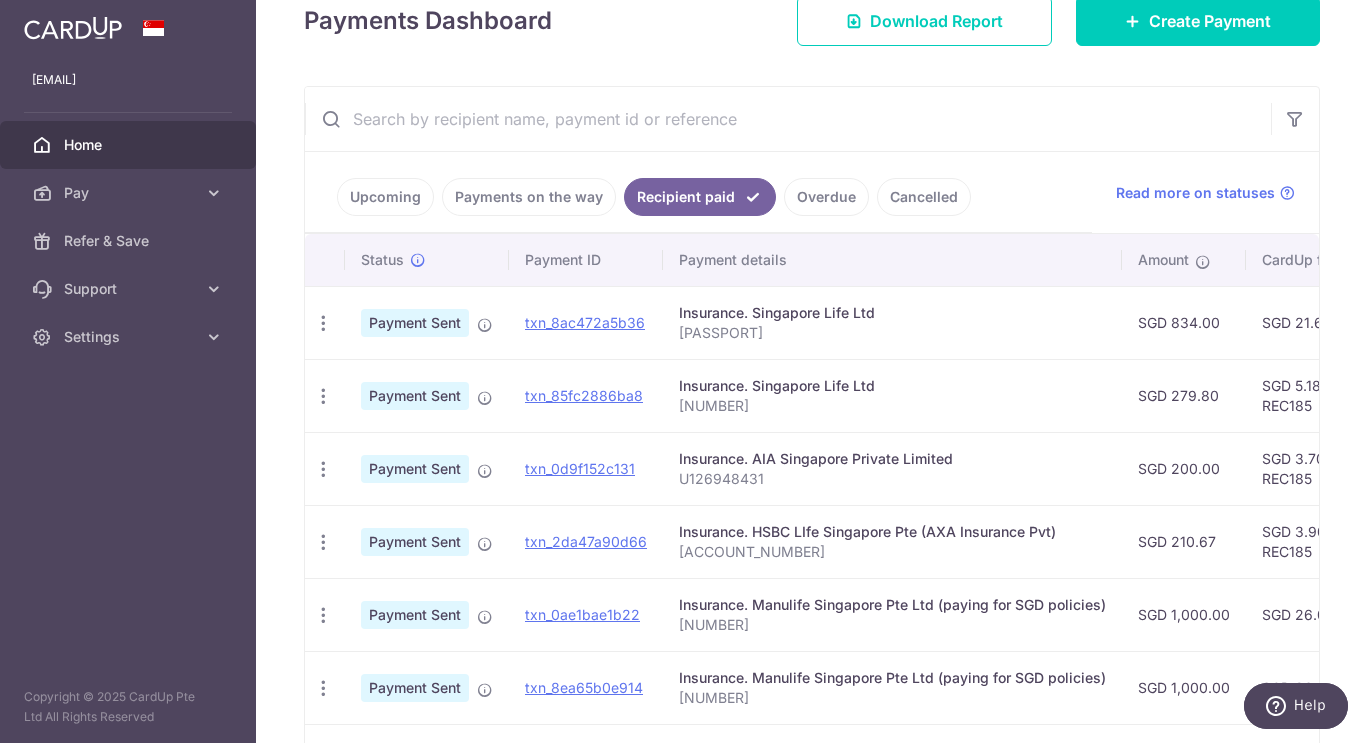 scroll, scrollTop: 300, scrollLeft: 0, axis: vertical 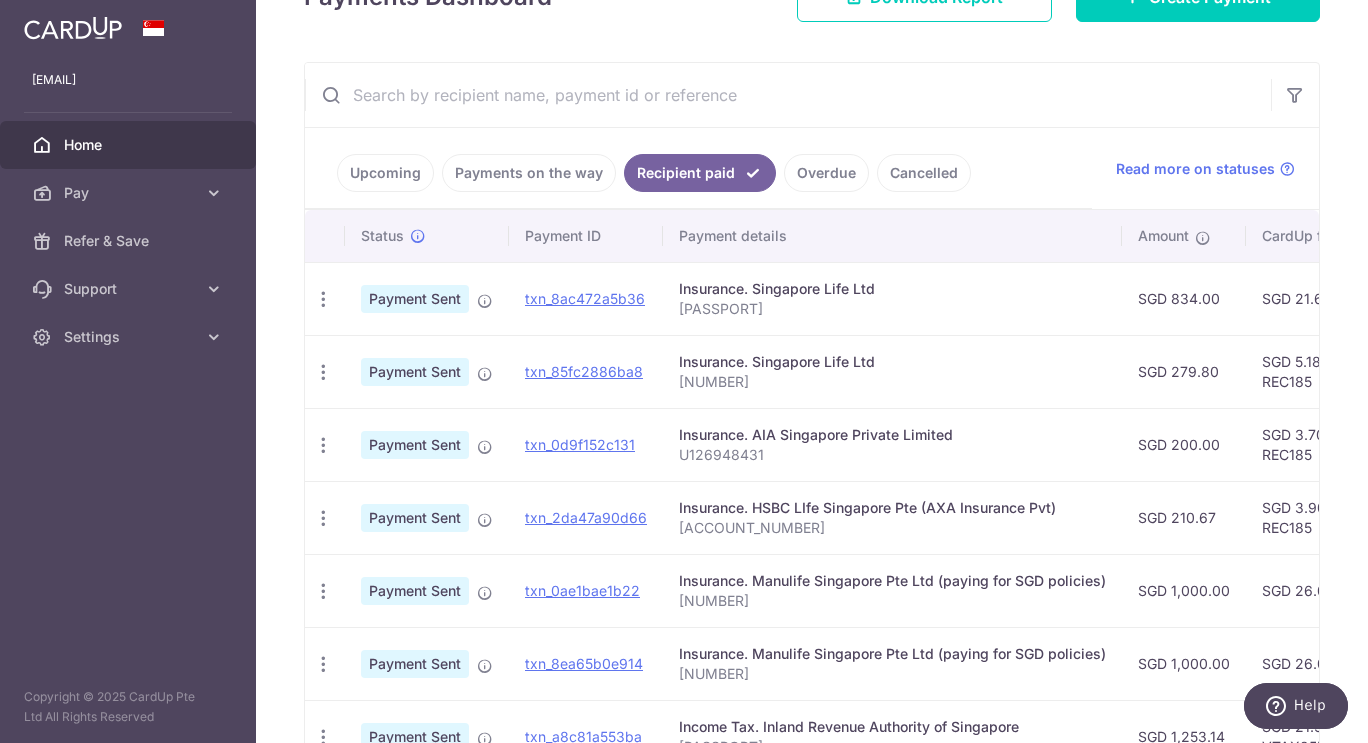 drag, startPoint x: 673, startPoint y: 601, endPoint x: 766, endPoint y: 594, distance: 93.26307 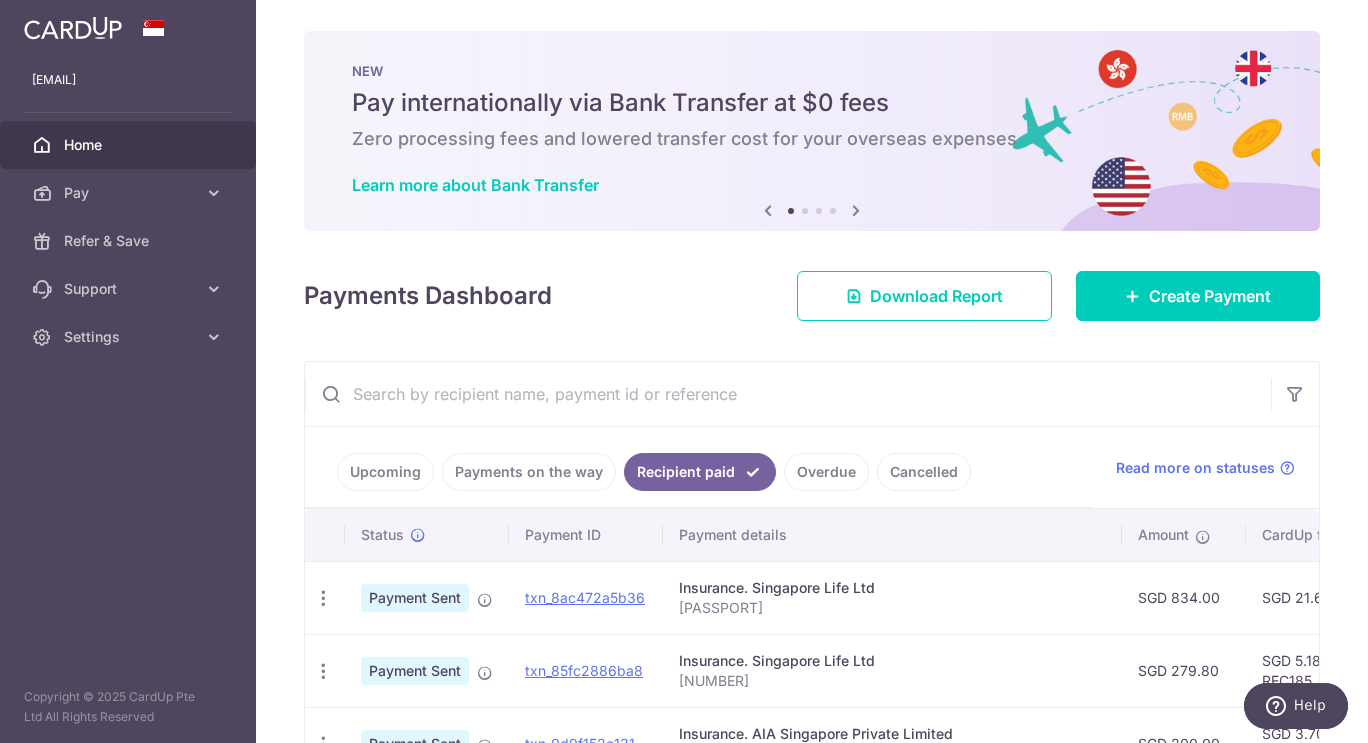 scroll, scrollTop: 0, scrollLeft: 0, axis: both 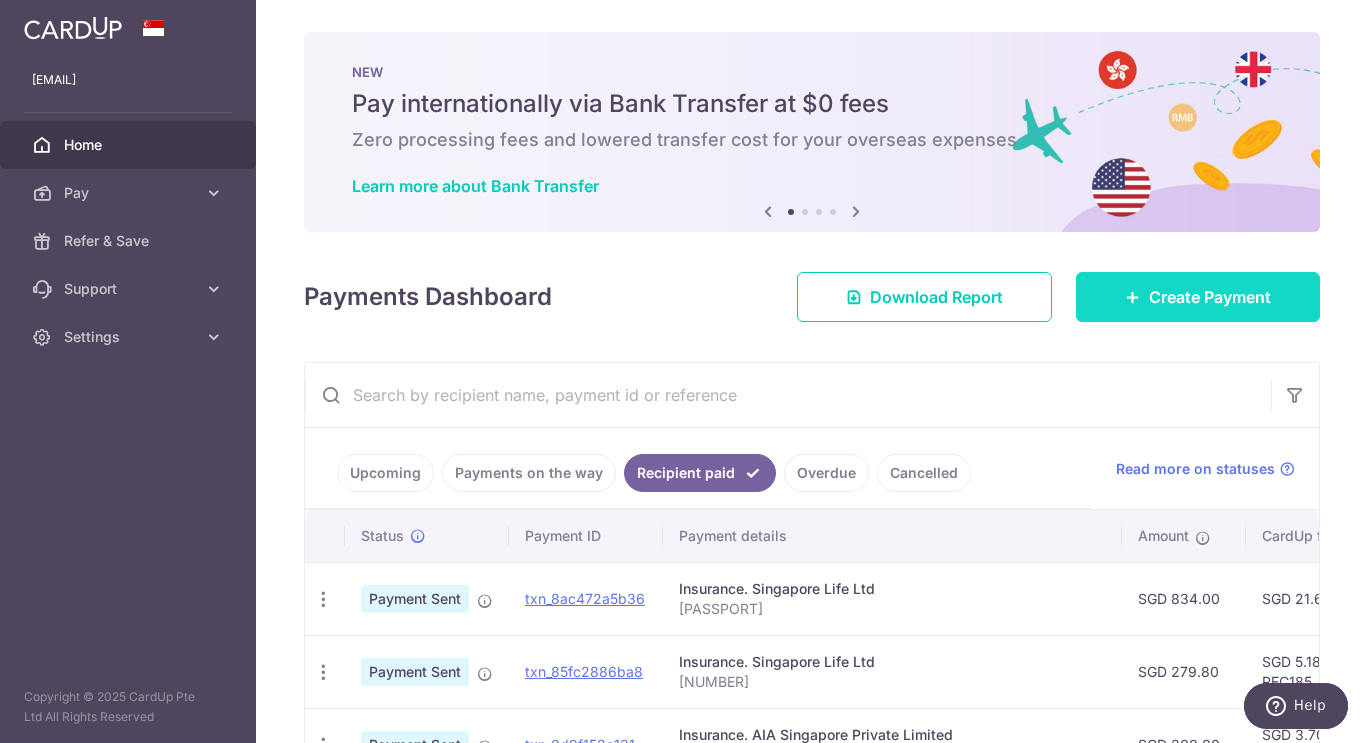 click on "Create Payment" at bounding box center (1210, 297) 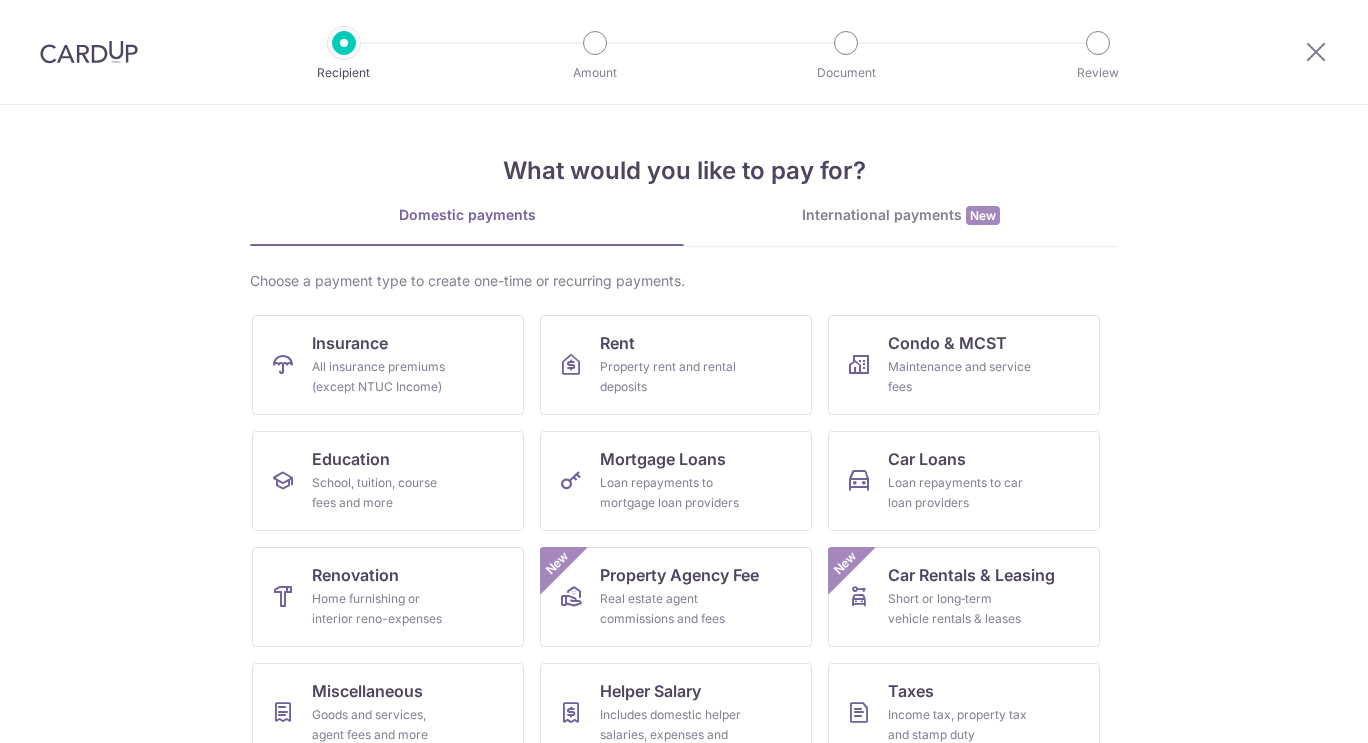 scroll, scrollTop: 0, scrollLeft: 0, axis: both 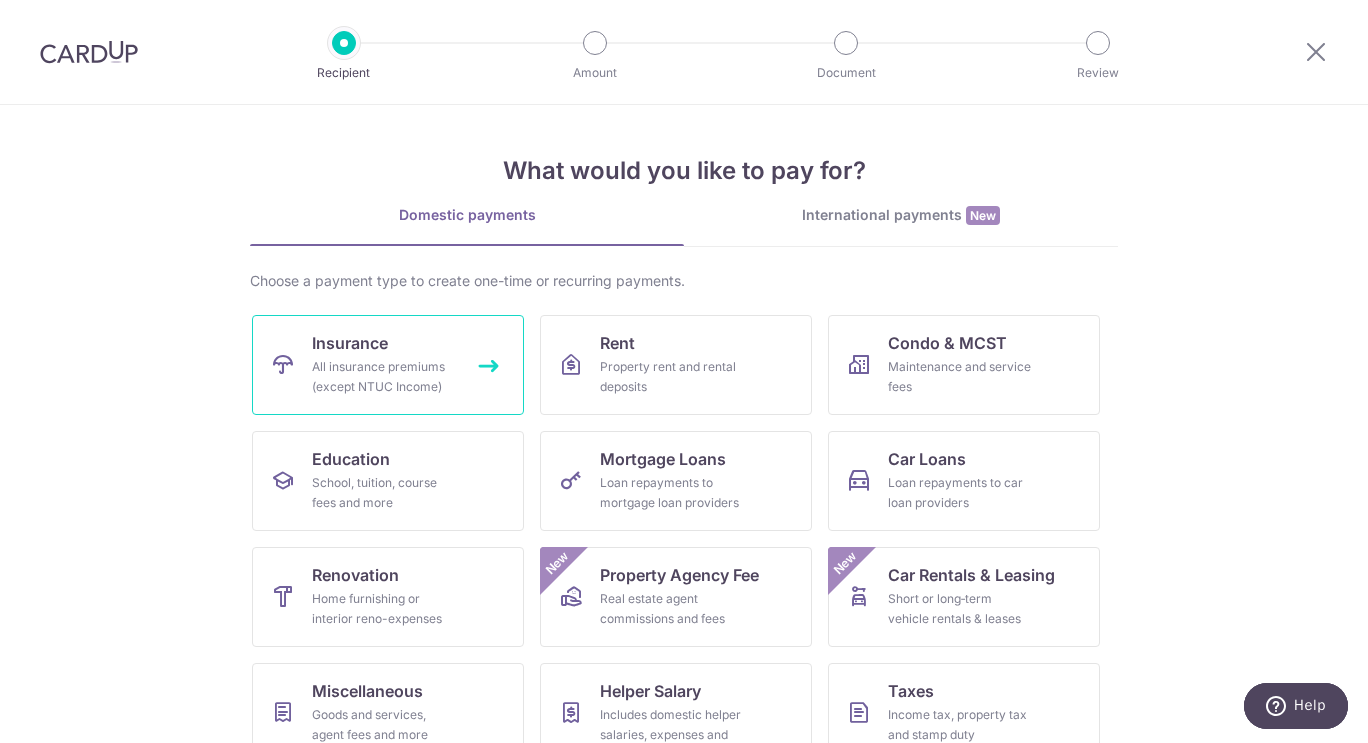 click on "Insurance" at bounding box center [350, 343] 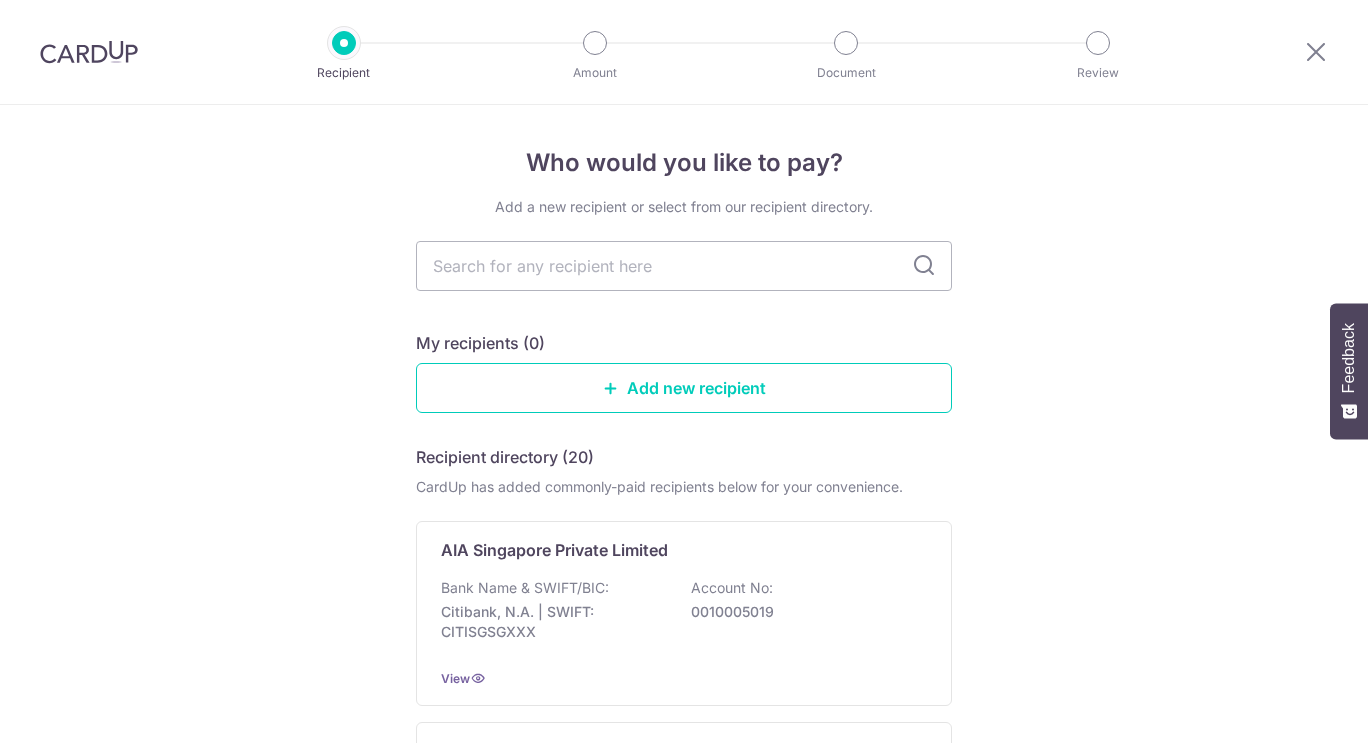 scroll, scrollTop: 0, scrollLeft: 0, axis: both 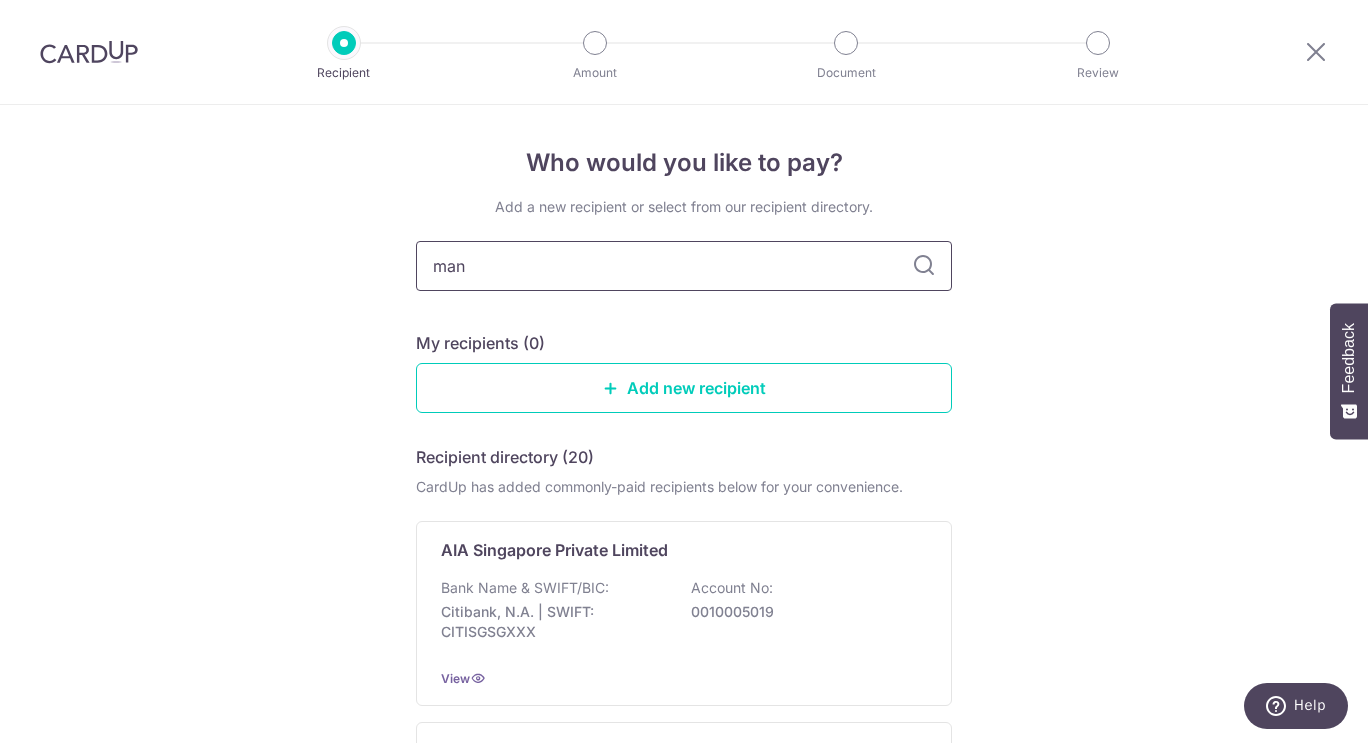type on "manu" 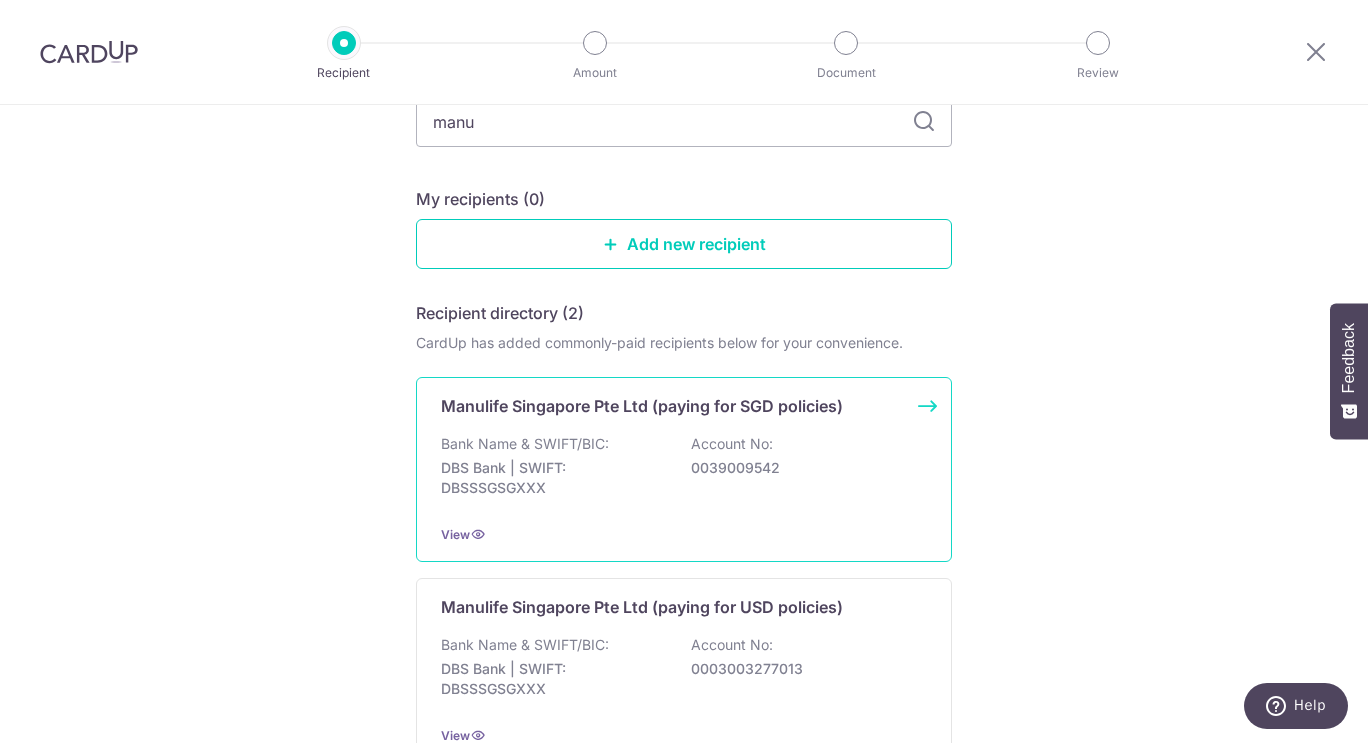 scroll, scrollTop: 200, scrollLeft: 0, axis: vertical 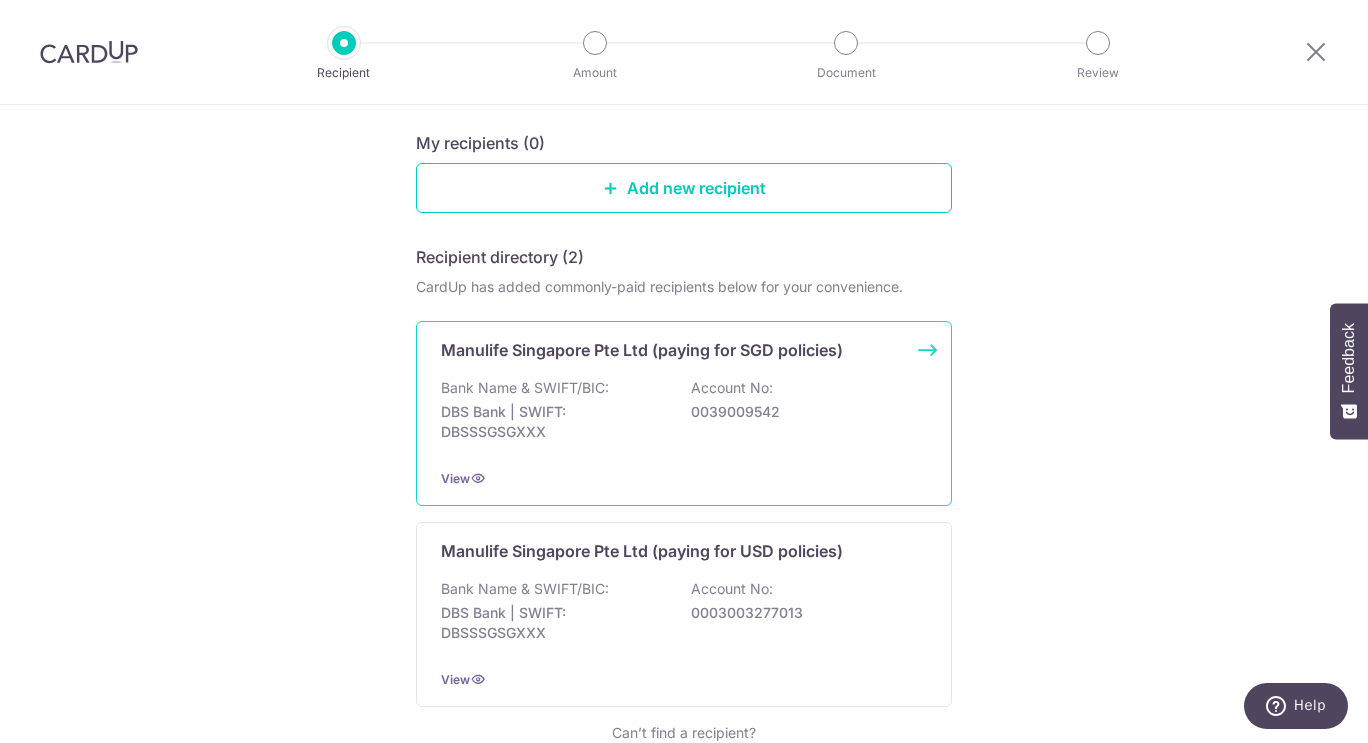 click on "Bank Name & SWIFT/BIC:
DBS Bank | SWIFT: DBSSSGSGXXX
Account No:
0039009542" at bounding box center [684, 415] 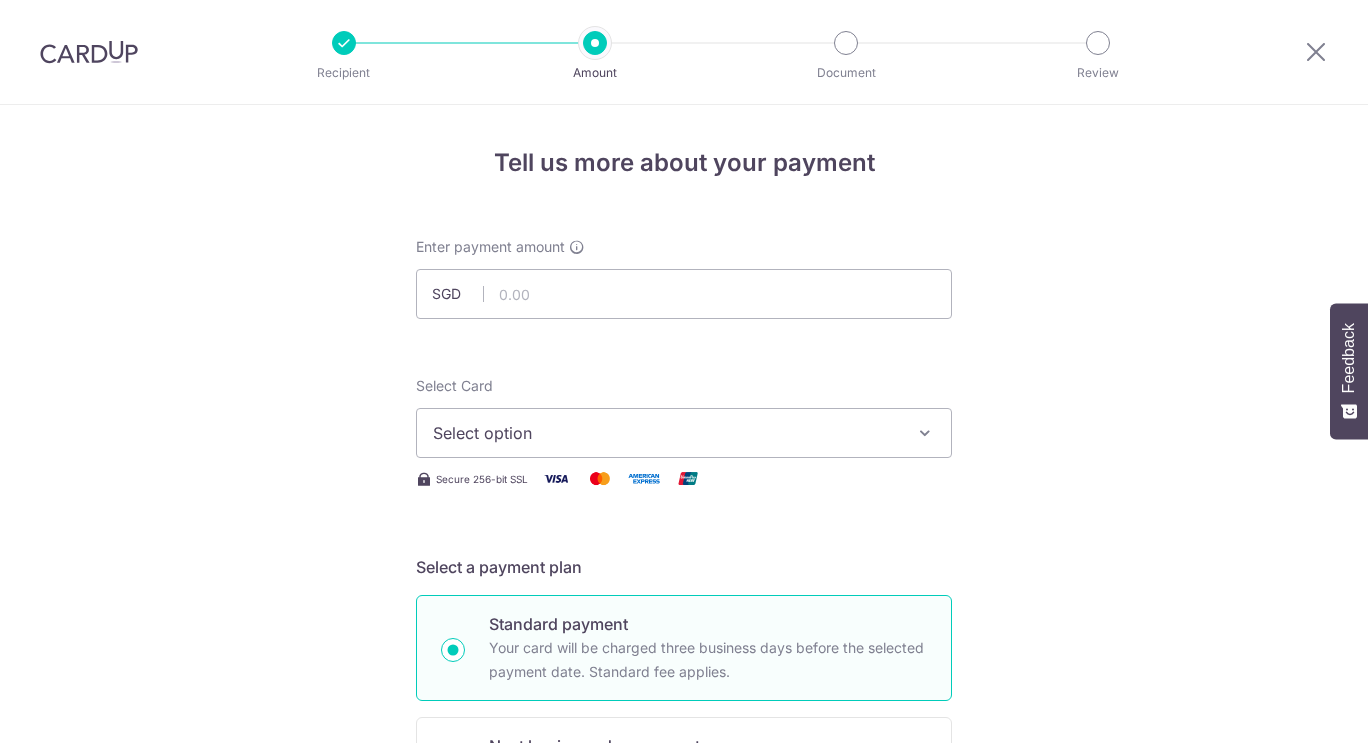 scroll, scrollTop: 0, scrollLeft: 0, axis: both 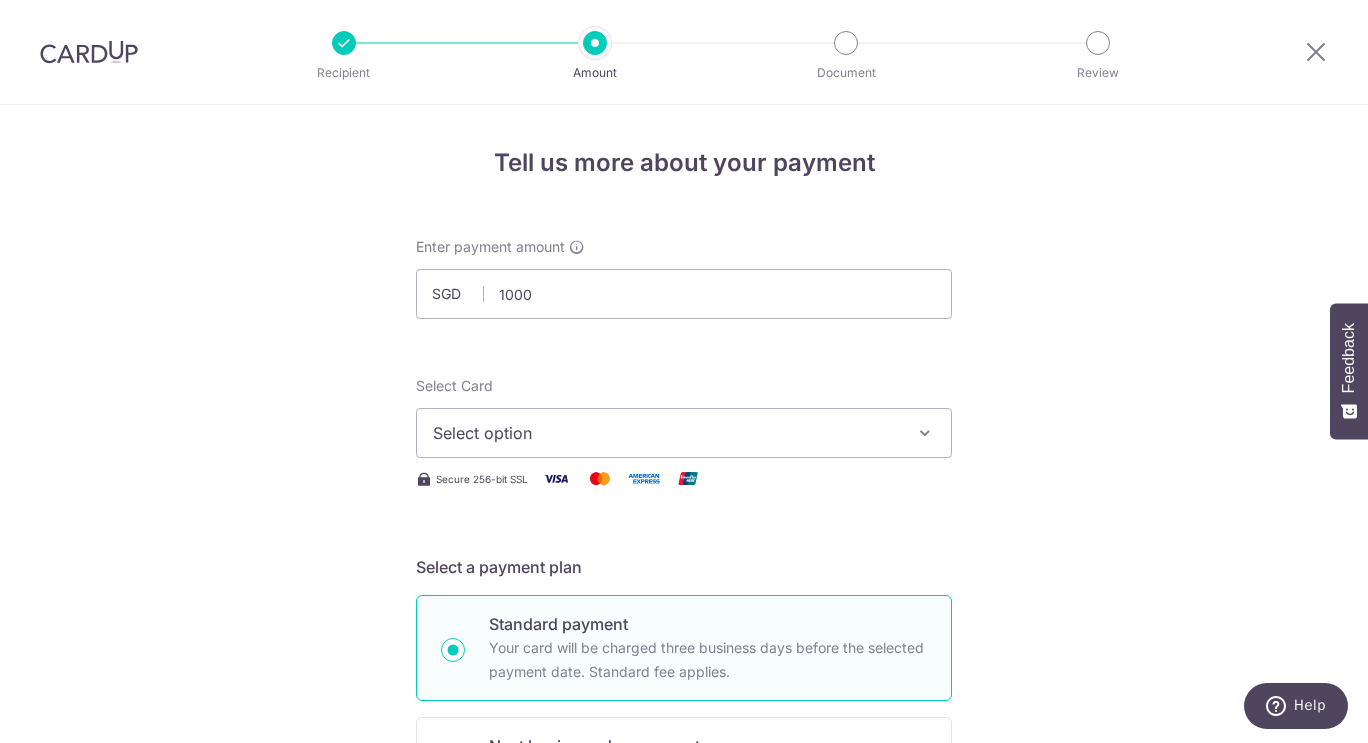 type on "1,000.00" 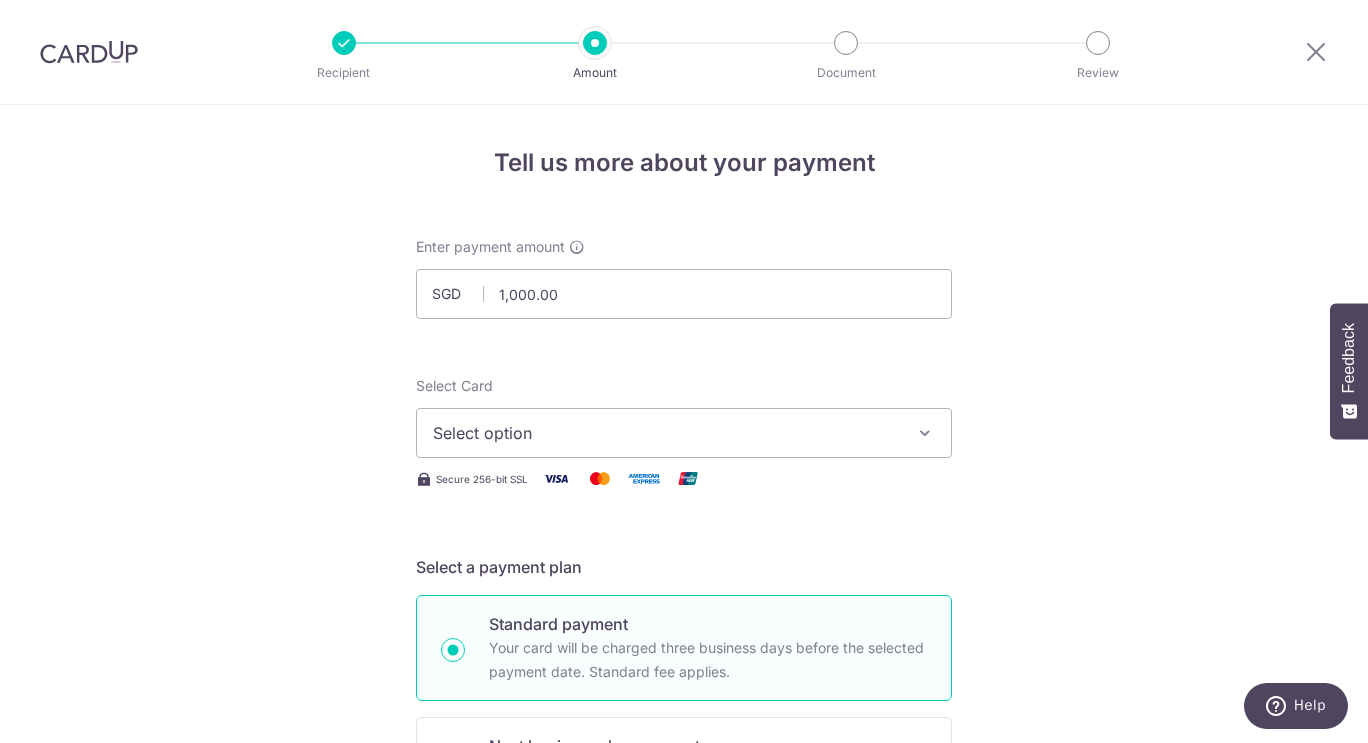 click on "Select option" at bounding box center (684, 433) 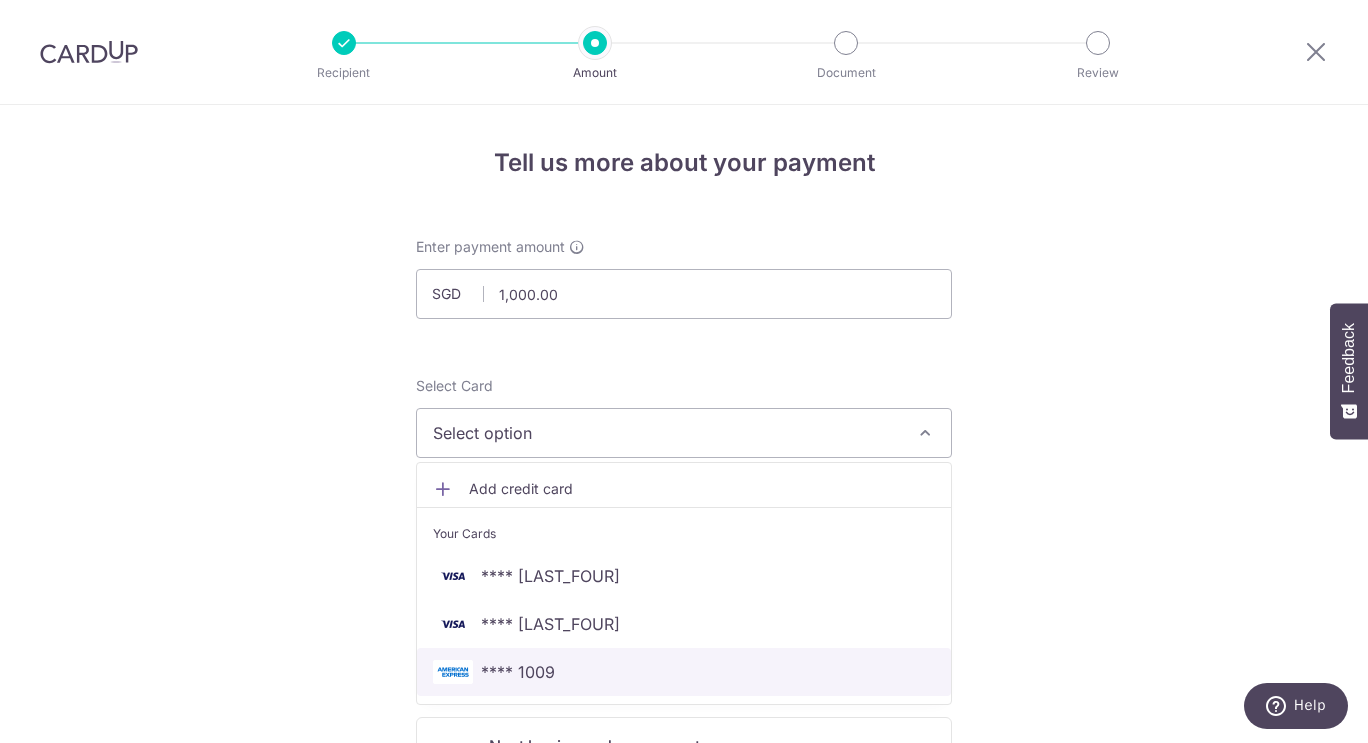 click on "**** 1009" at bounding box center (518, 672) 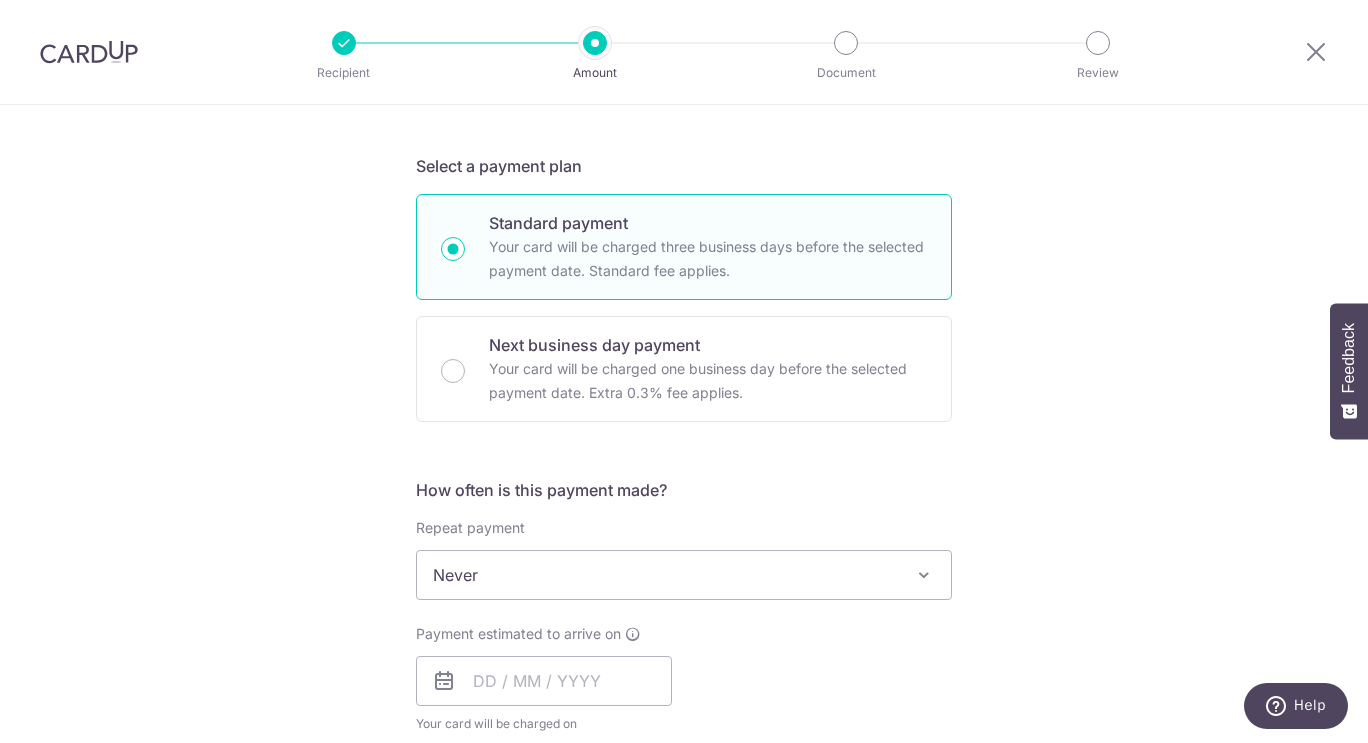 scroll, scrollTop: 500, scrollLeft: 0, axis: vertical 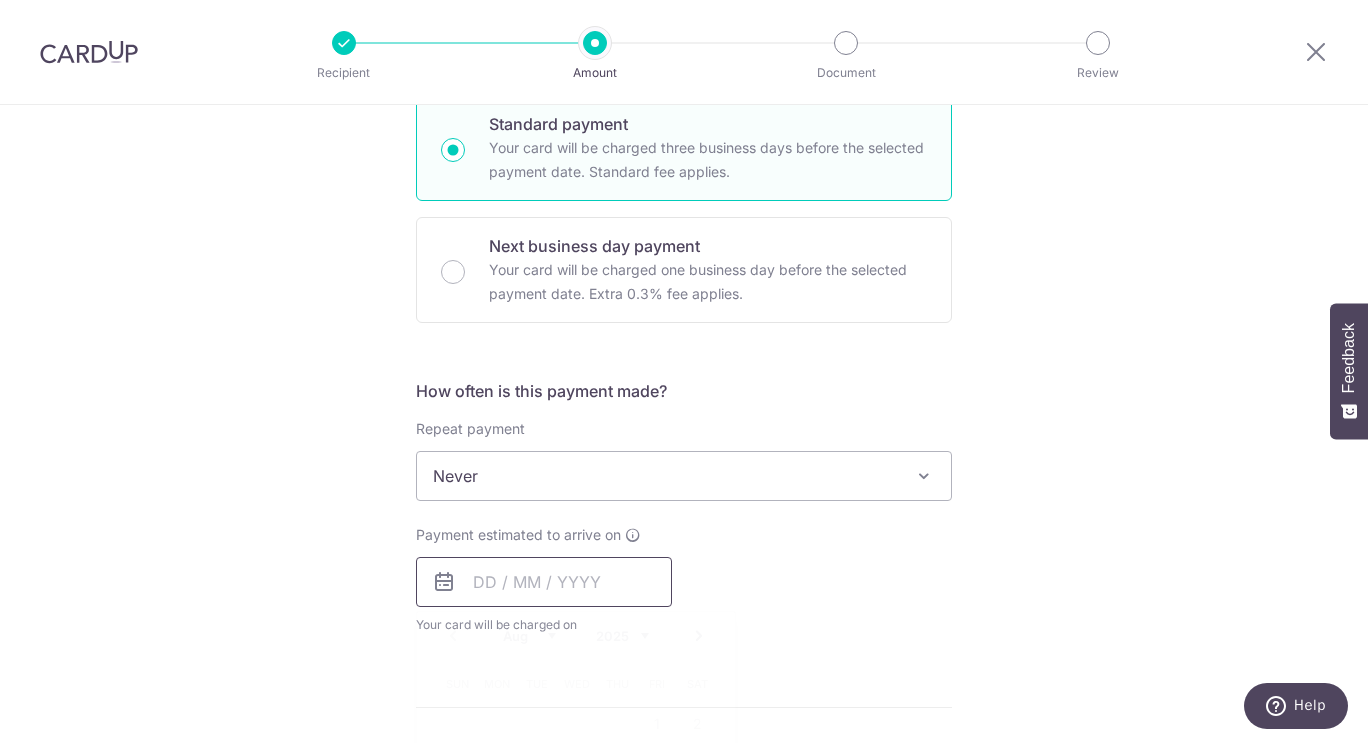 click at bounding box center (544, 582) 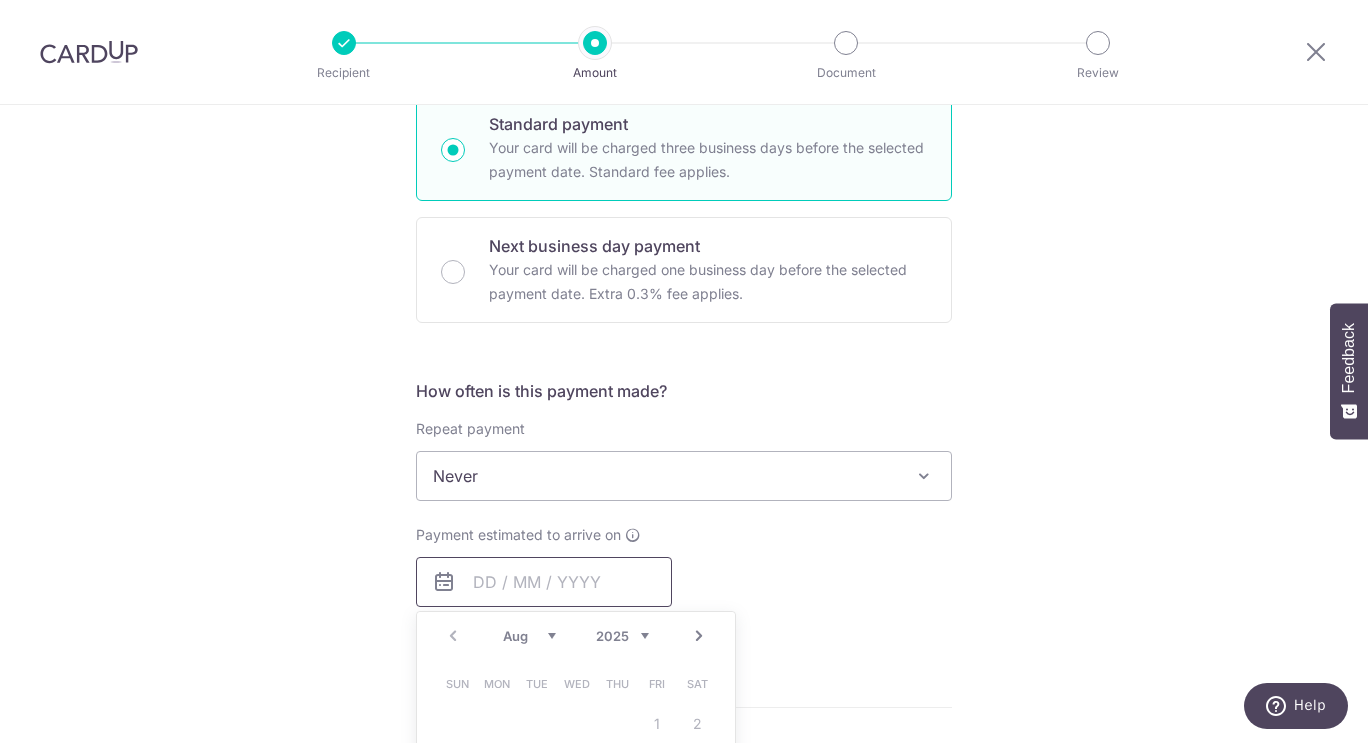scroll, scrollTop: 700, scrollLeft: 0, axis: vertical 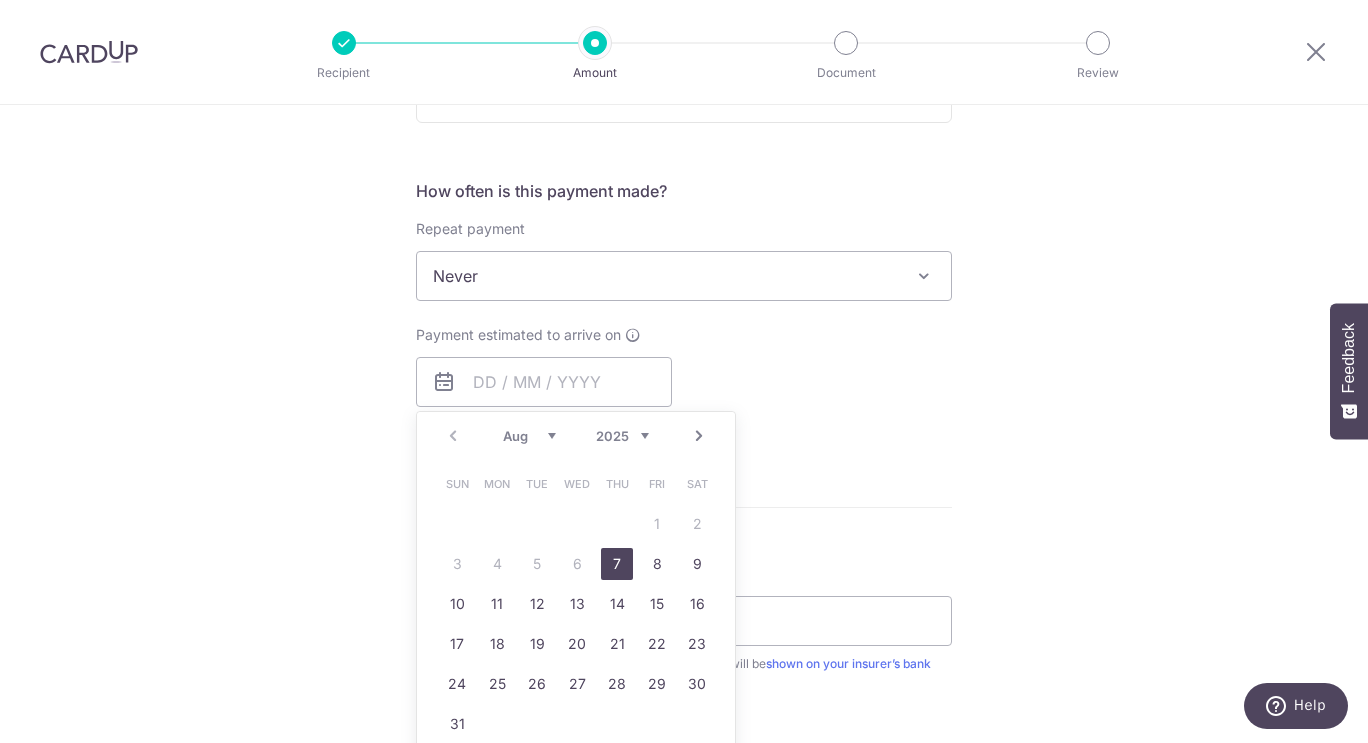 click on "7" at bounding box center [617, 564] 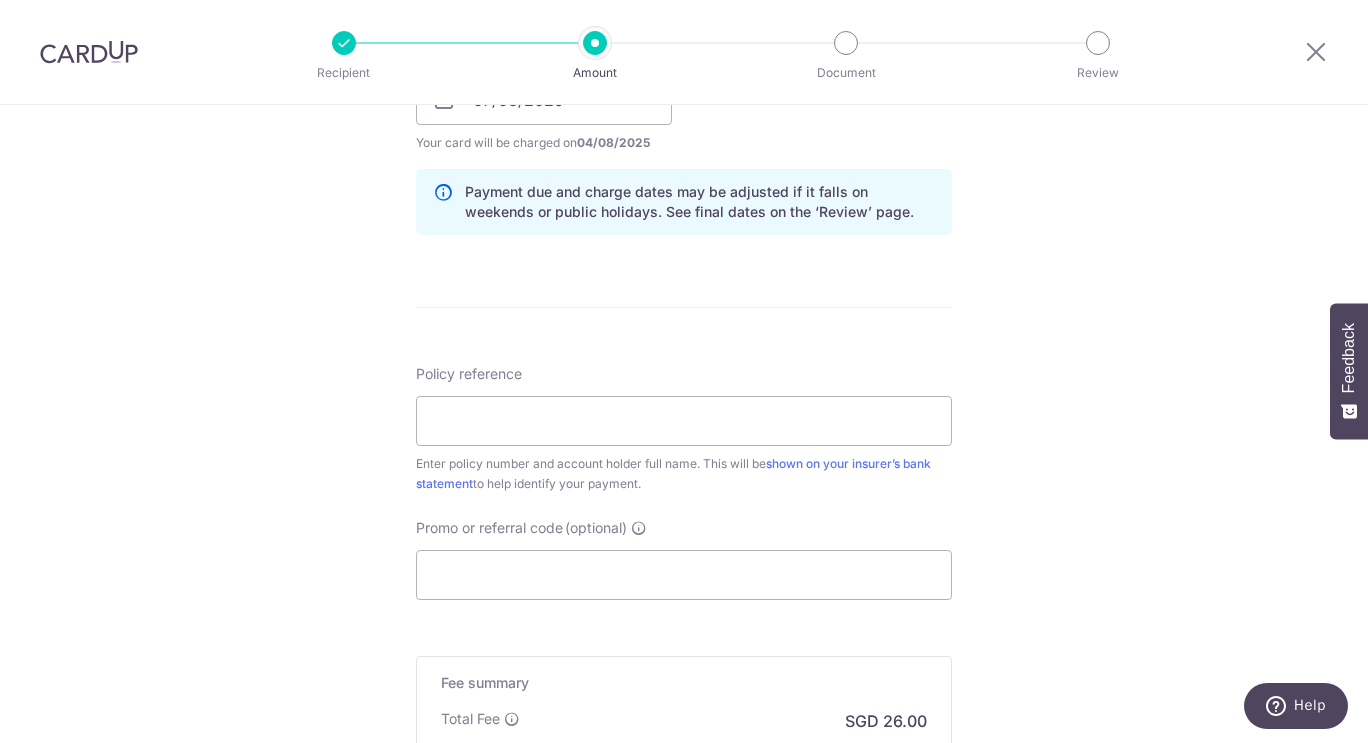 scroll, scrollTop: 1000, scrollLeft: 0, axis: vertical 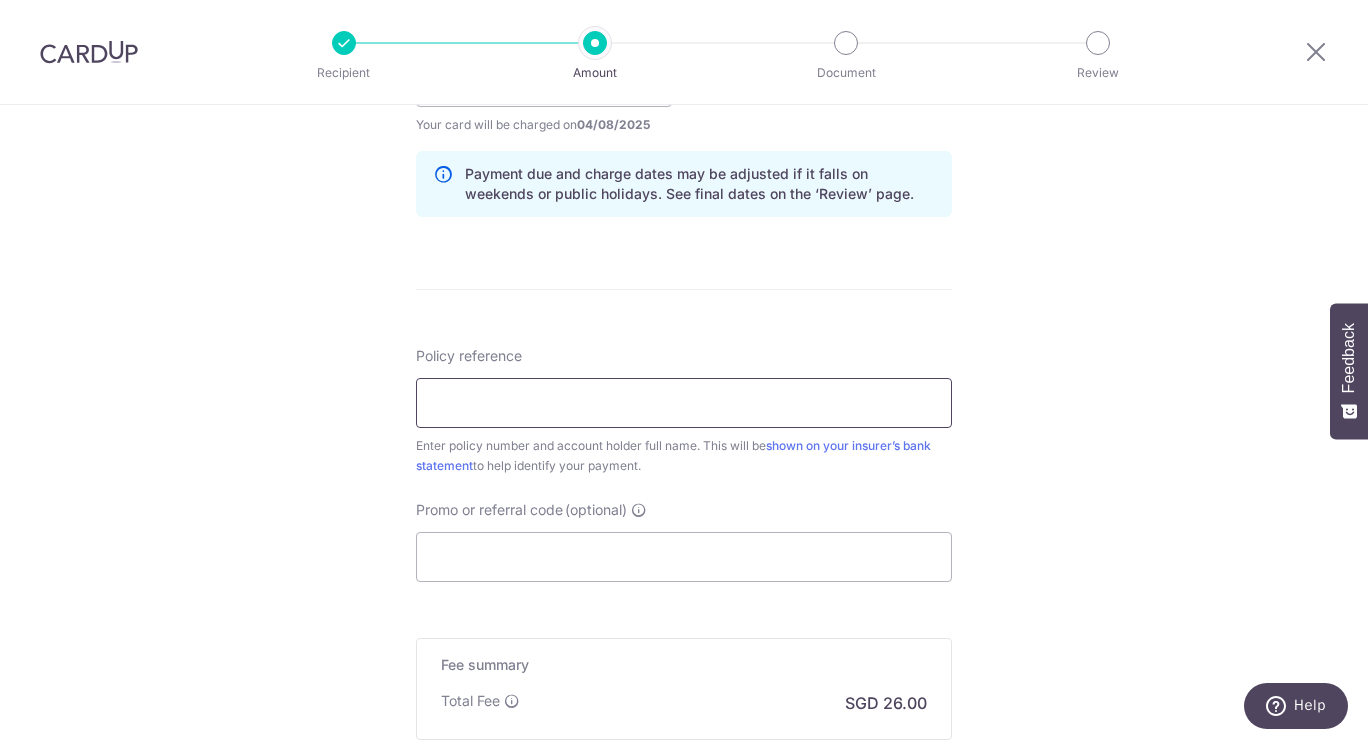 click on "Policy reference" at bounding box center (684, 403) 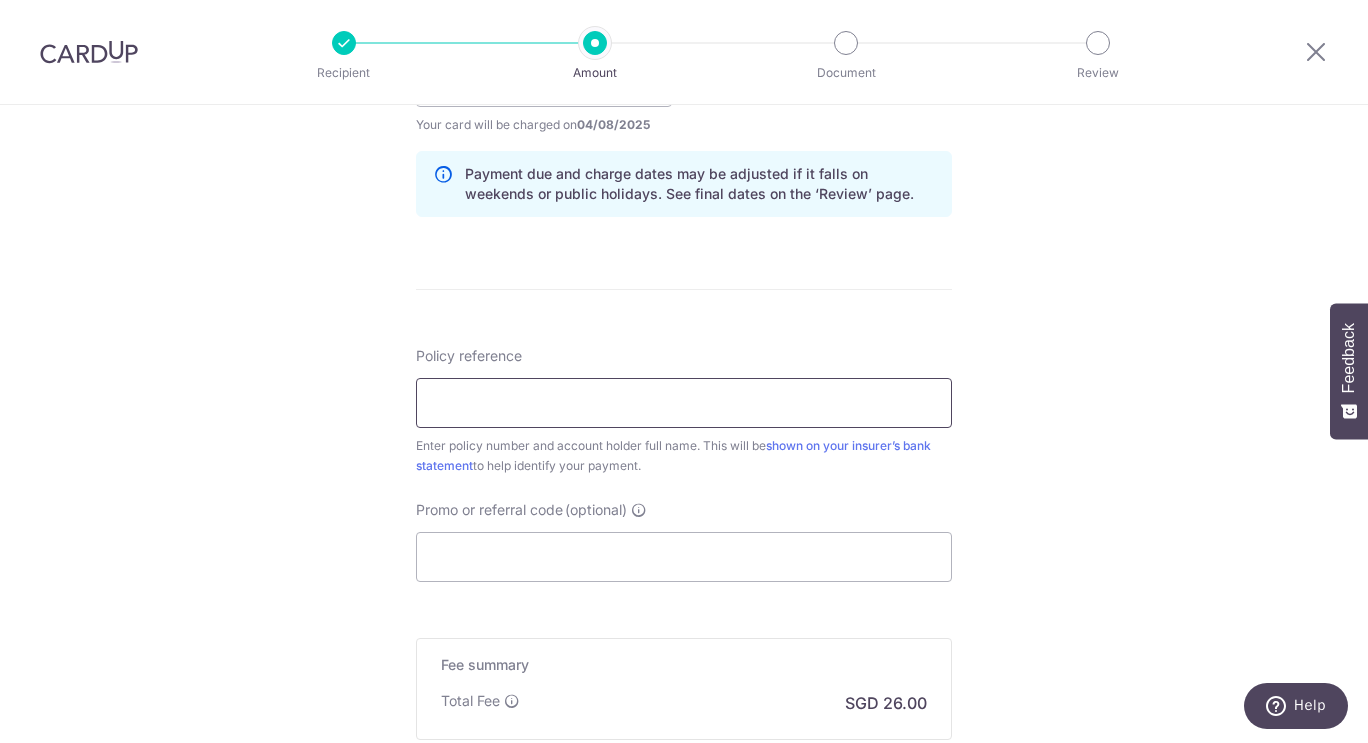 paste on "1452308566" 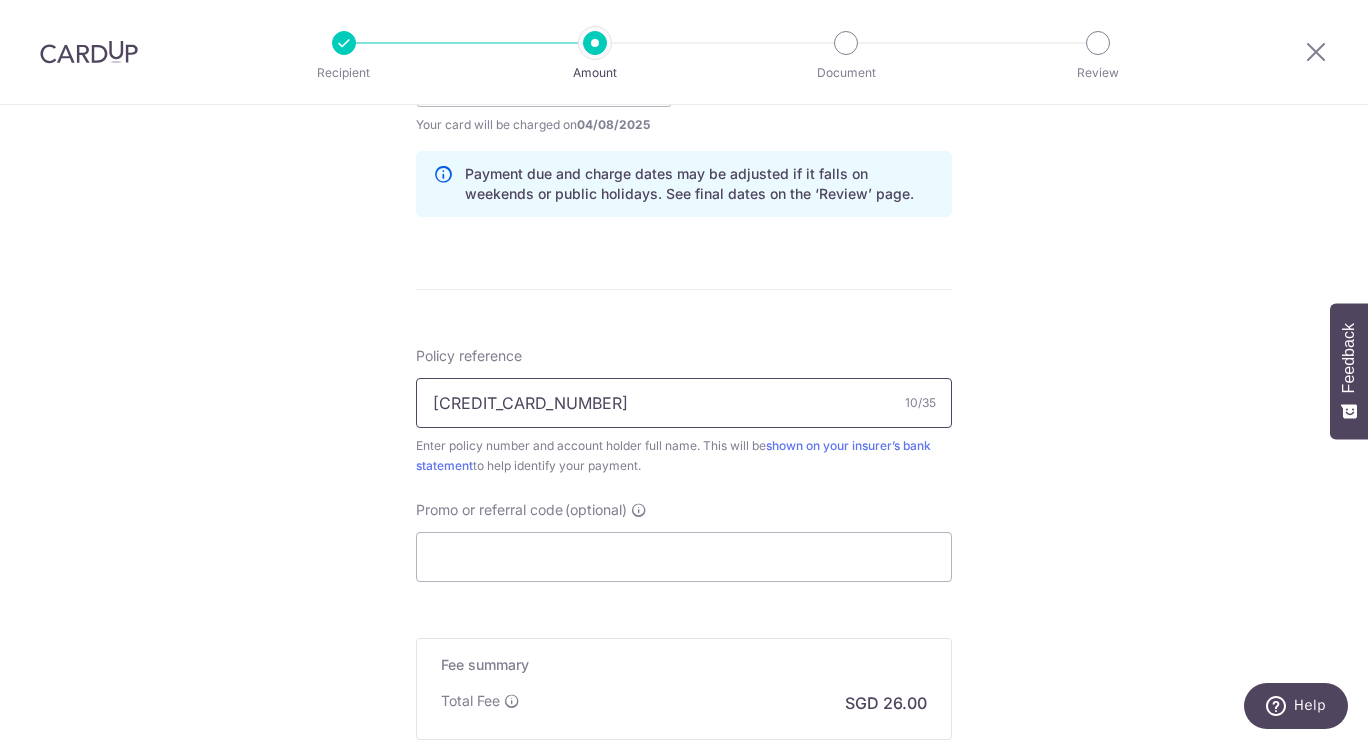type on "1452308566" 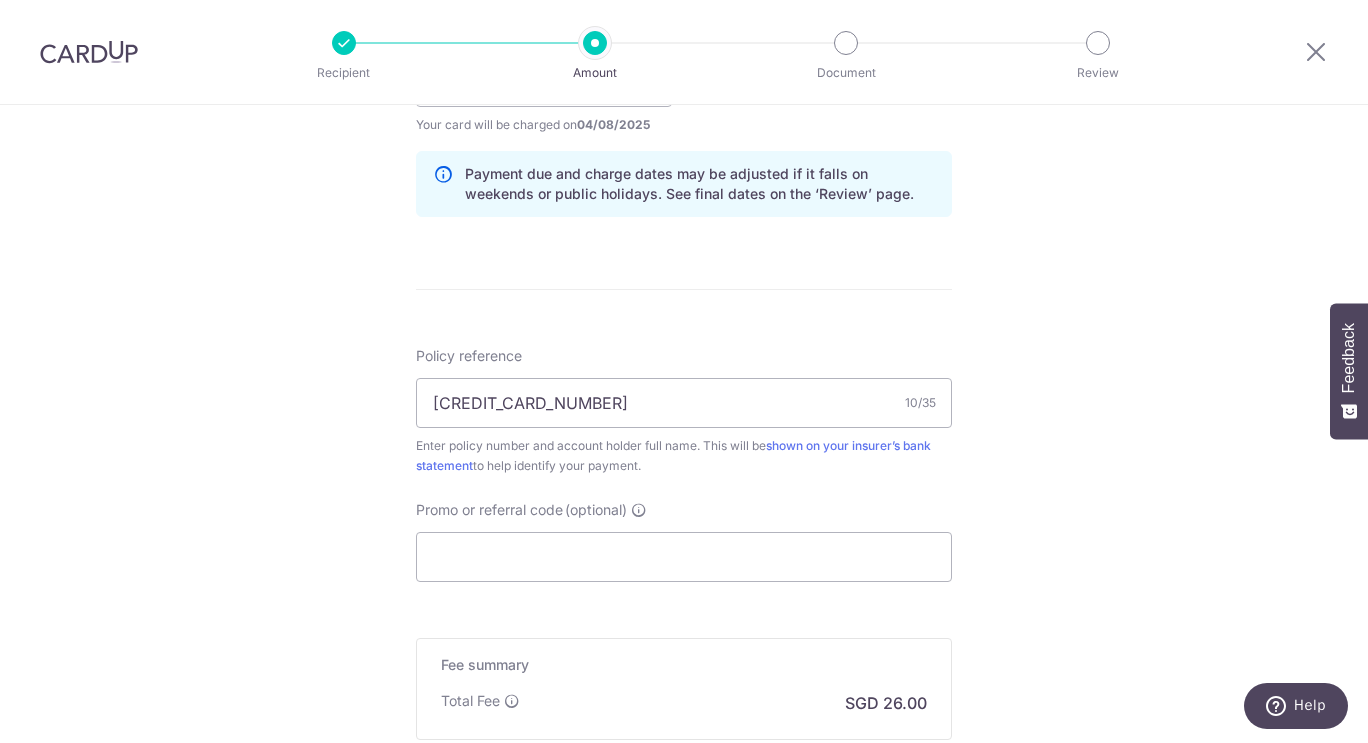 click on "Tell us more about your payment
Enter payment amount
SGD
1,000.00
1000.00
Select Card
**** 1009
Add credit card
Your Cards
**** 4709
**** 8636
**** 1009
Secure 256-bit SSL
Text
New card details
Card" at bounding box center (684, 50) 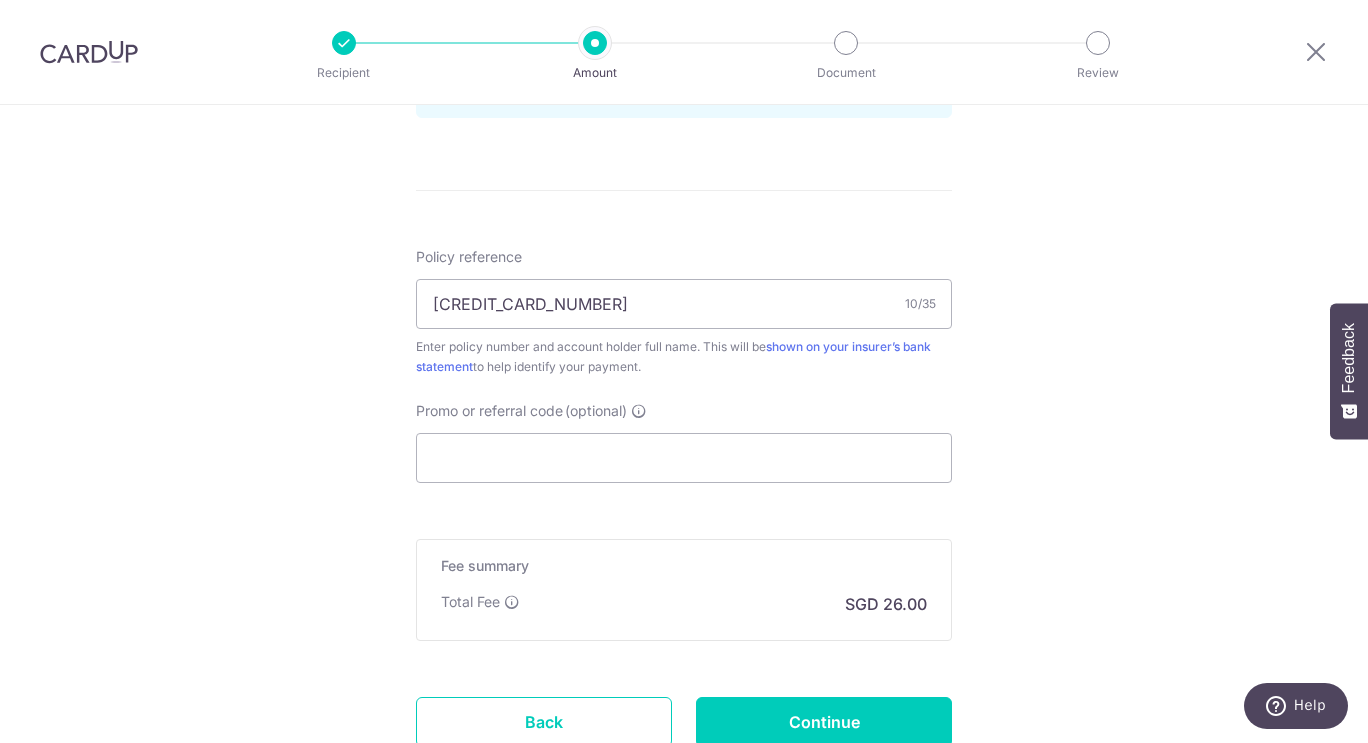 scroll, scrollTop: 1200, scrollLeft: 0, axis: vertical 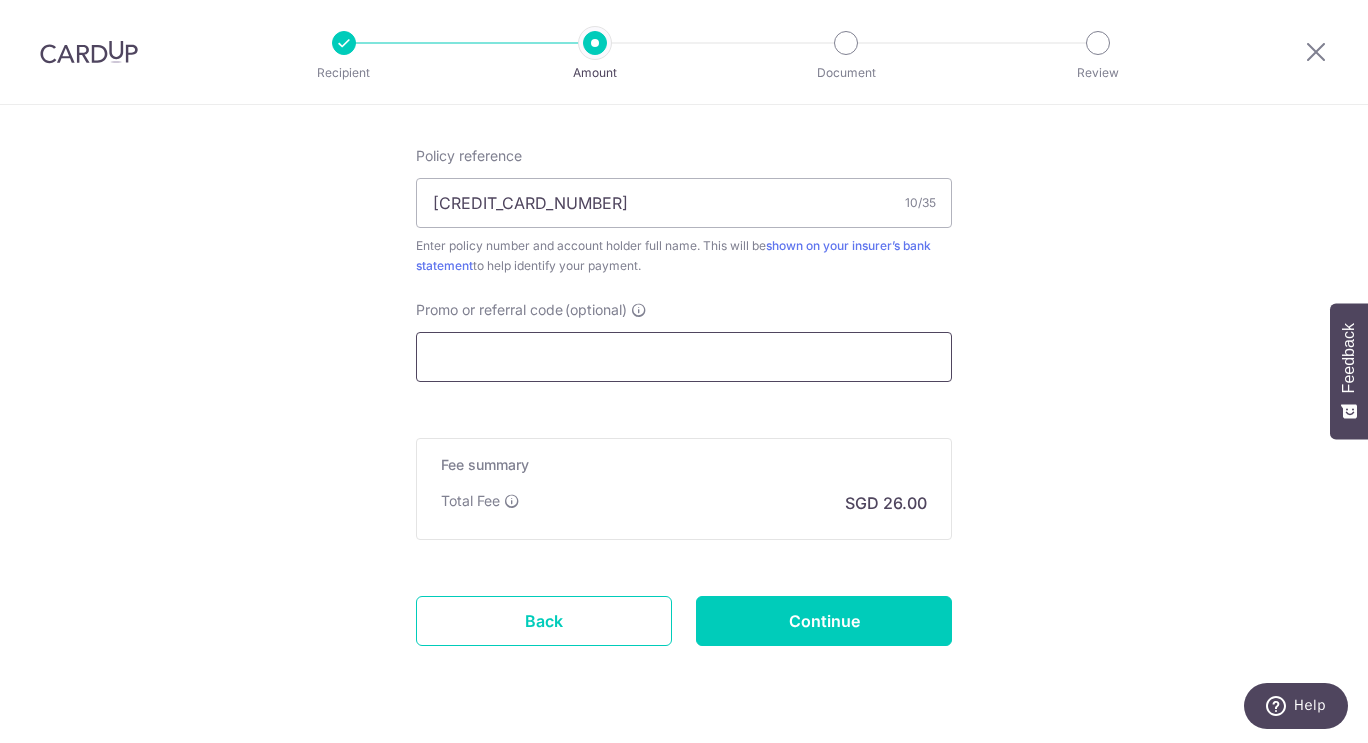 click on "Promo or referral code
(optional)" at bounding box center [684, 357] 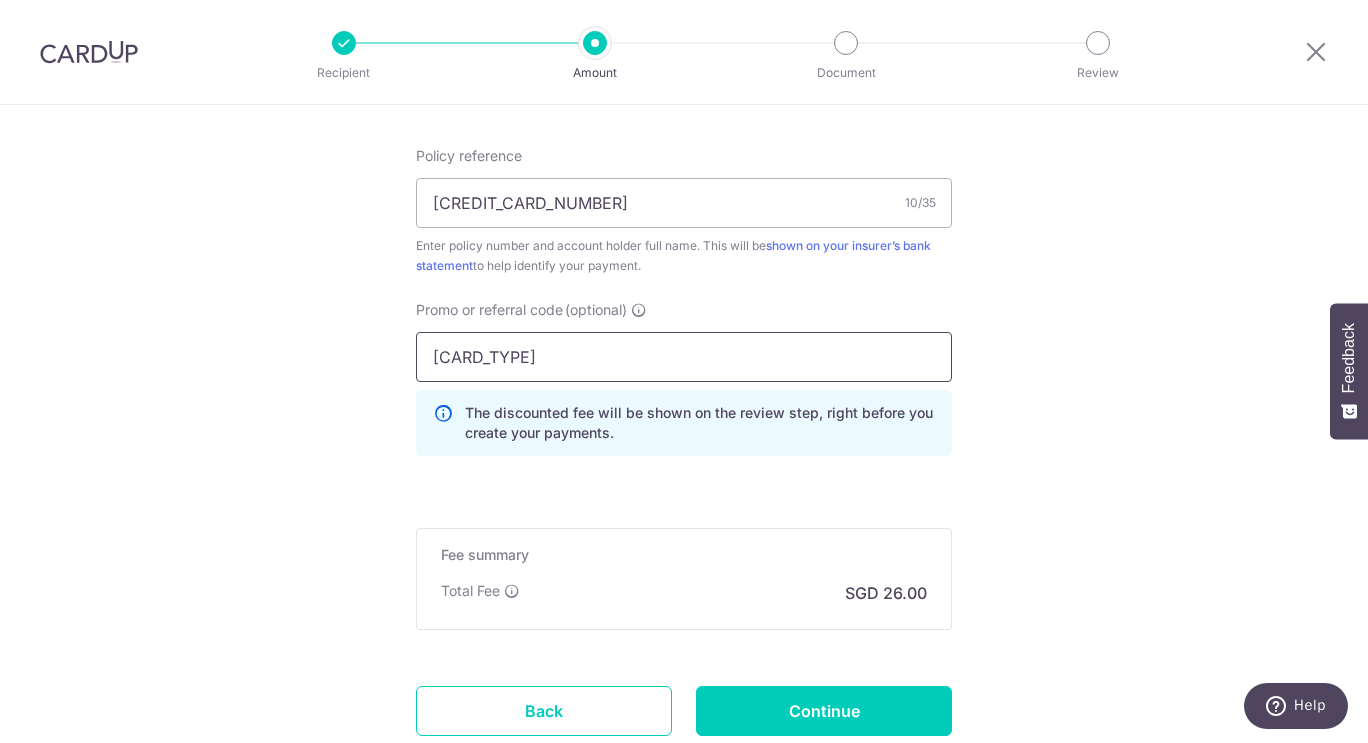 type on "18AMEX" 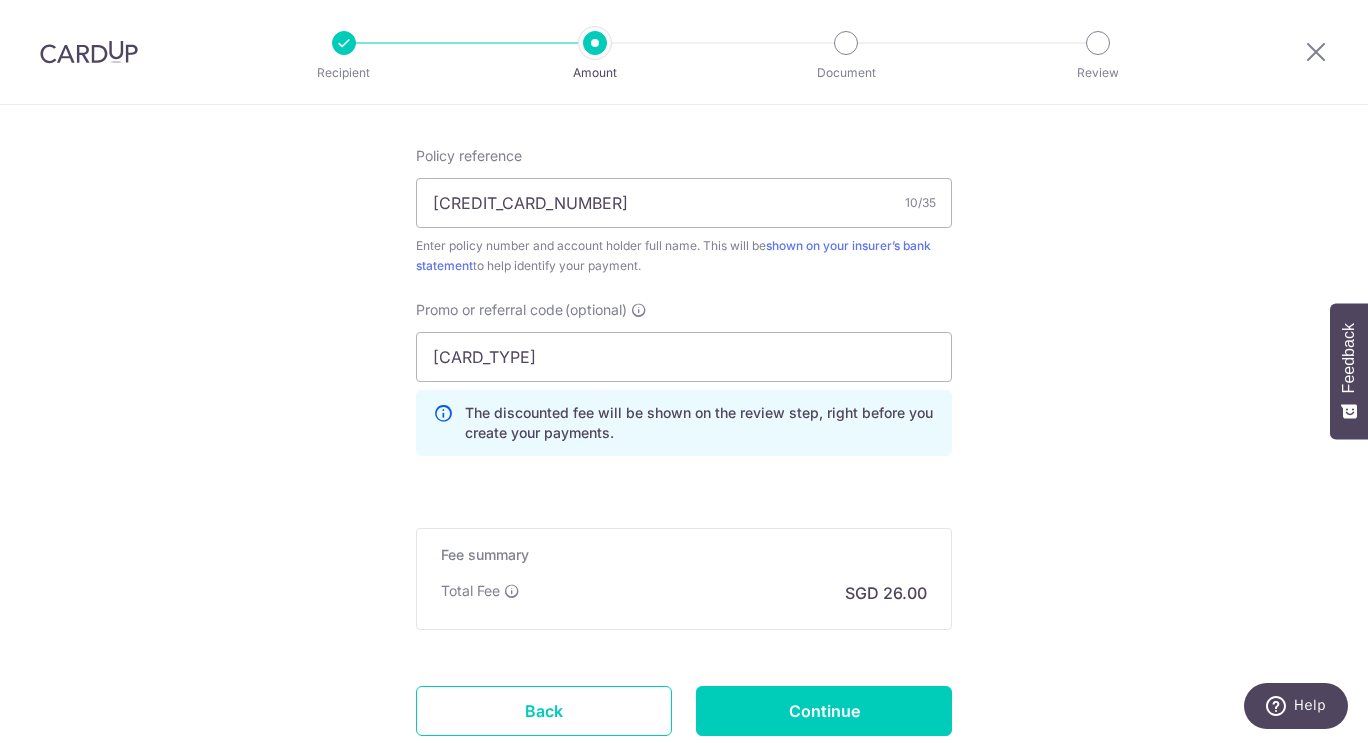 click on "Tell us more about your payment
Enter payment amount
SGD
1,000.00
1000.00
Select Card
**** 1009
Add credit card
Your Cards
**** 4709
**** 8636
**** 1009
Secure 256-bit SSL
Text
New card details
Card" at bounding box center [684, -105] 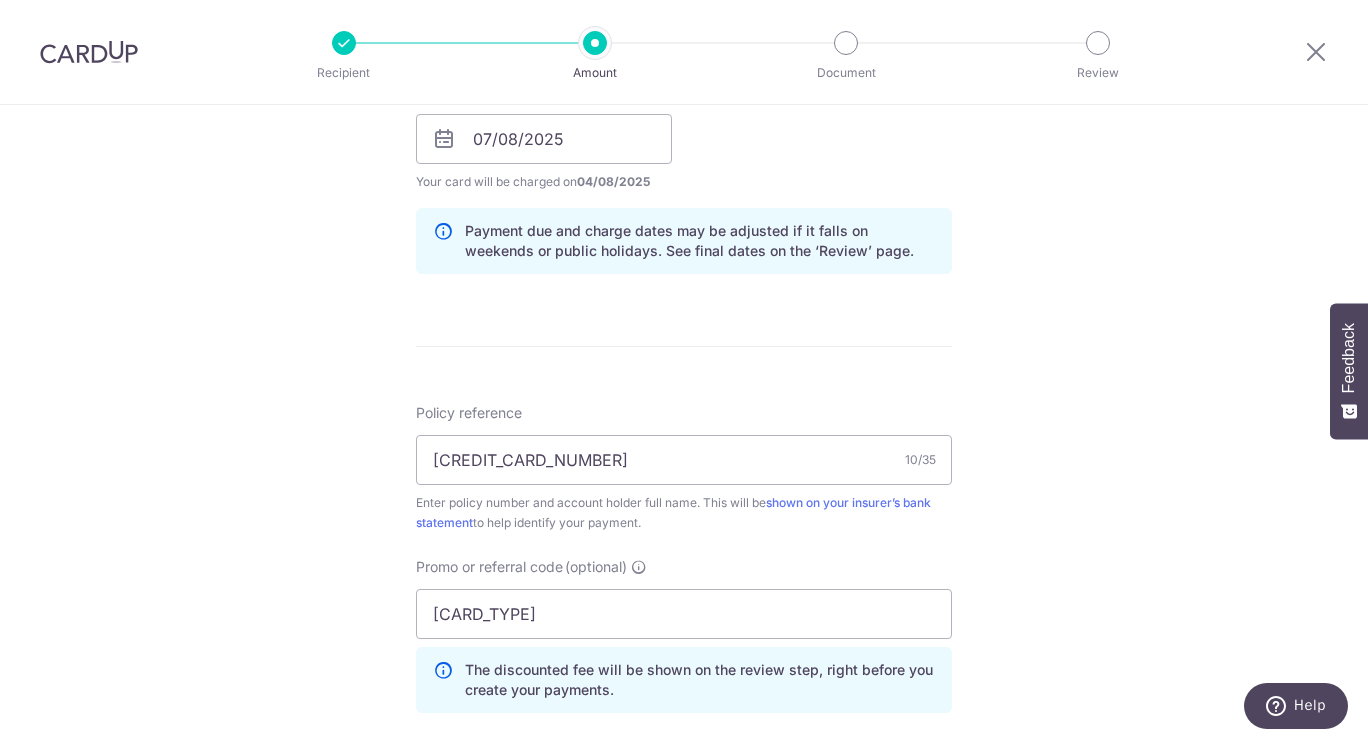 scroll, scrollTop: 1343, scrollLeft: 0, axis: vertical 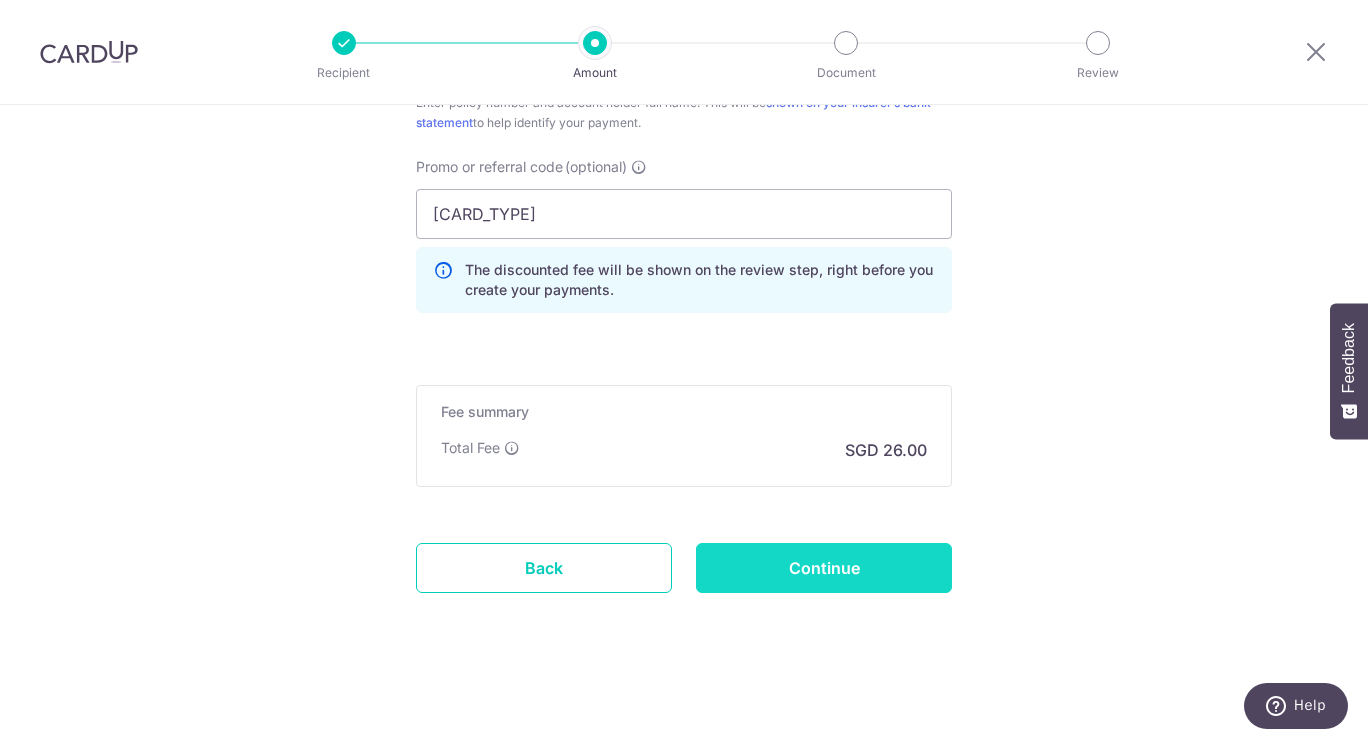 click on "Continue" at bounding box center (824, 568) 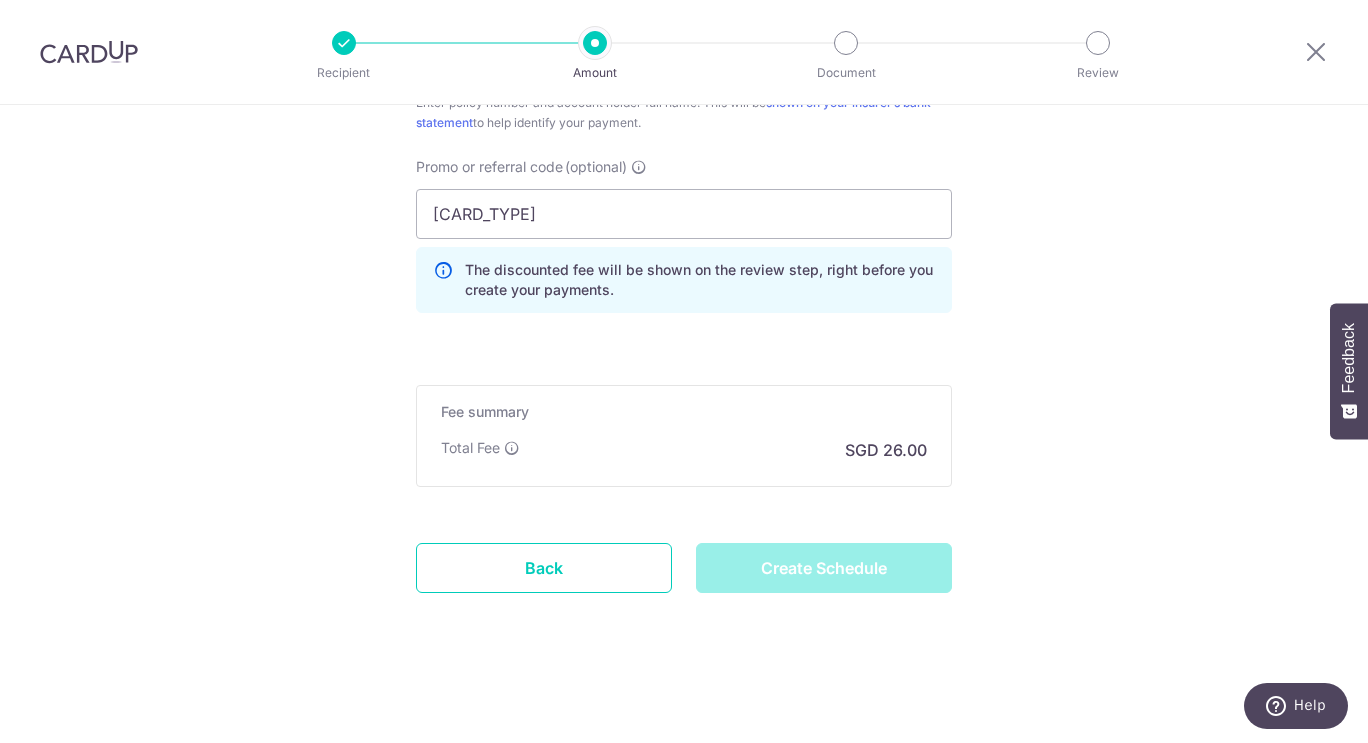 type on "Create Schedule" 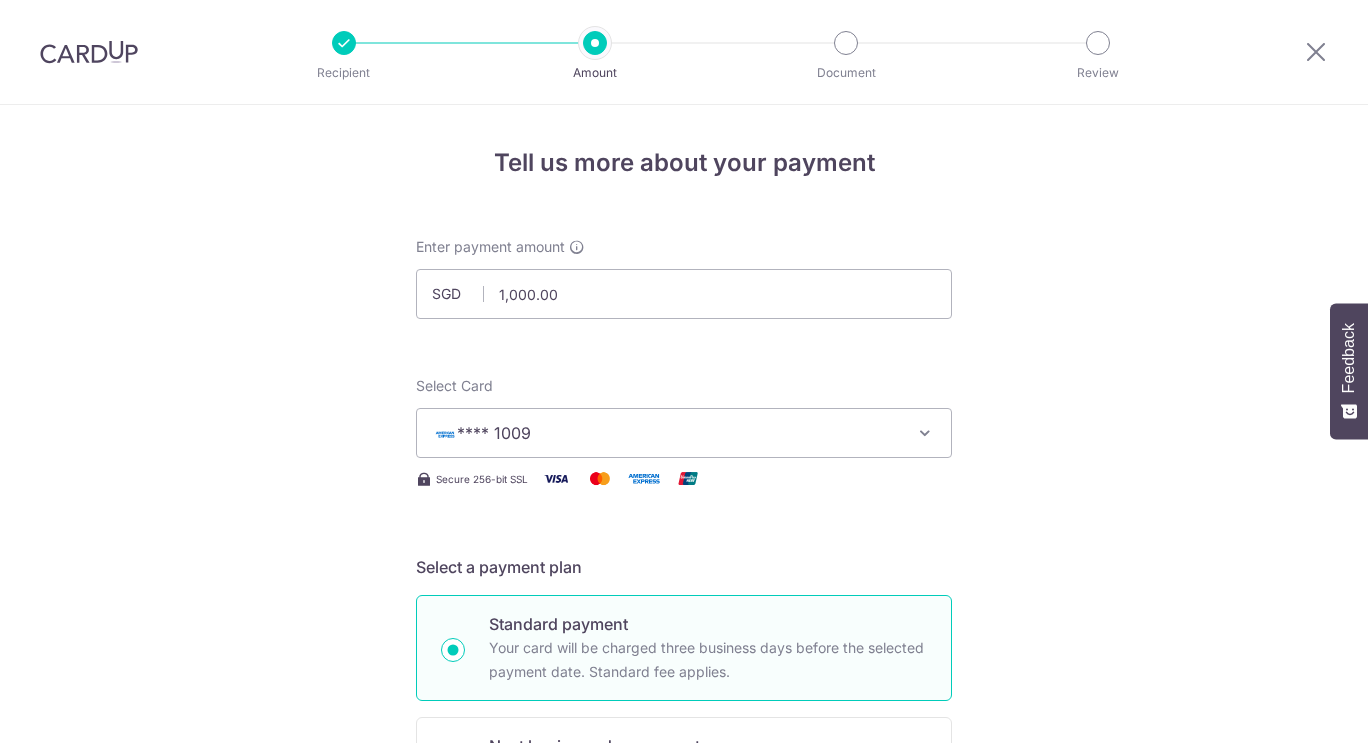 scroll, scrollTop: 0, scrollLeft: 0, axis: both 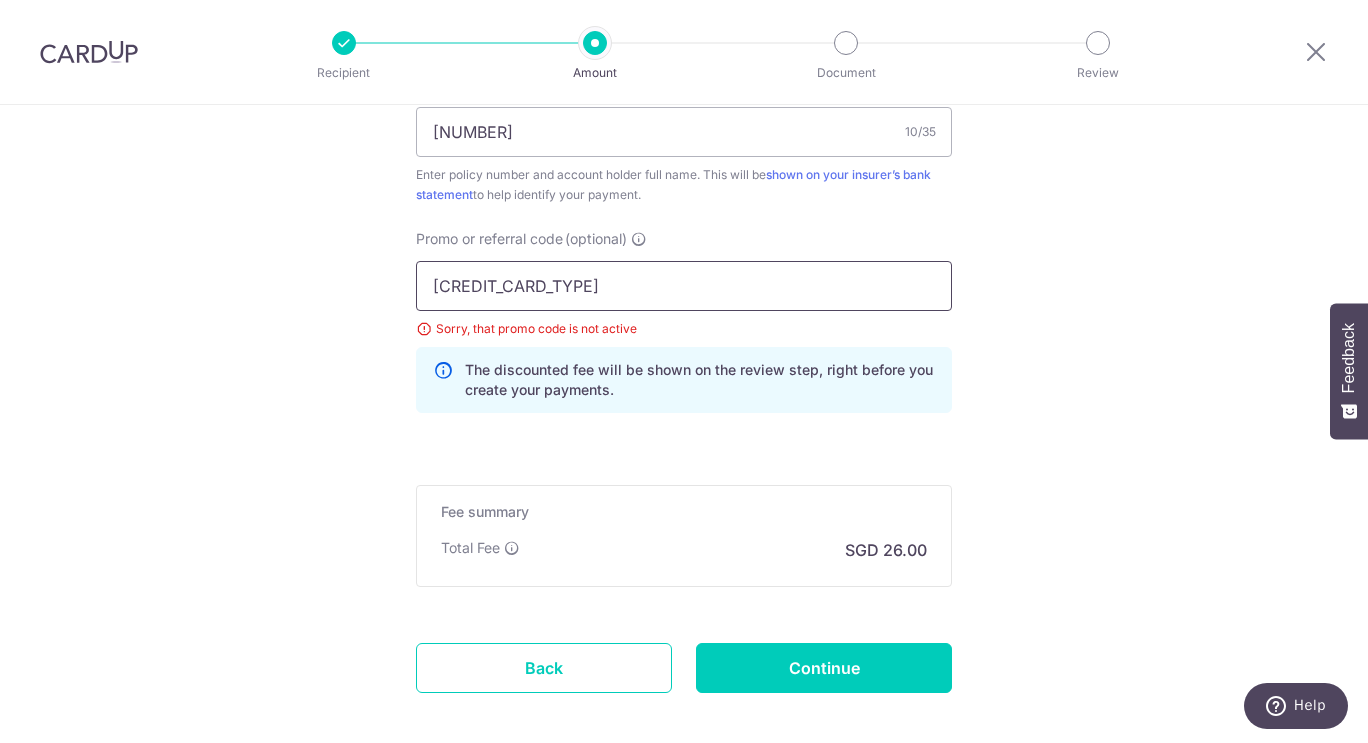 drag, startPoint x: 535, startPoint y: 267, endPoint x: 316, endPoint y: 270, distance: 219.02055 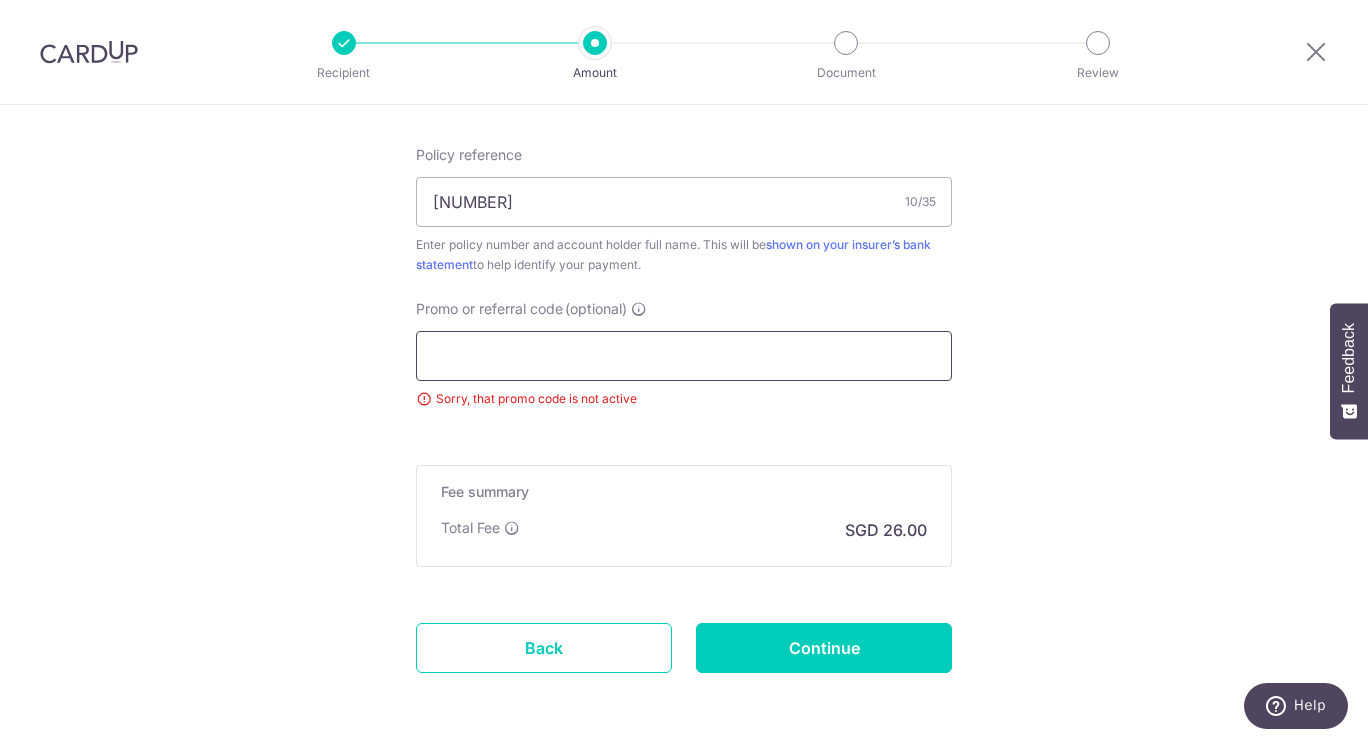 scroll, scrollTop: 1181, scrollLeft: 0, axis: vertical 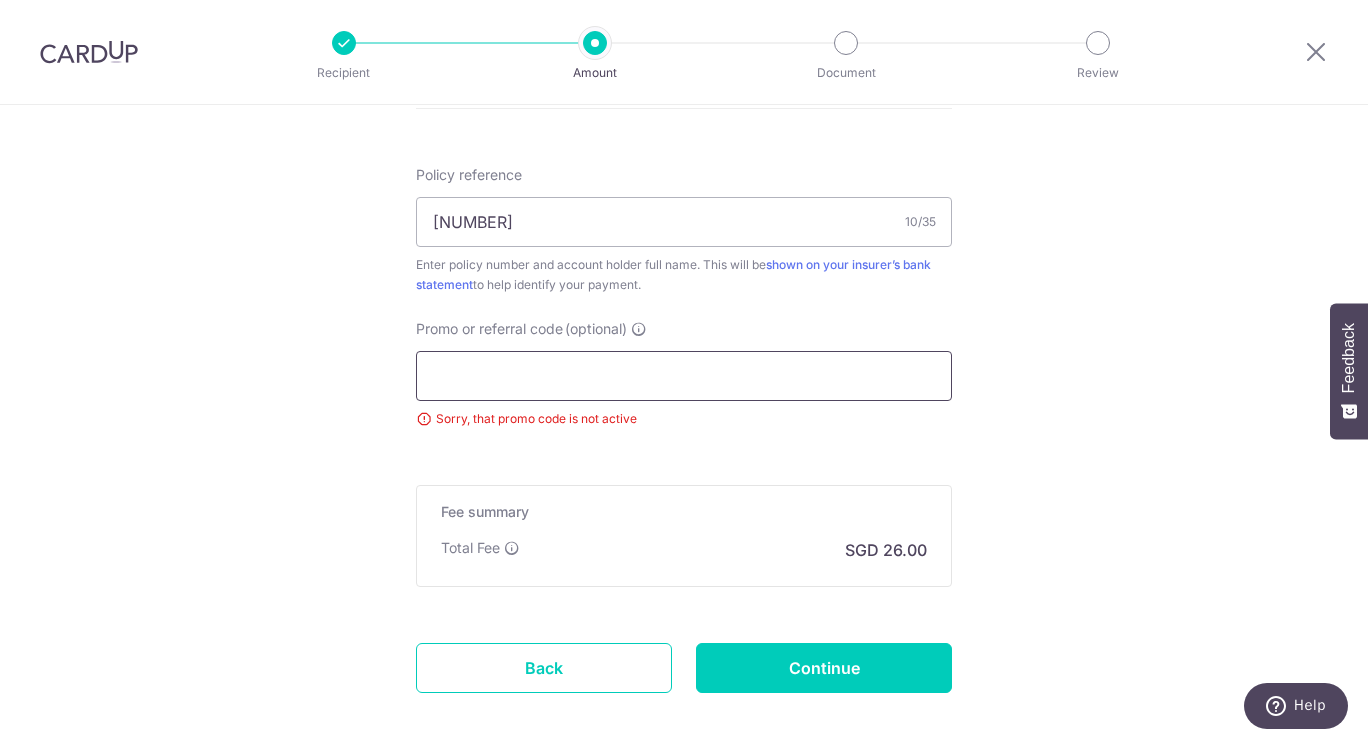 type 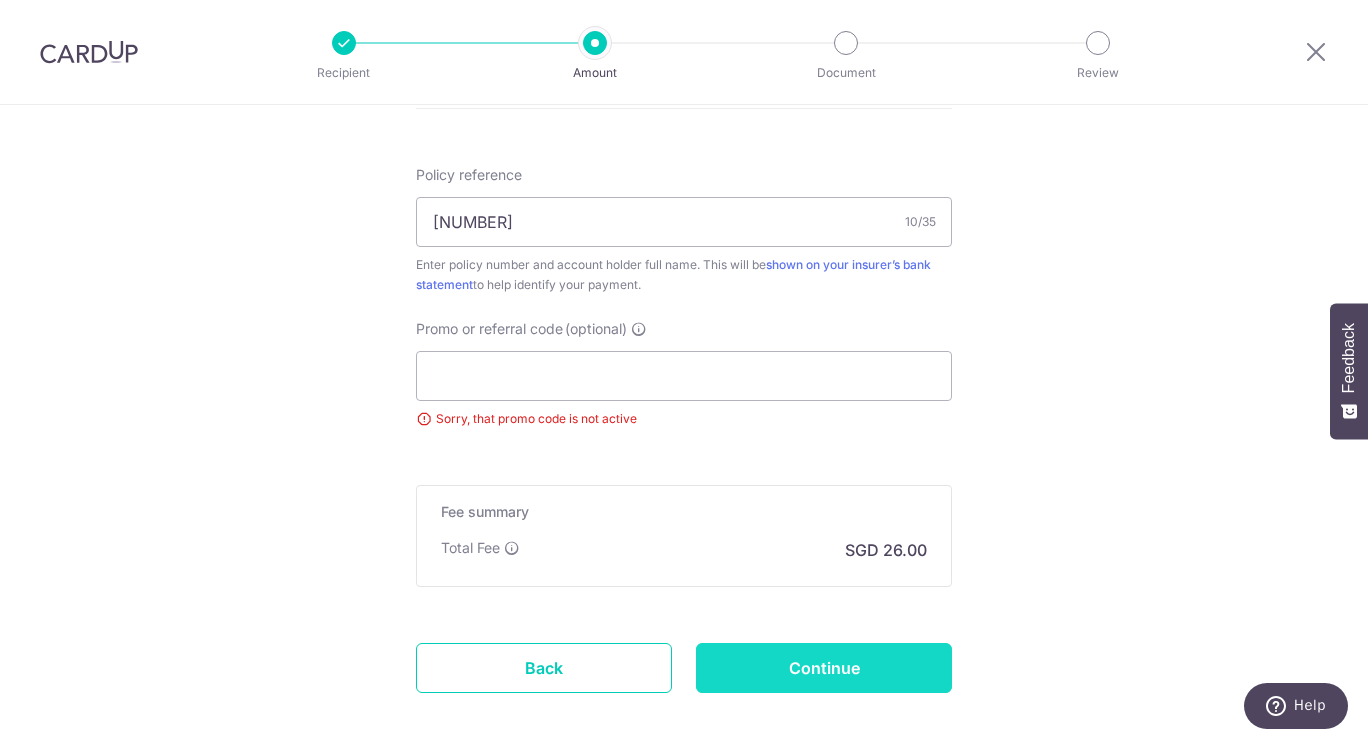click on "Continue" at bounding box center [824, 668] 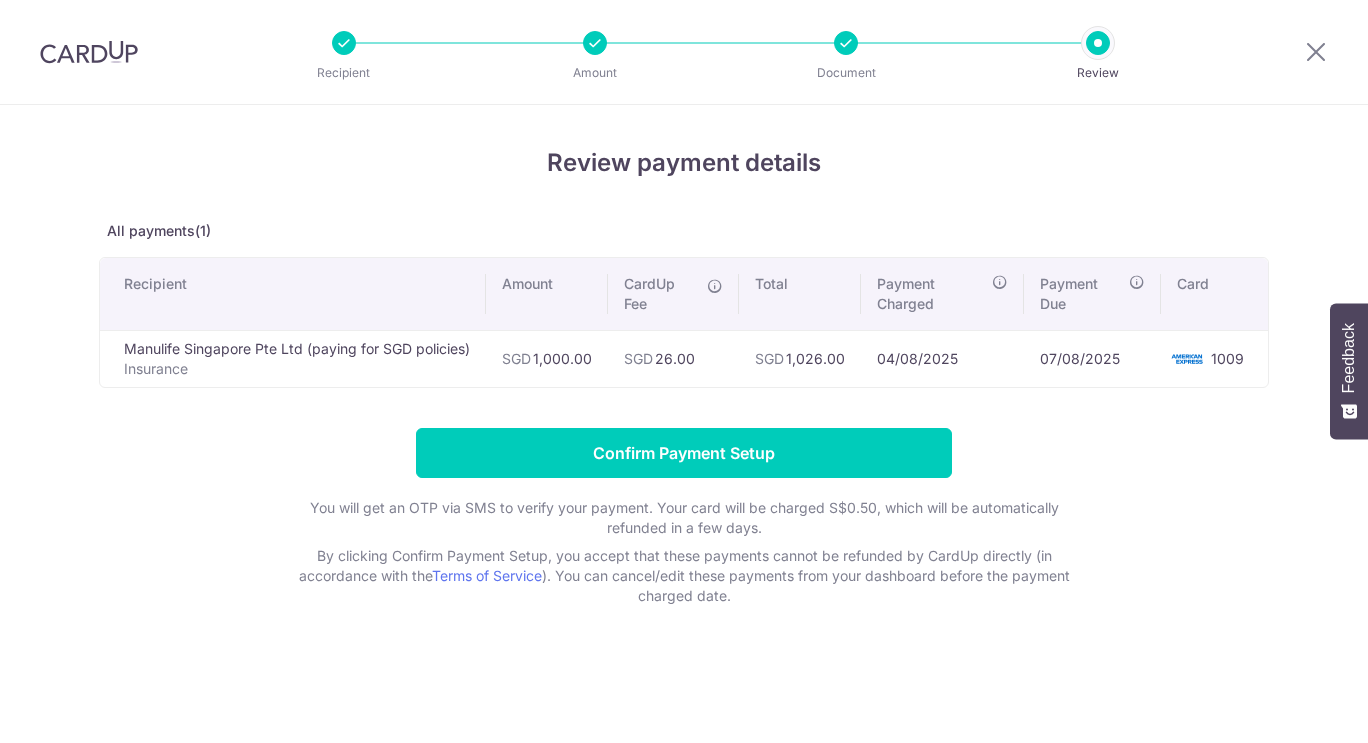 scroll, scrollTop: 0, scrollLeft: 0, axis: both 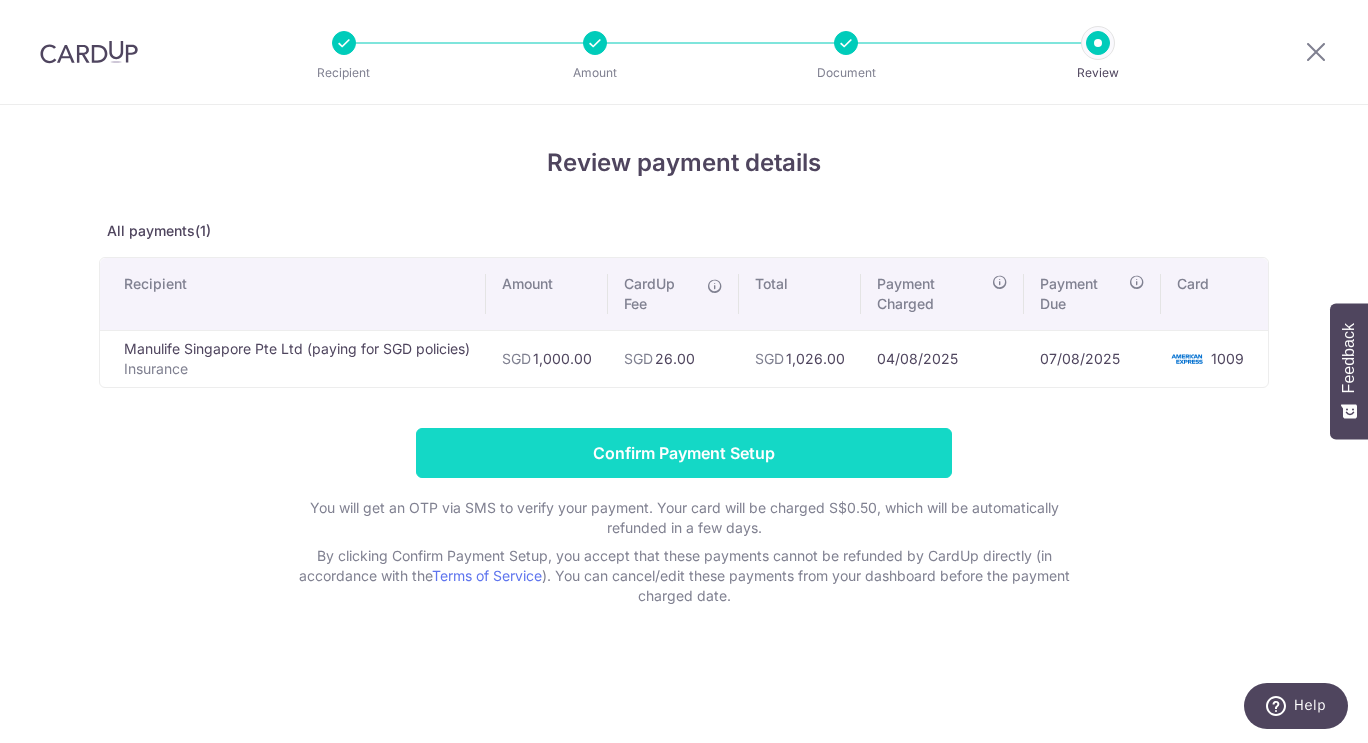 click on "Confirm Payment Setup" at bounding box center (684, 453) 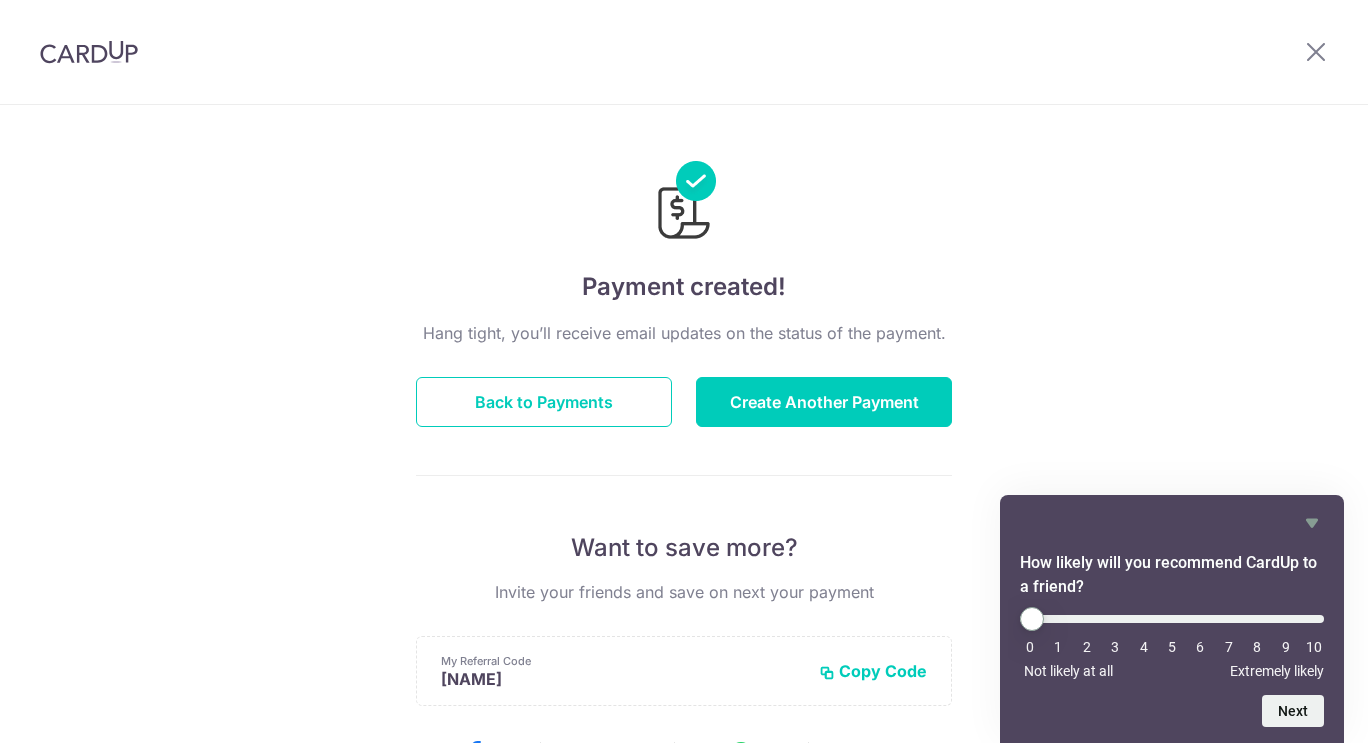 scroll, scrollTop: 0, scrollLeft: 0, axis: both 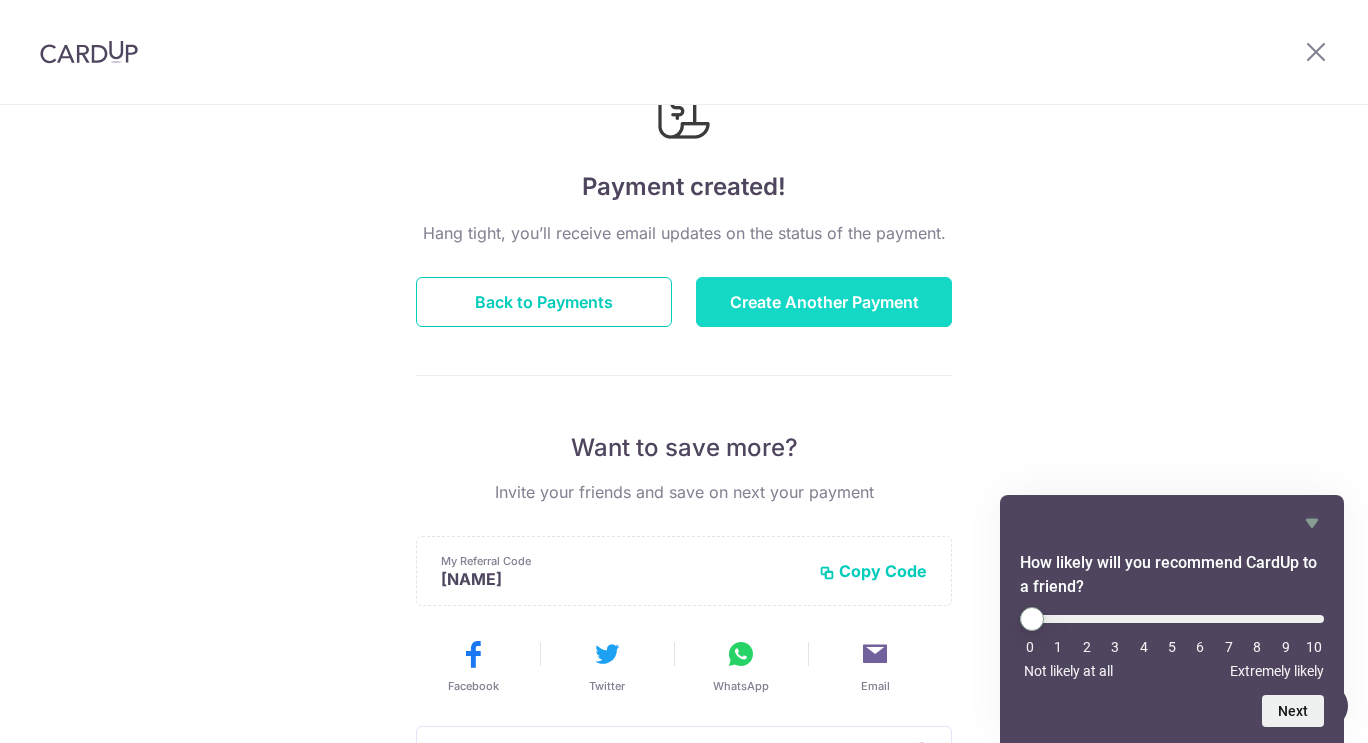 click on "Create Another Payment" at bounding box center (824, 302) 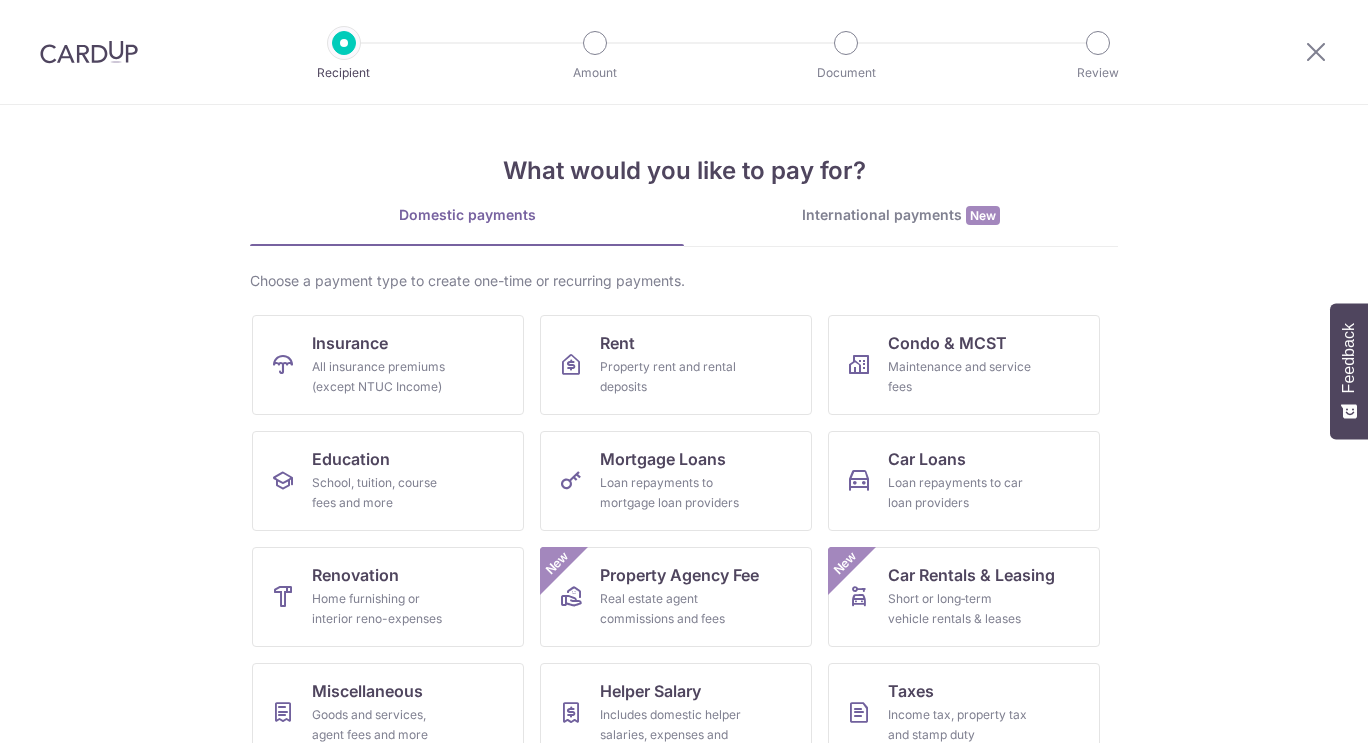 scroll, scrollTop: 0, scrollLeft: 0, axis: both 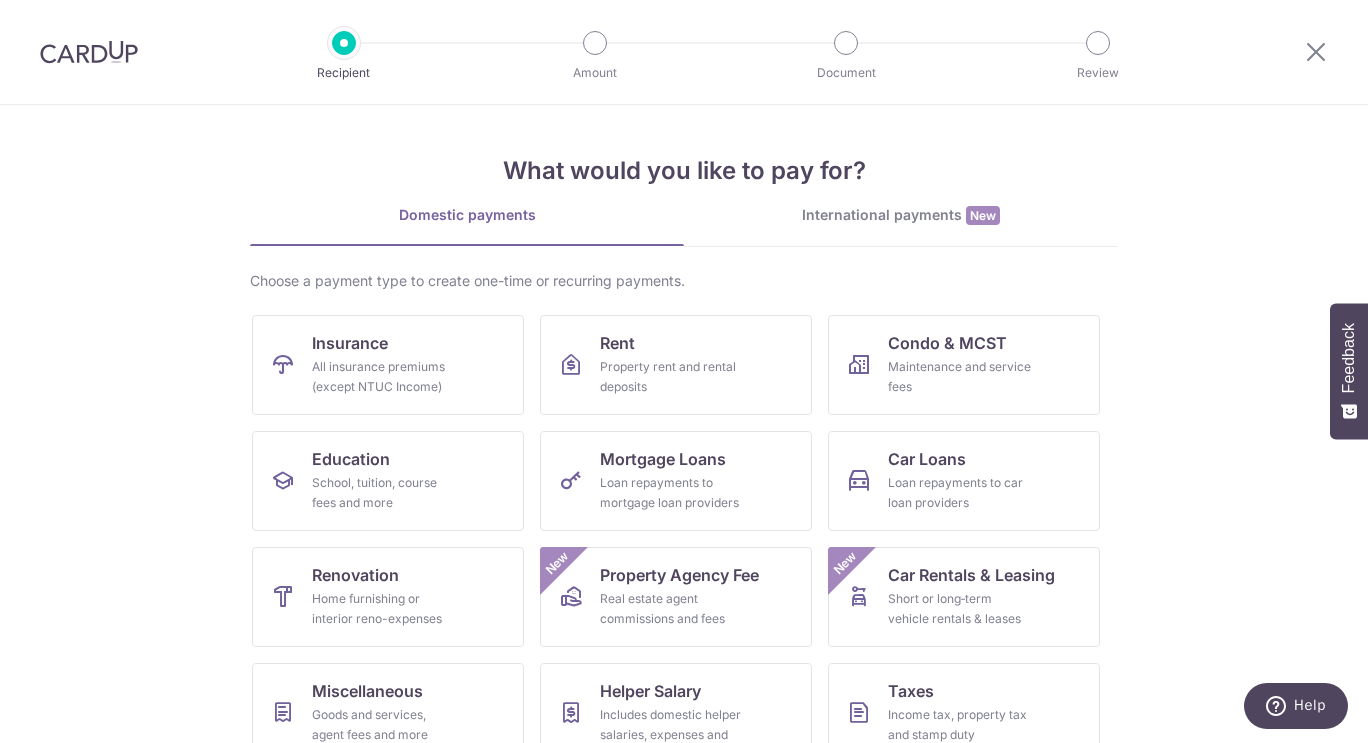 click at bounding box center (1316, 52) 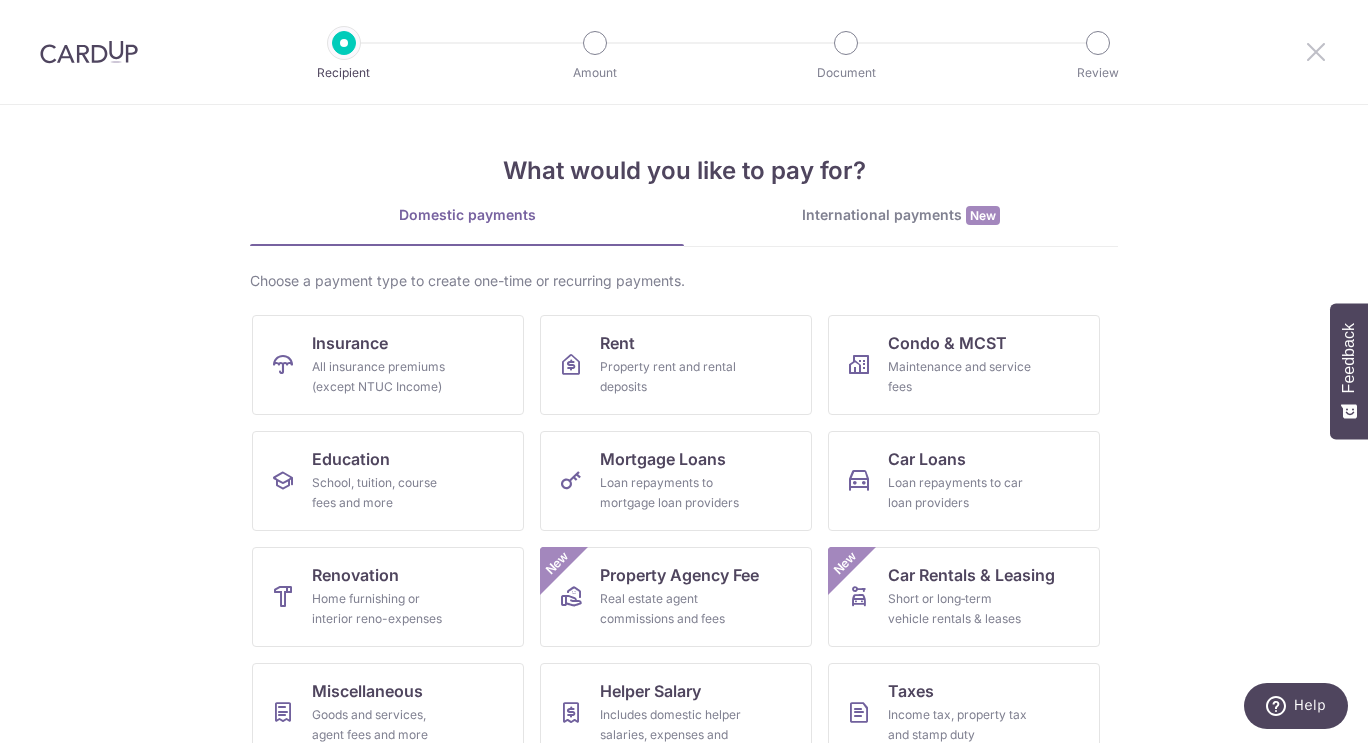 click at bounding box center [1316, 51] 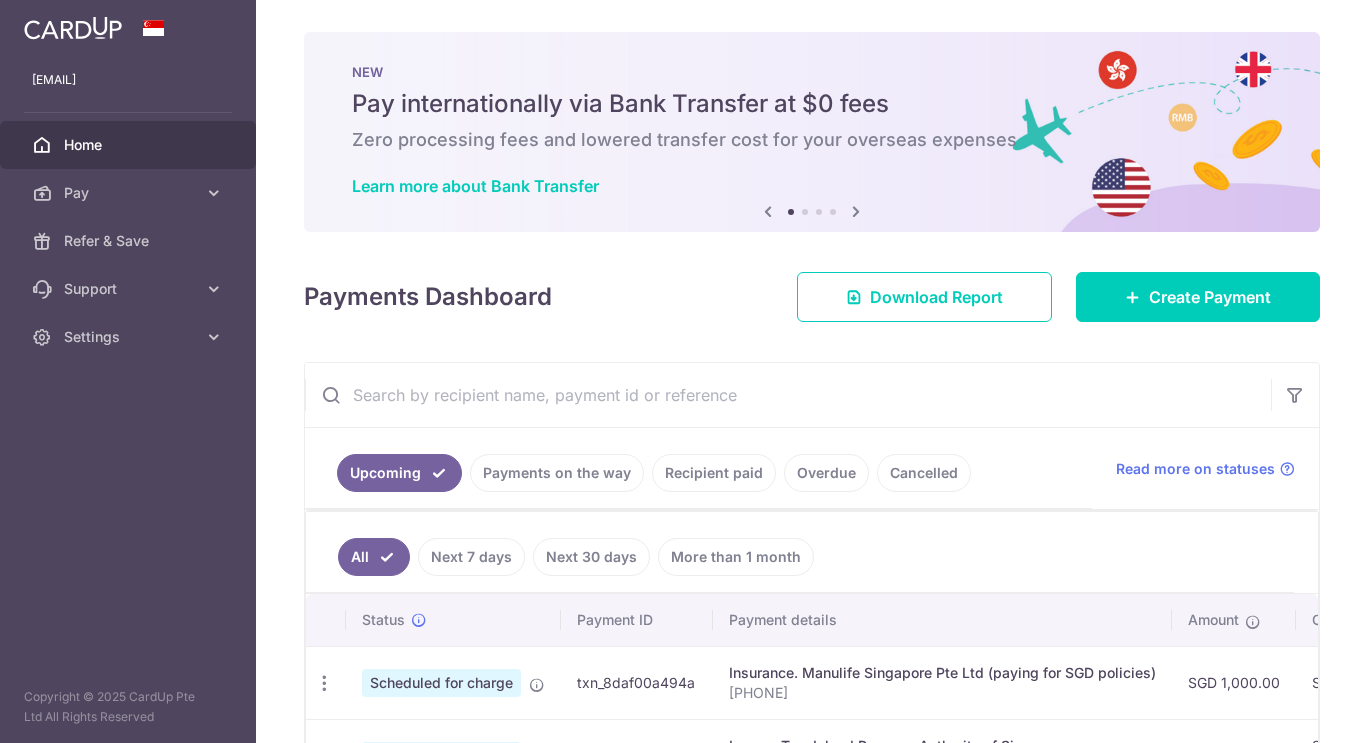 scroll, scrollTop: 0, scrollLeft: 0, axis: both 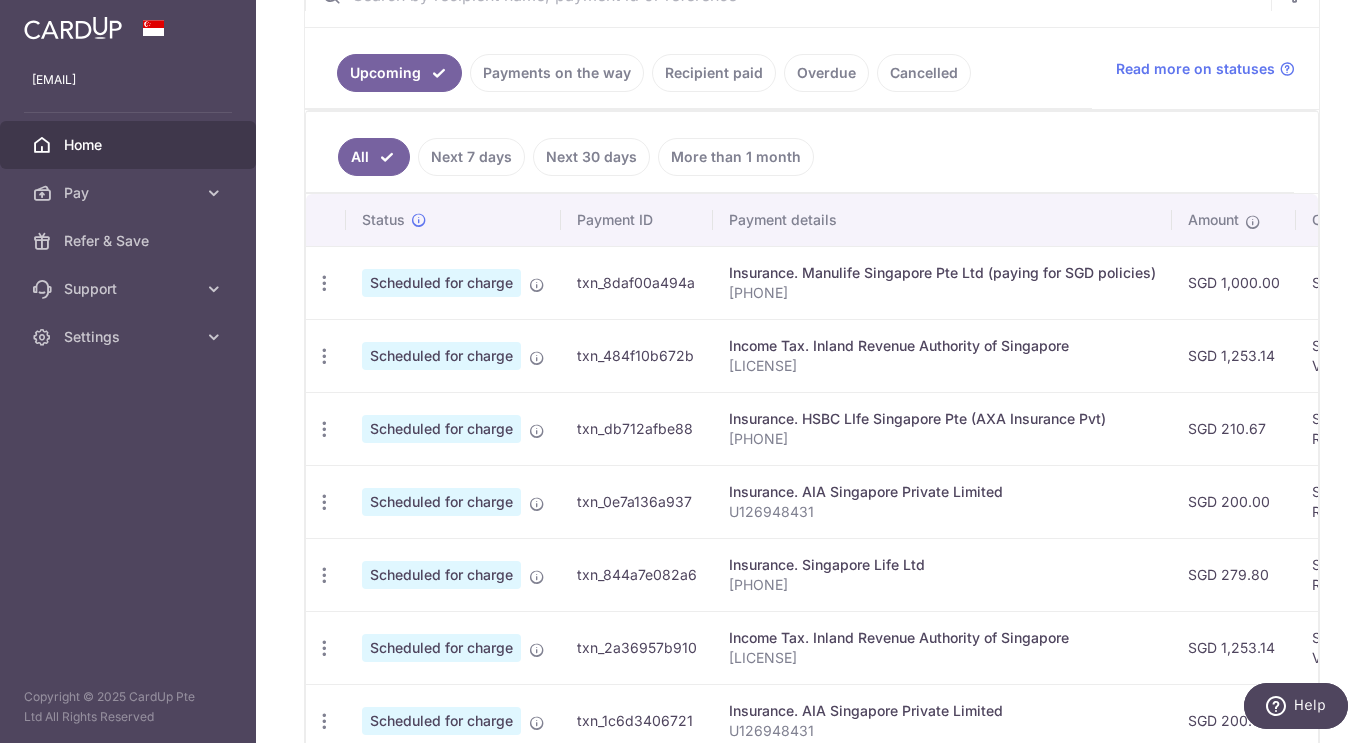 click on "Recipient paid" at bounding box center (714, 73) 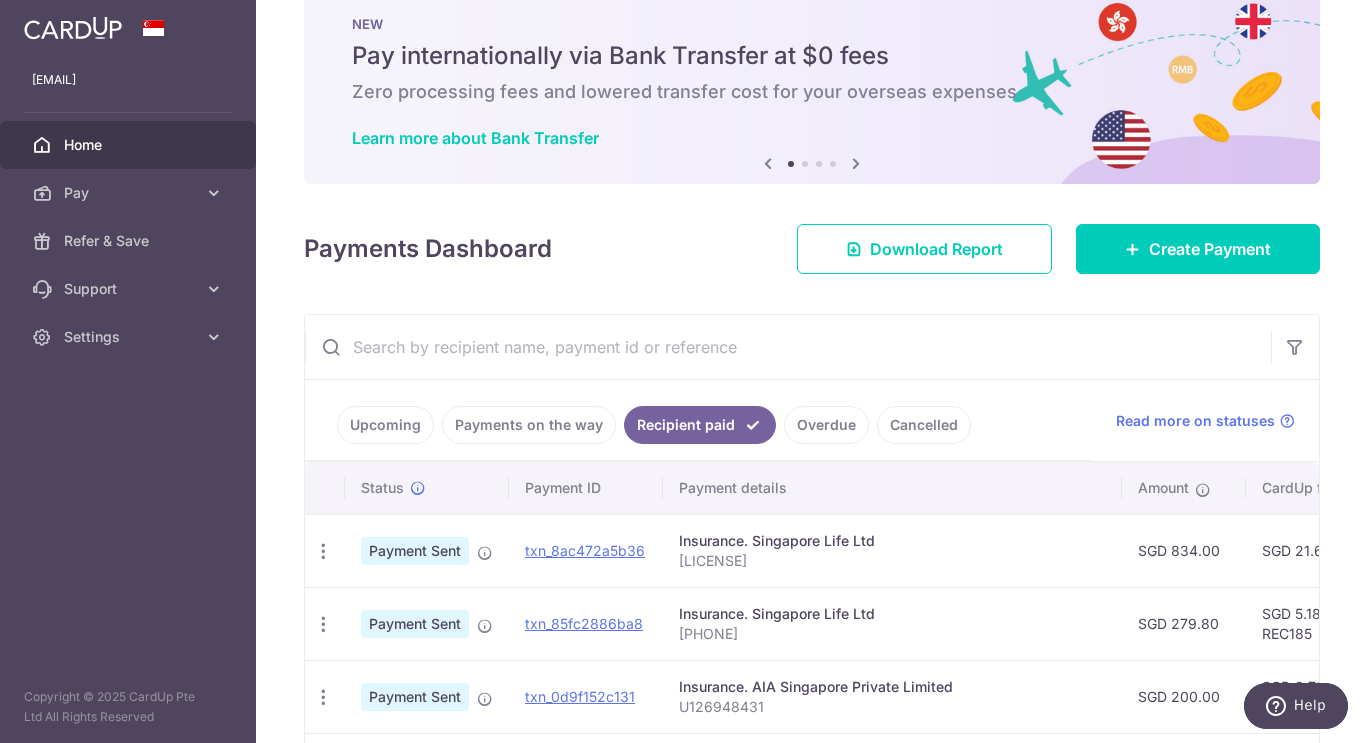 scroll, scrollTop: 400, scrollLeft: 0, axis: vertical 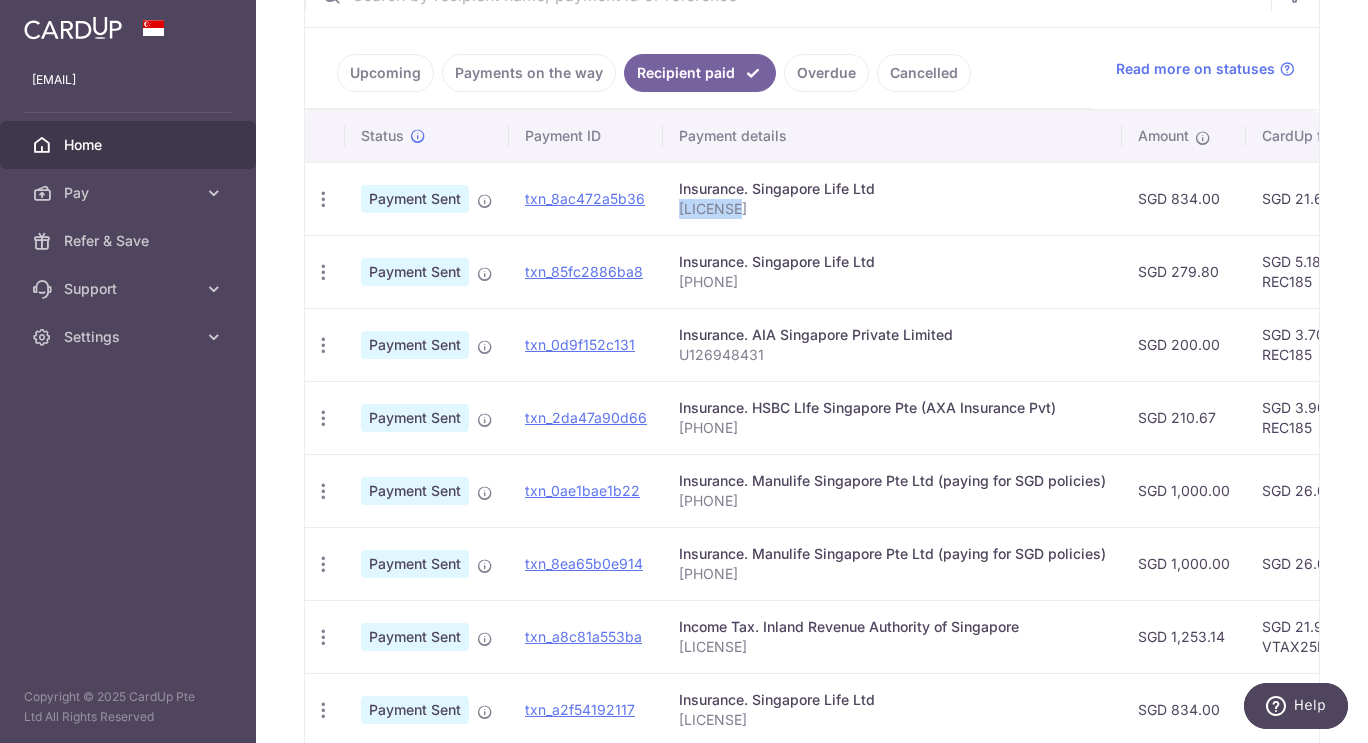 drag, startPoint x: 758, startPoint y: 208, endPoint x: 677, endPoint y: 215, distance: 81.3019 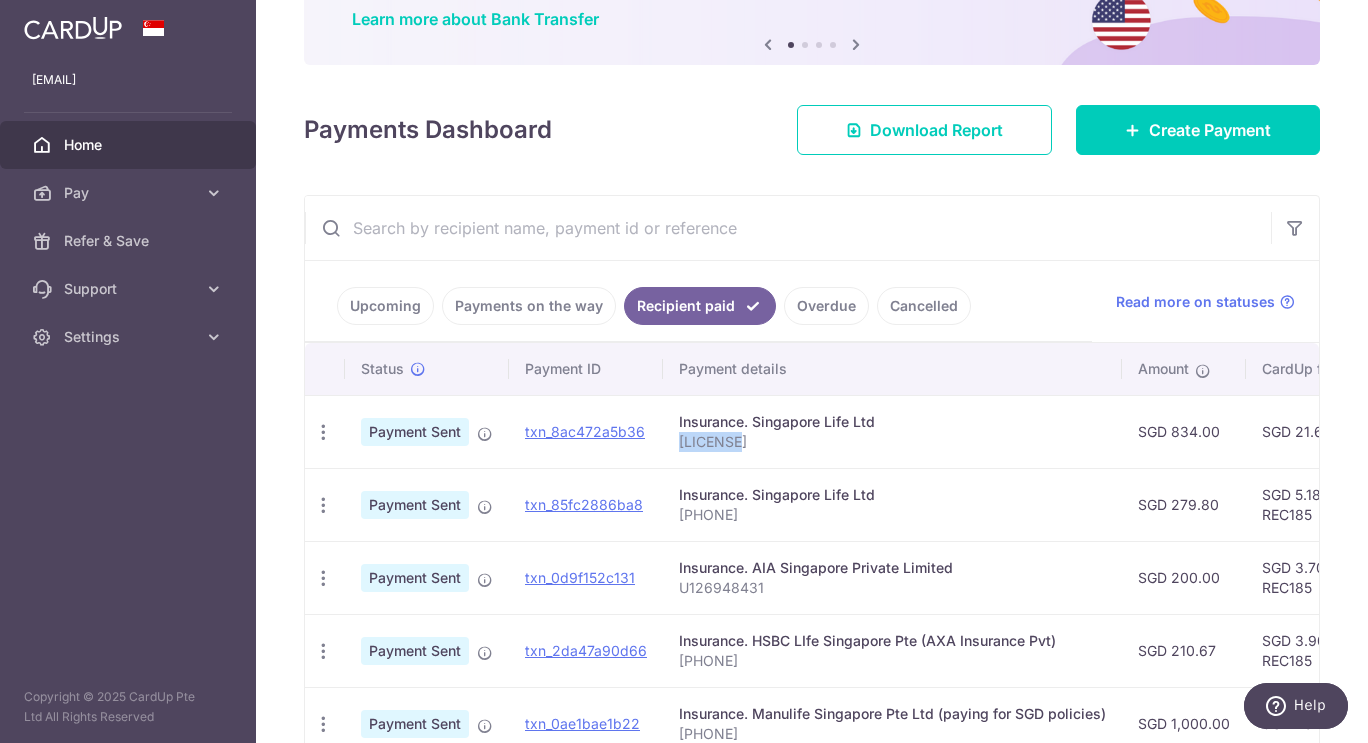 scroll, scrollTop: 0, scrollLeft: 0, axis: both 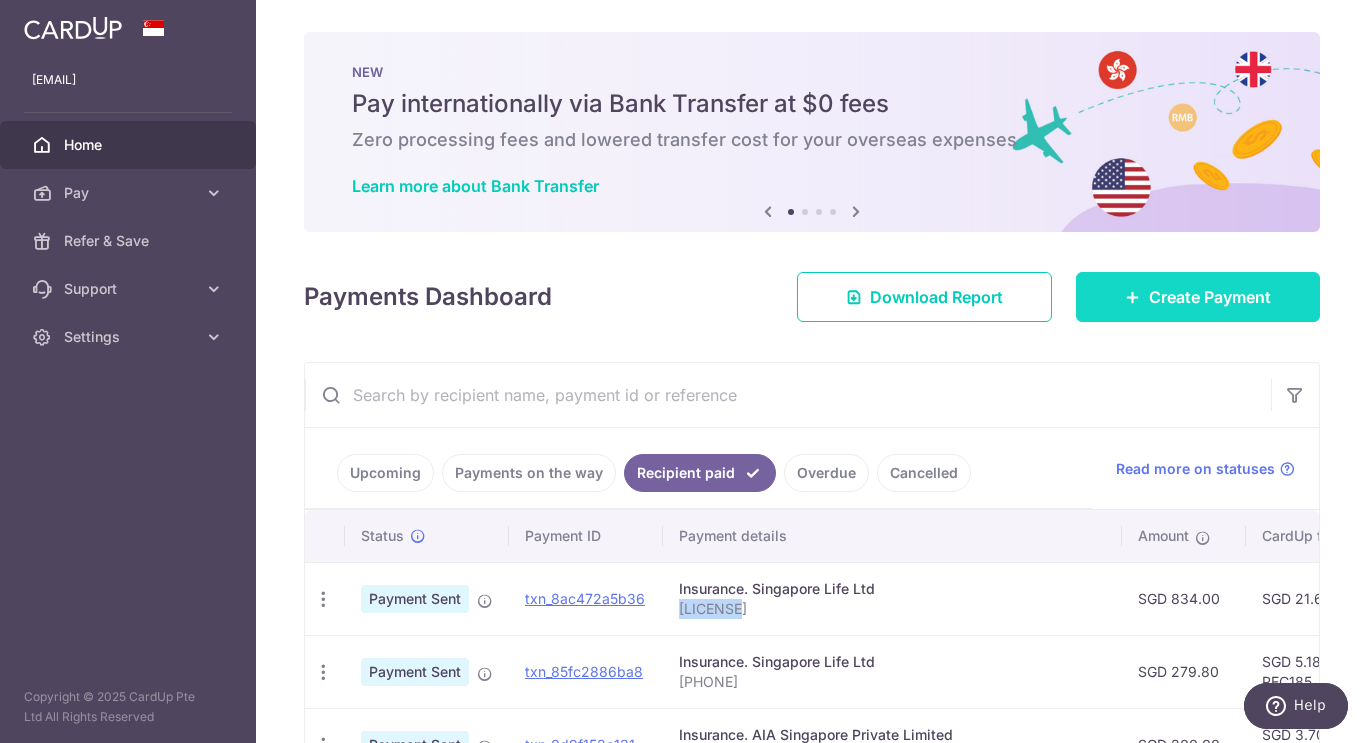 click on "Create Payment" at bounding box center [1210, 297] 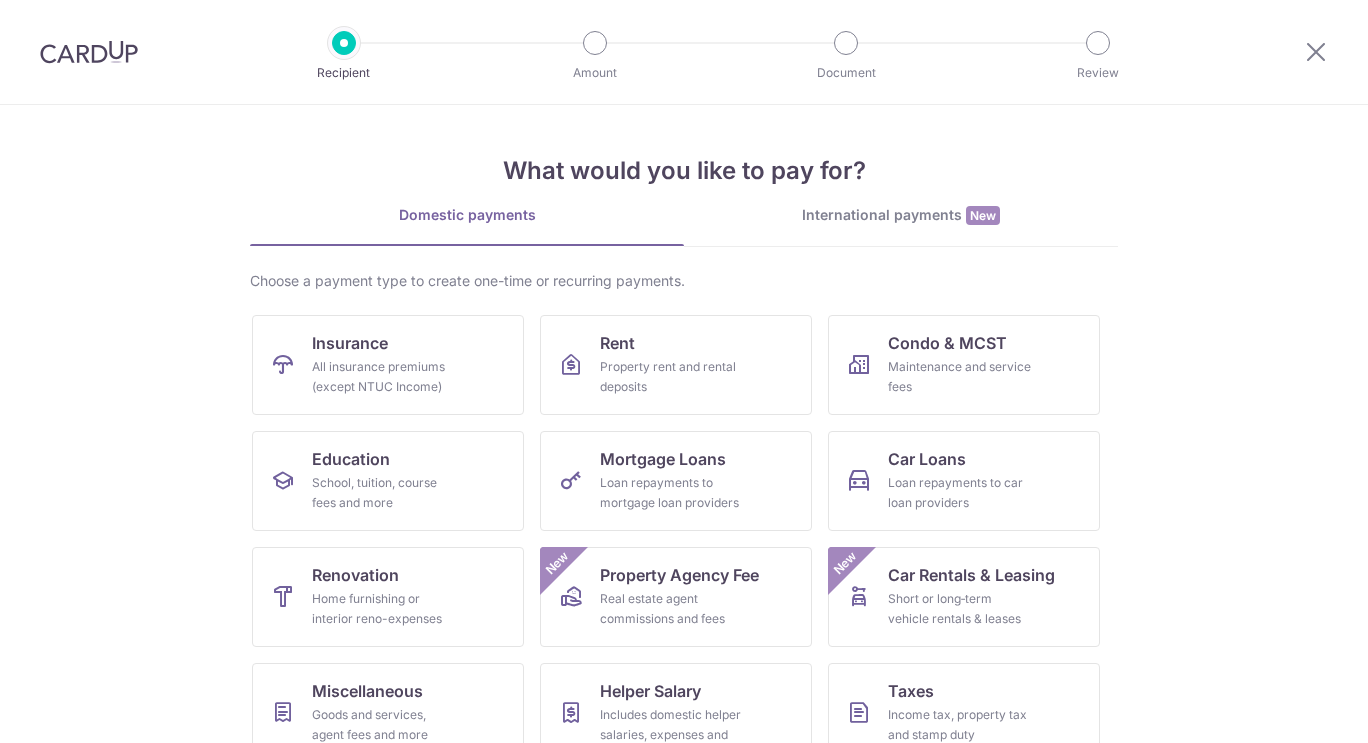 scroll, scrollTop: 0, scrollLeft: 0, axis: both 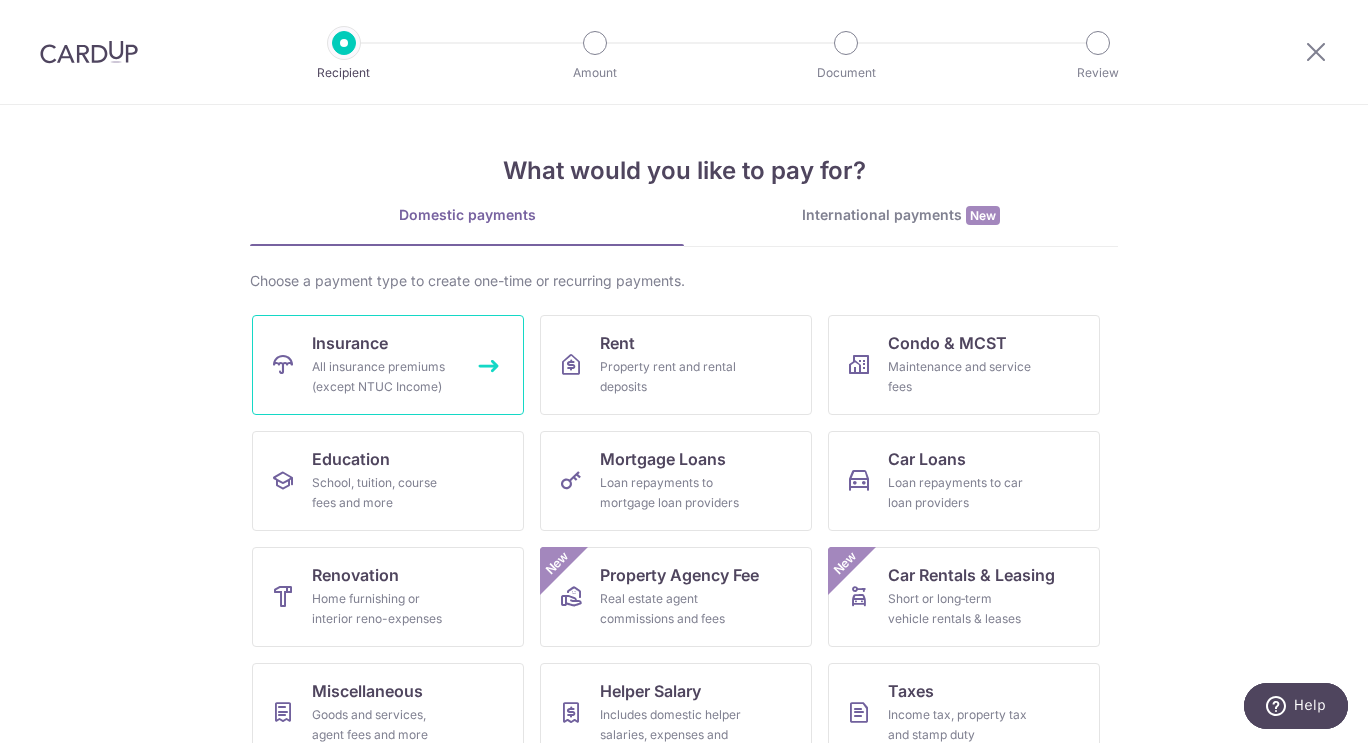 click on "Insurance" at bounding box center (350, 343) 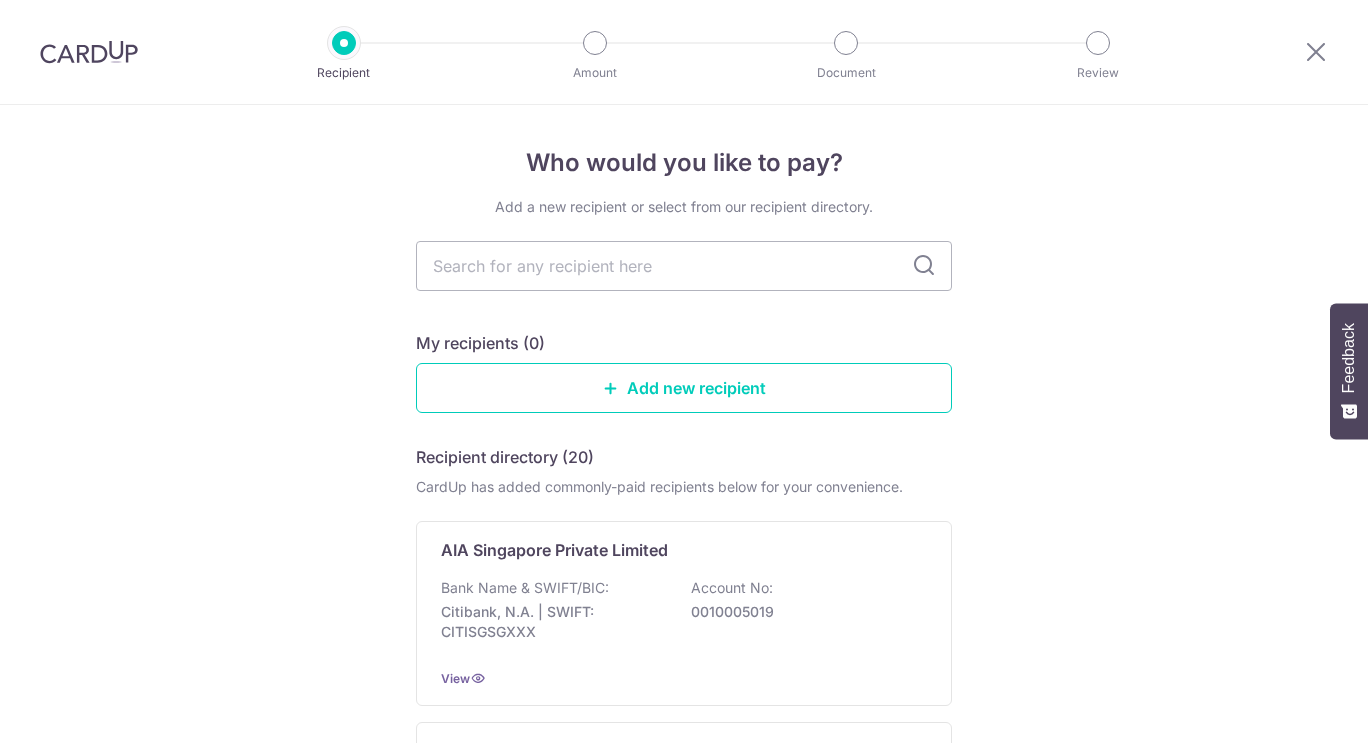 scroll, scrollTop: 0, scrollLeft: 0, axis: both 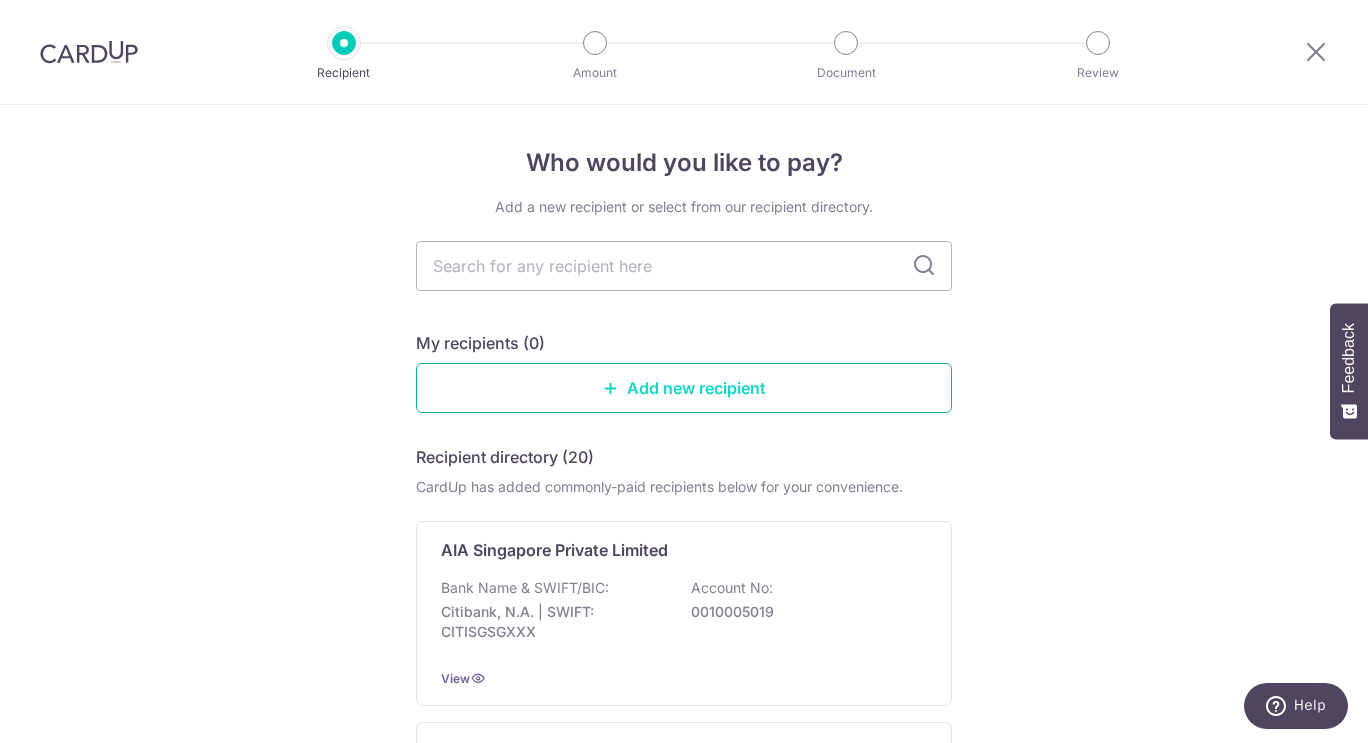click on "Add new recipient" at bounding box center [684, 388] 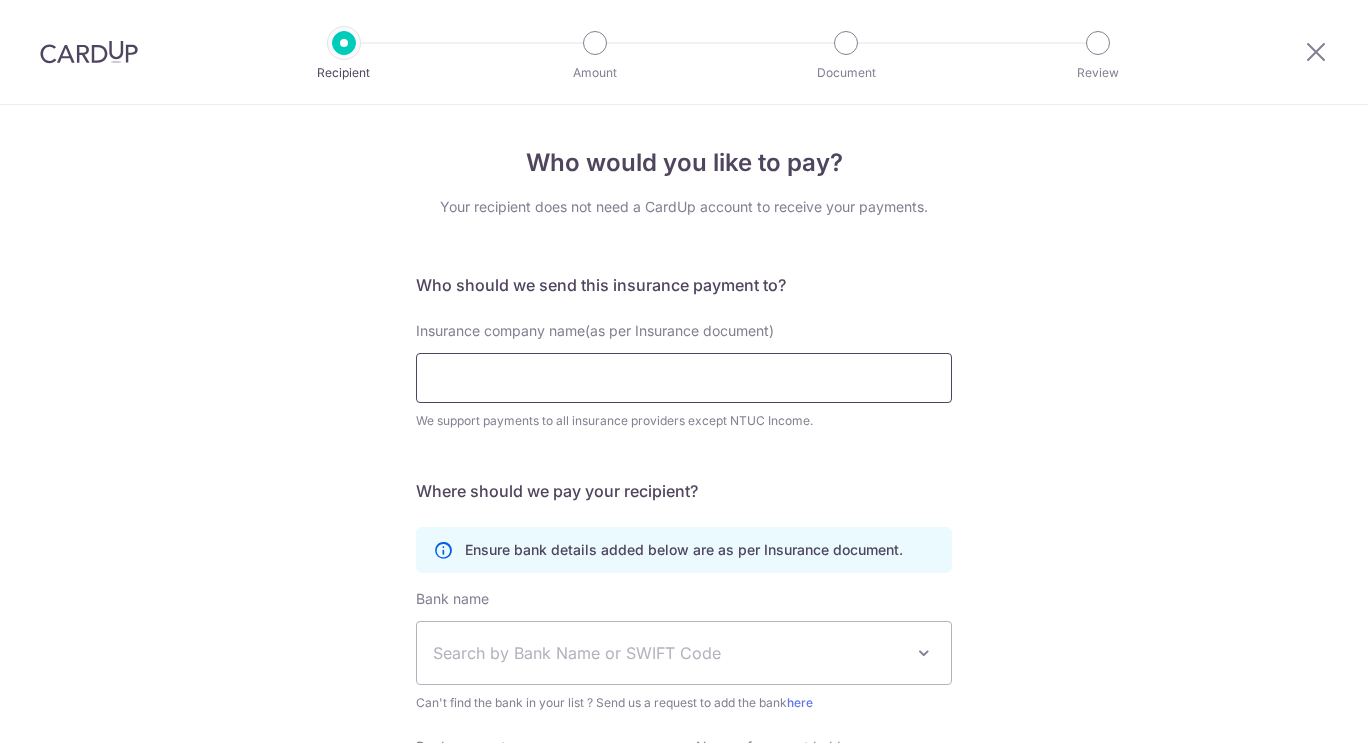 scroll, scrollTop: 0, scrollLeft: 0, axis: both 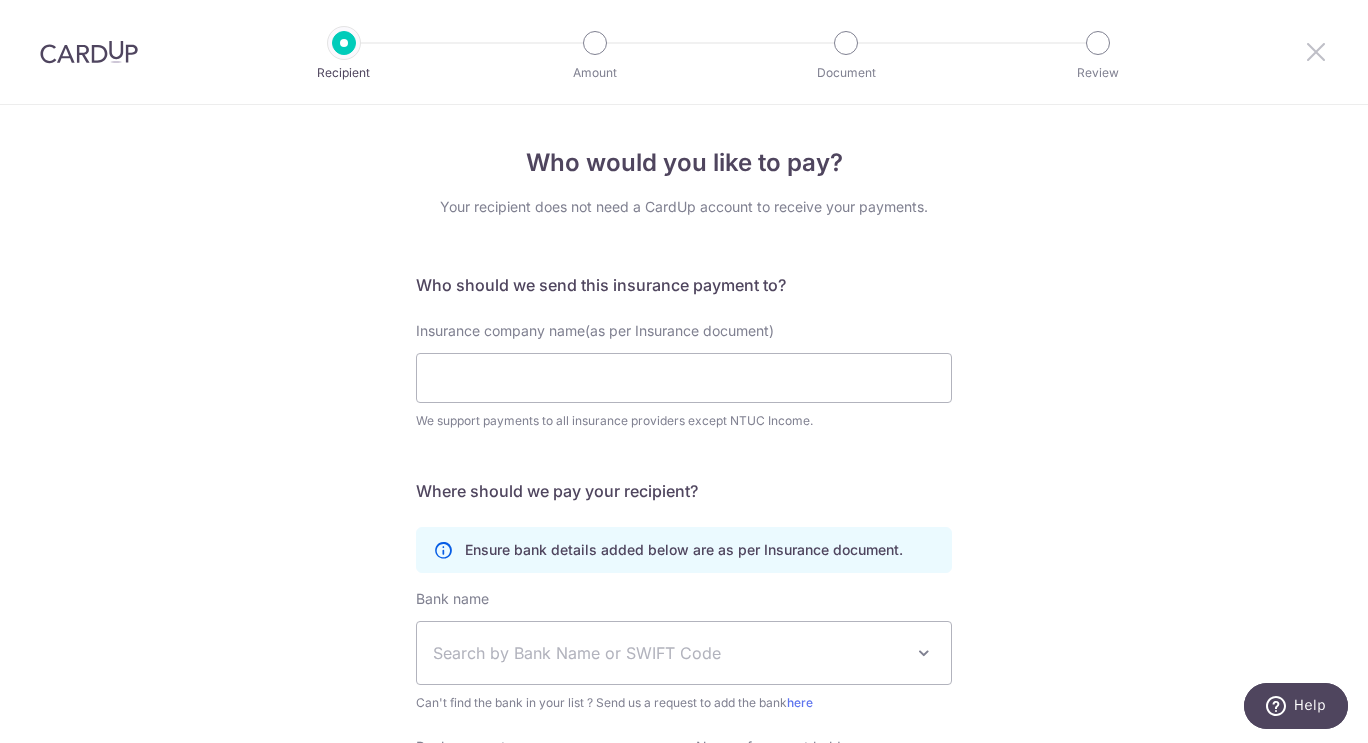 click at bounding box center [1316, 51] 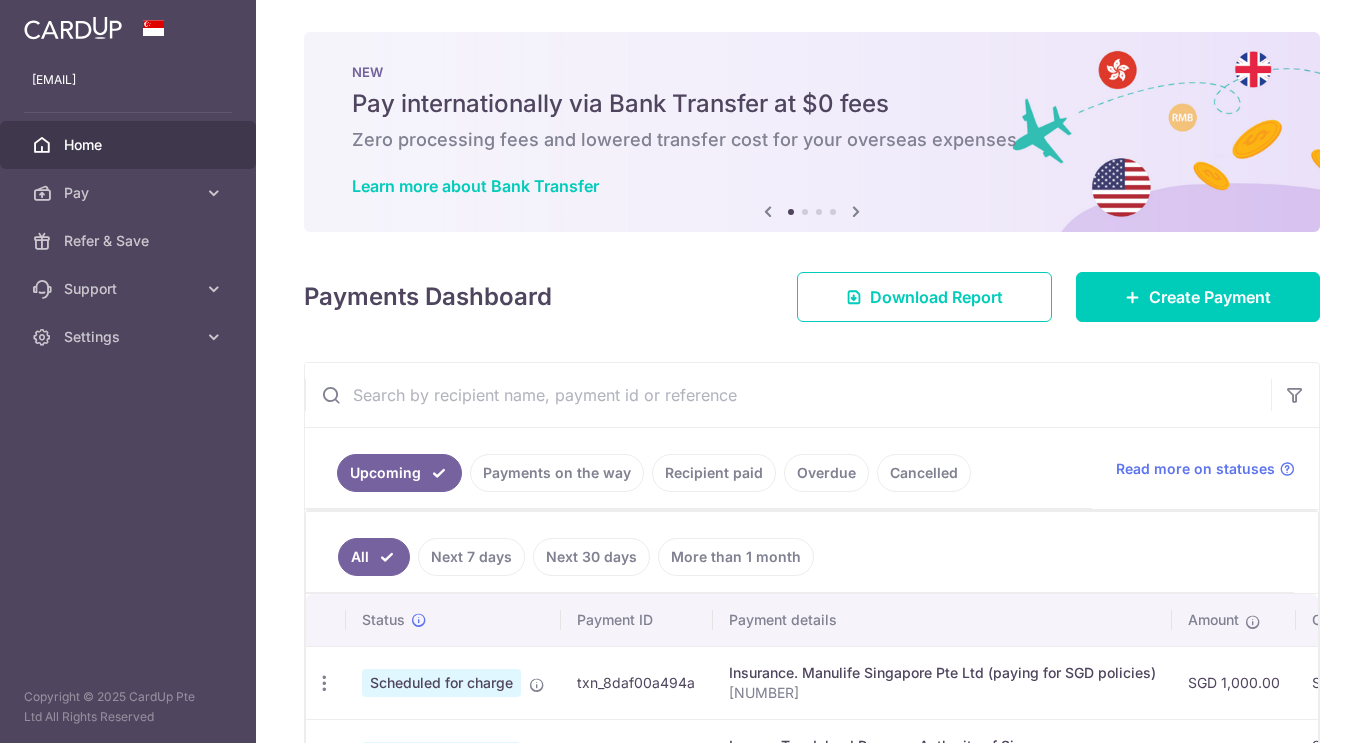 scroll, scrollTop: 0, scrollLeft: 0, axis: both 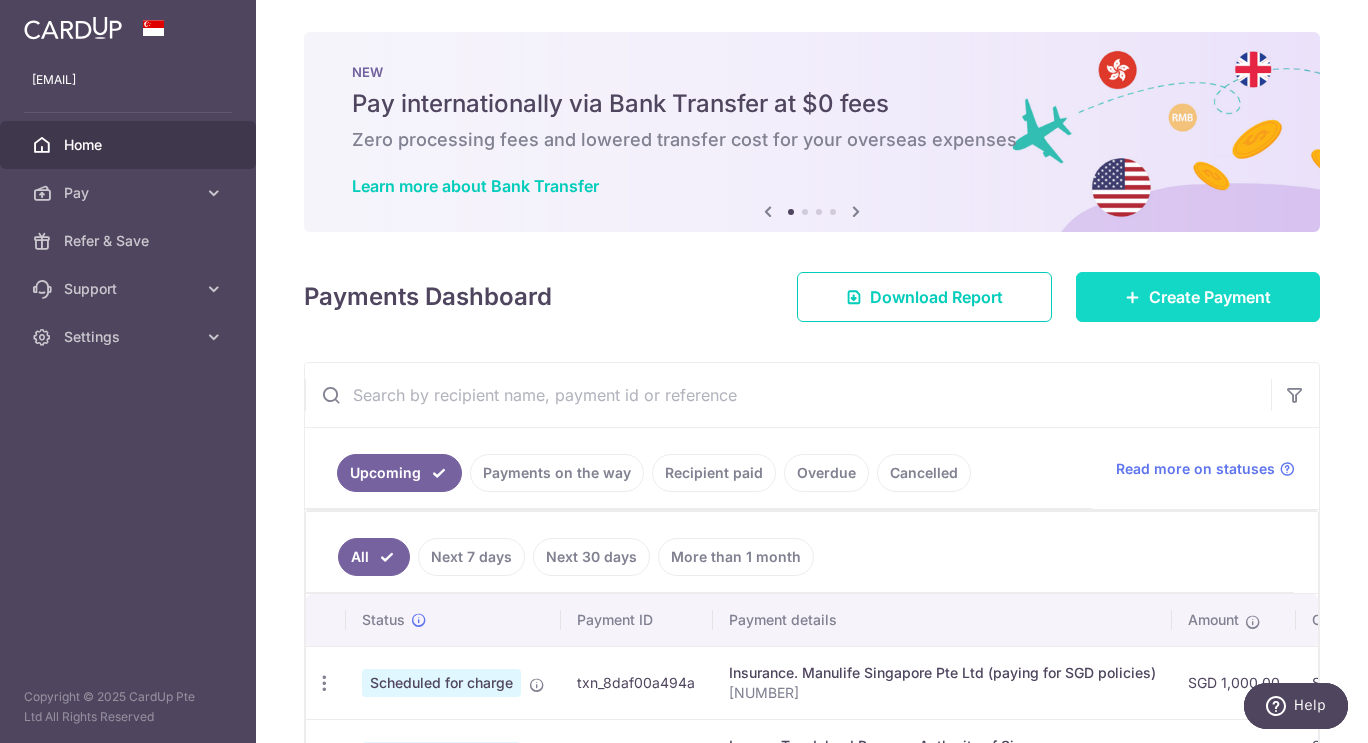 click on "Create Payment" at bounding box center [1210, 297] 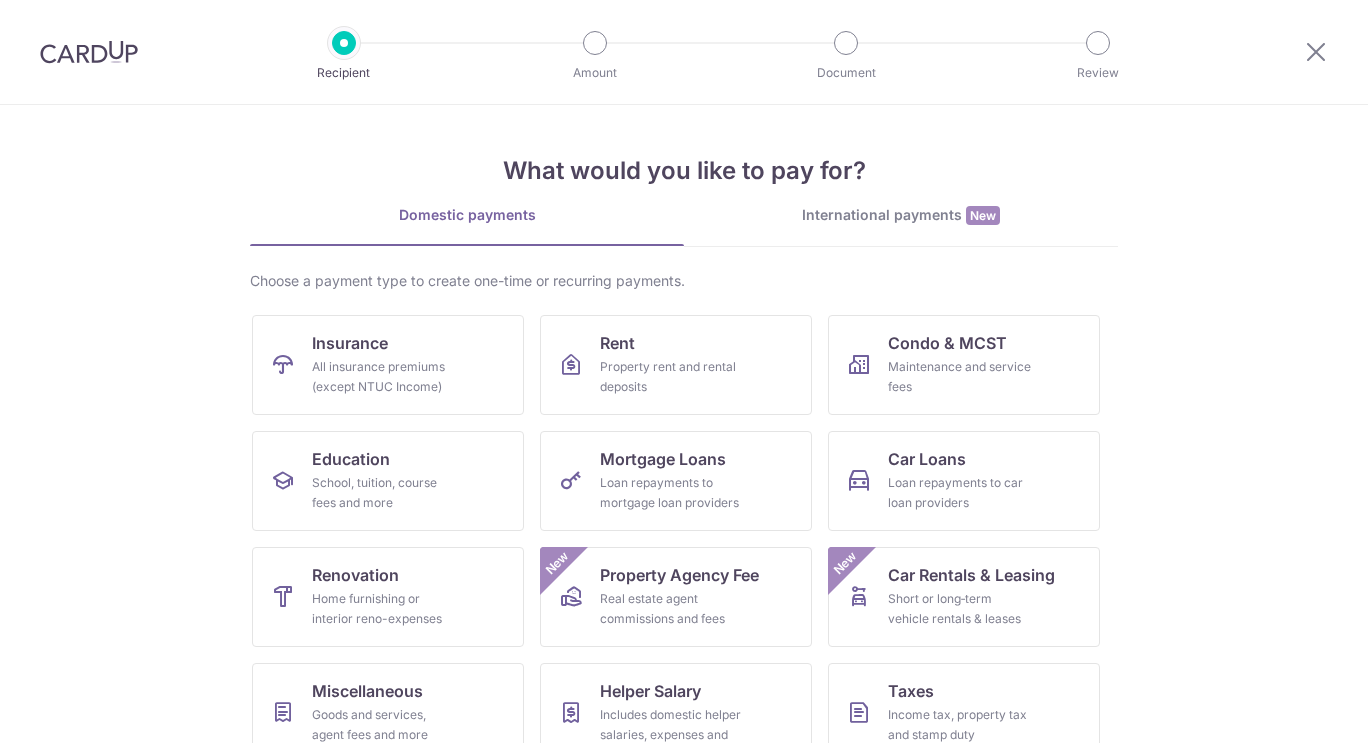scroll, scrollTop: 0, scrollLeft: 0, axis: both 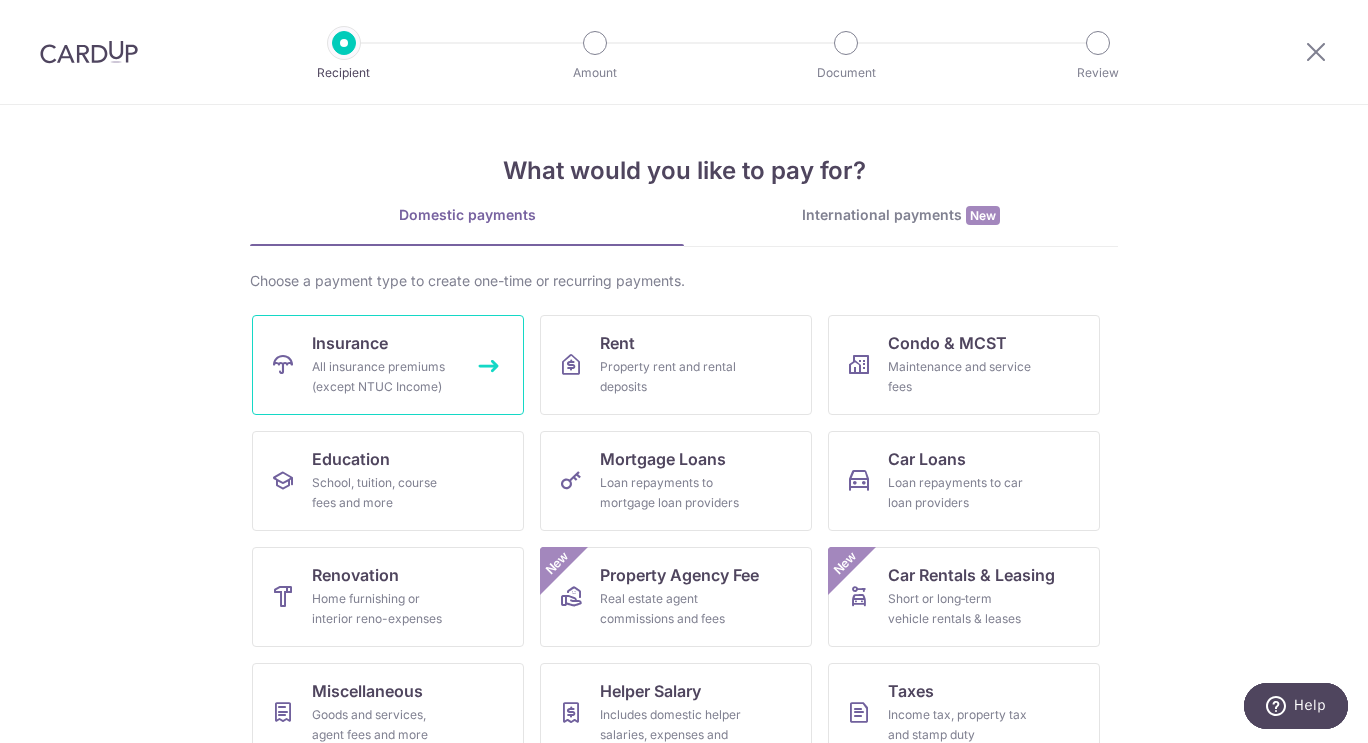 click on "Insurance All insurance premiums (except NTUC Income)" at bounding box center (388, 365) 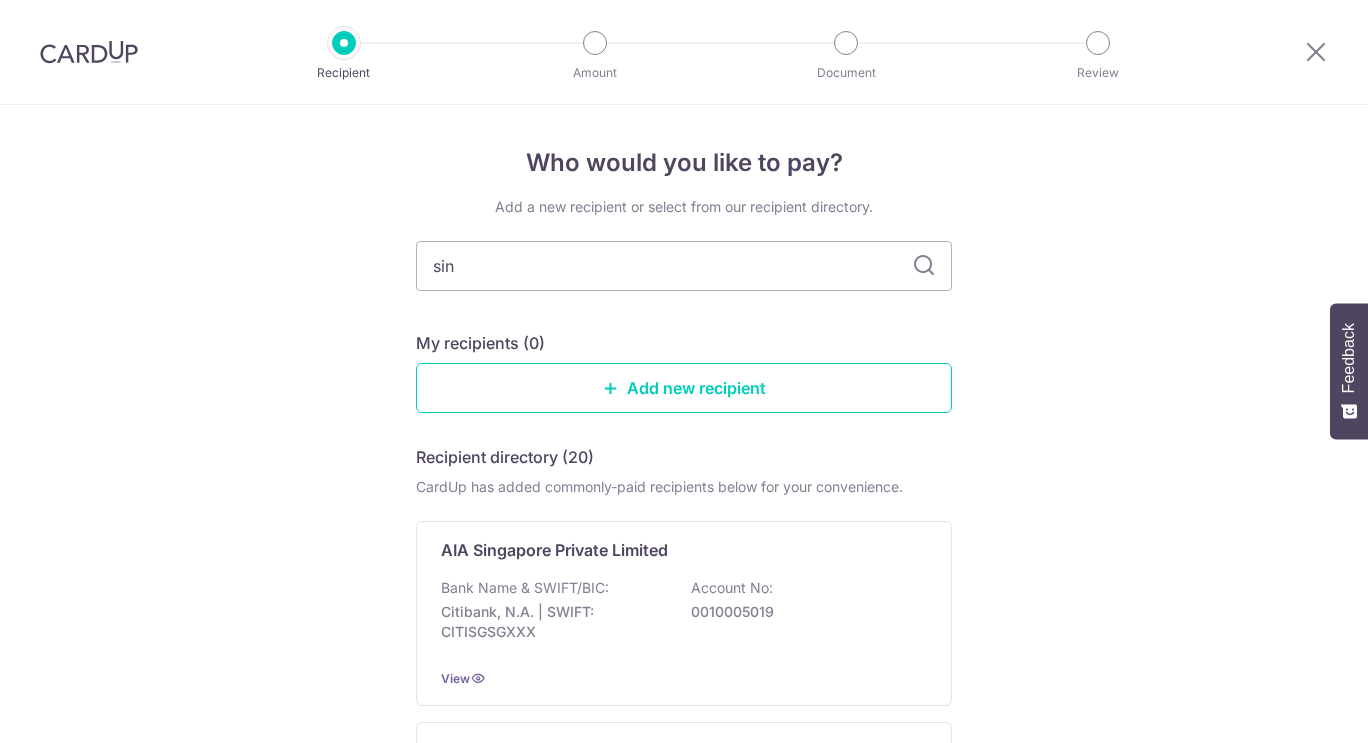 type on "sing" 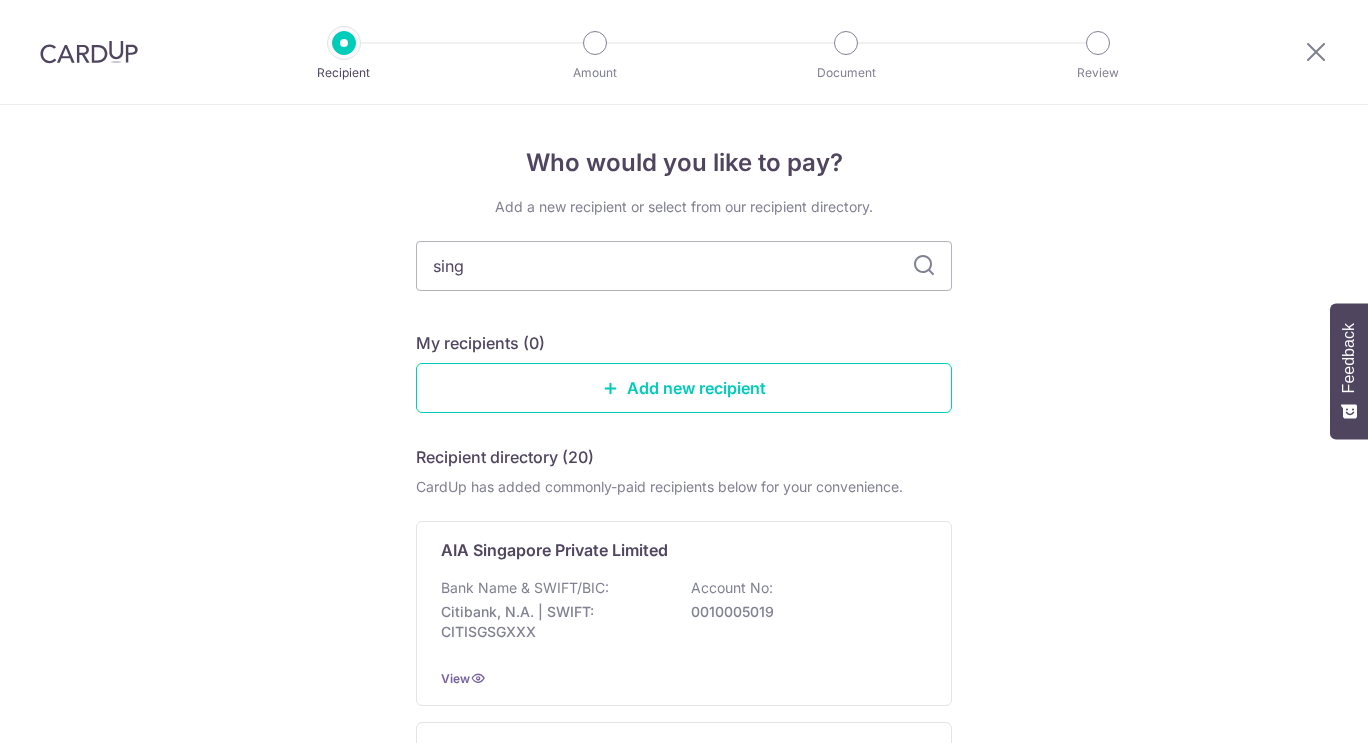 scroll, scrollTop: 0, scrollLeft: 0, axis: both 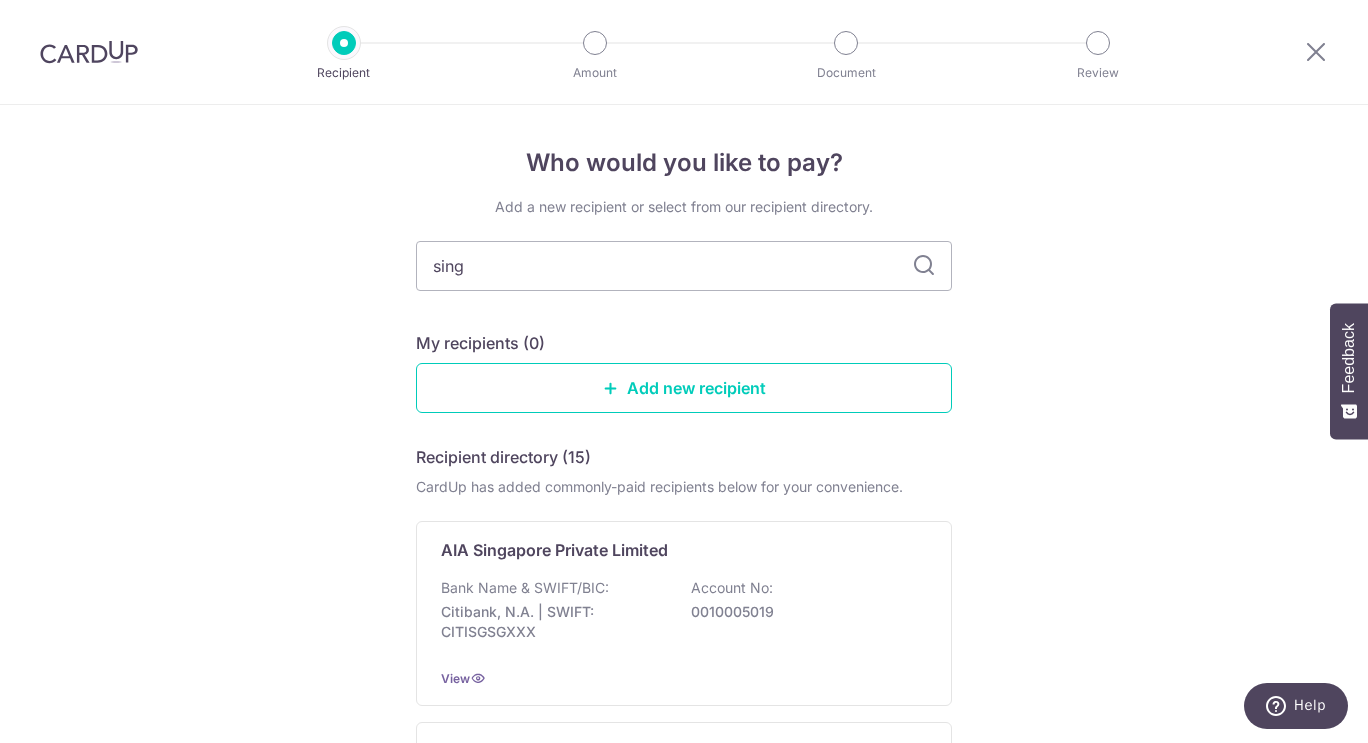 click on "Add a new recipient or select from our recipient directory.
sing
My recipients (0)
Add new recipient
Recipient directory (15)
CardUp has added commonly-paid recipients below for your convenience.
AIA Singapore Private Limited
Bank Name & SWIFT/BIC:
Citibank, N.A. | SWIFT: CITISGSGXXX
Account No:
0010005019
View
China Life Insurance (Singapore) Pte Ltd
Bank Name & SWIFT/BIC:
DBS Bank | SWIFT: DBSSSGSGXXX
Account No:
0039302860
View" at bounding box center [684, 1417] 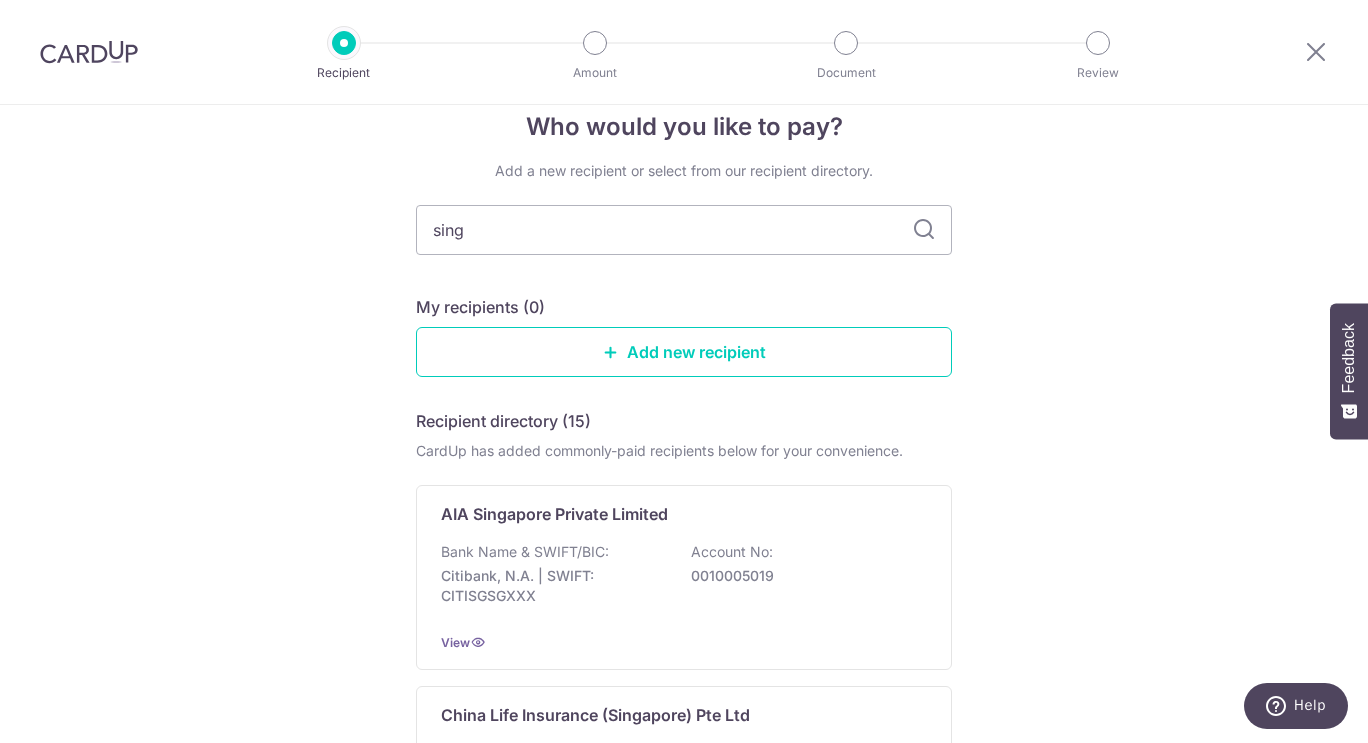 scroll, scrollTop: 0, scrollLeft: 0, axis: both 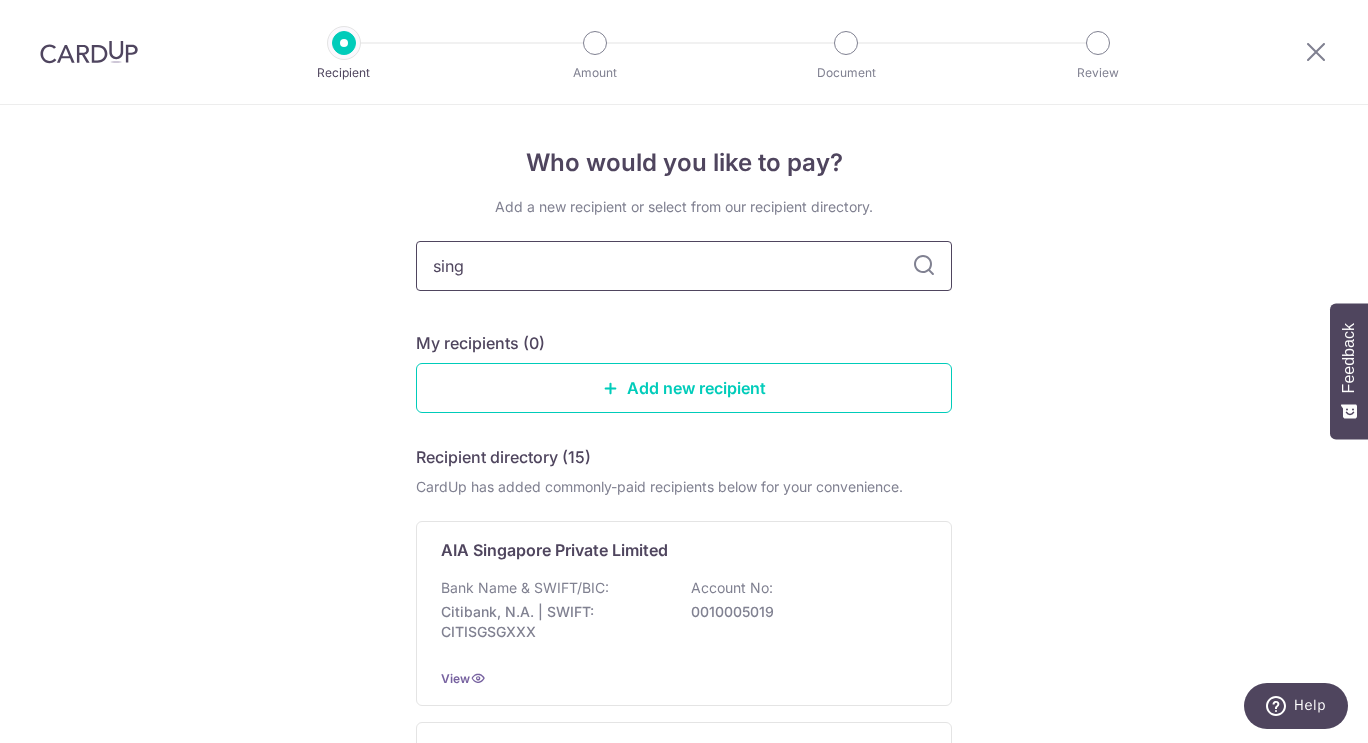 click on "sing" at bounding box center (684, 266) 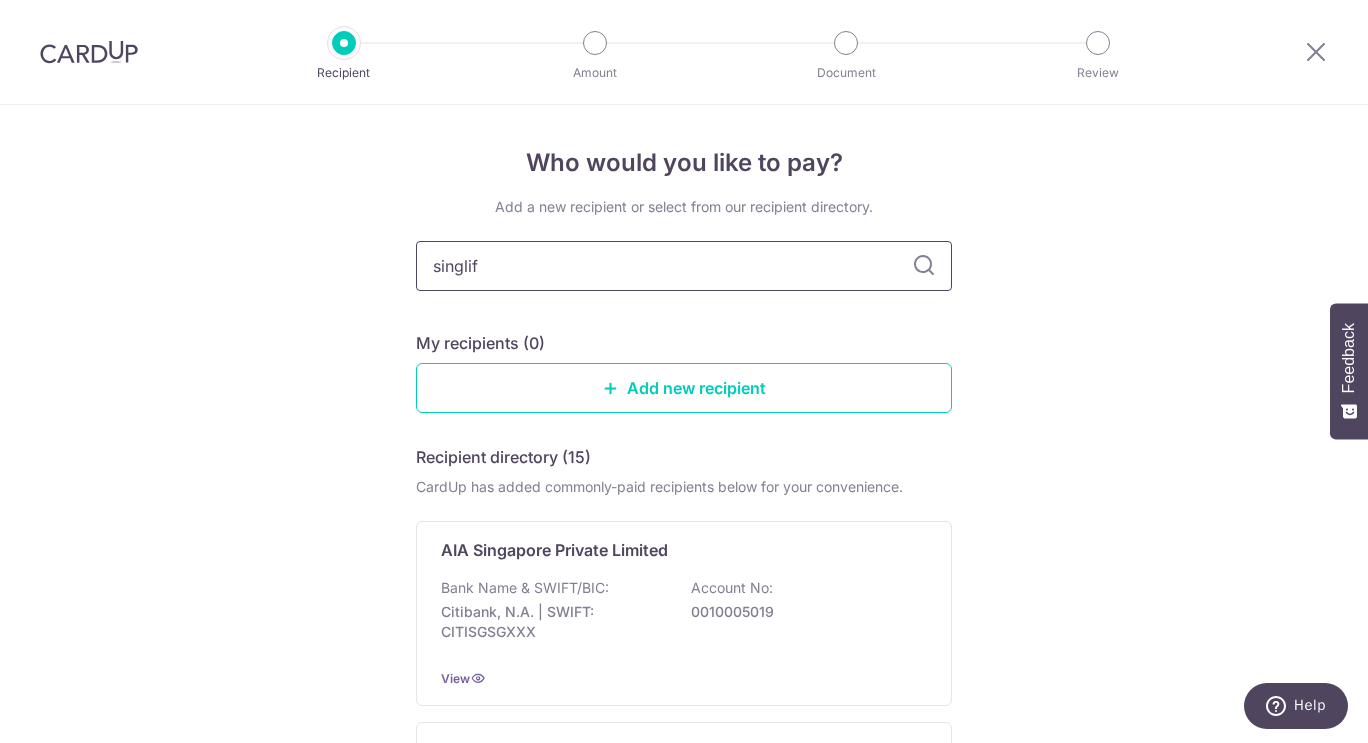 type on "singlife" 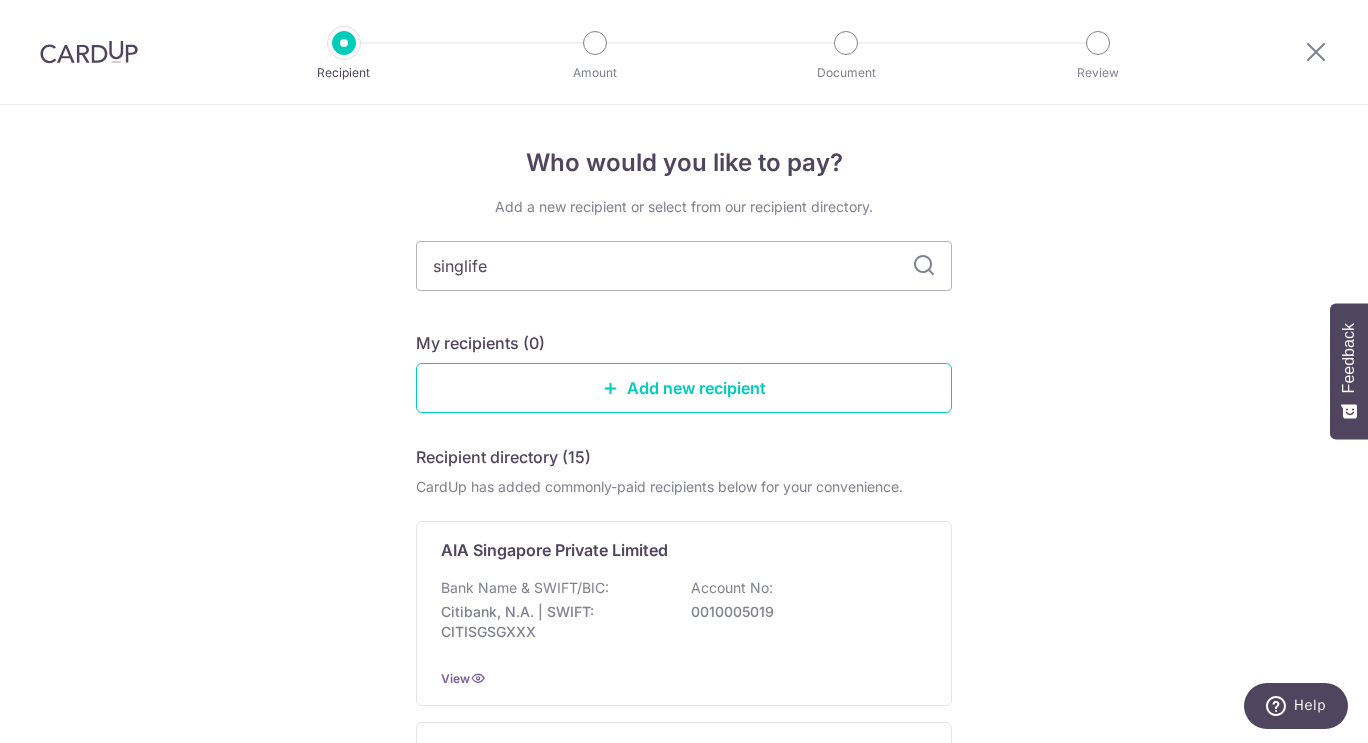 click on "Who would you like to pay?
Add a new recipient or select from our recipient directory.
singlife
My recipients (0)
Add new recipient
Recipient directory (15)
CardUp has added commonly-paid recipients below for your convenience.
AIA Singapore Private Limited
Bank Name & SWIFT/BIC:
Citibank, N.A. | SWIFT: CITISGSGXXX
Account No:
0010005019
View
China Life Insurance (Singapore) Pte Ltd
Bank Name & SWIFT/BIC:
DBS Bank | SWIFT: DBSSSGSGXXX
Account No:" at bounding box center (684, 1418) 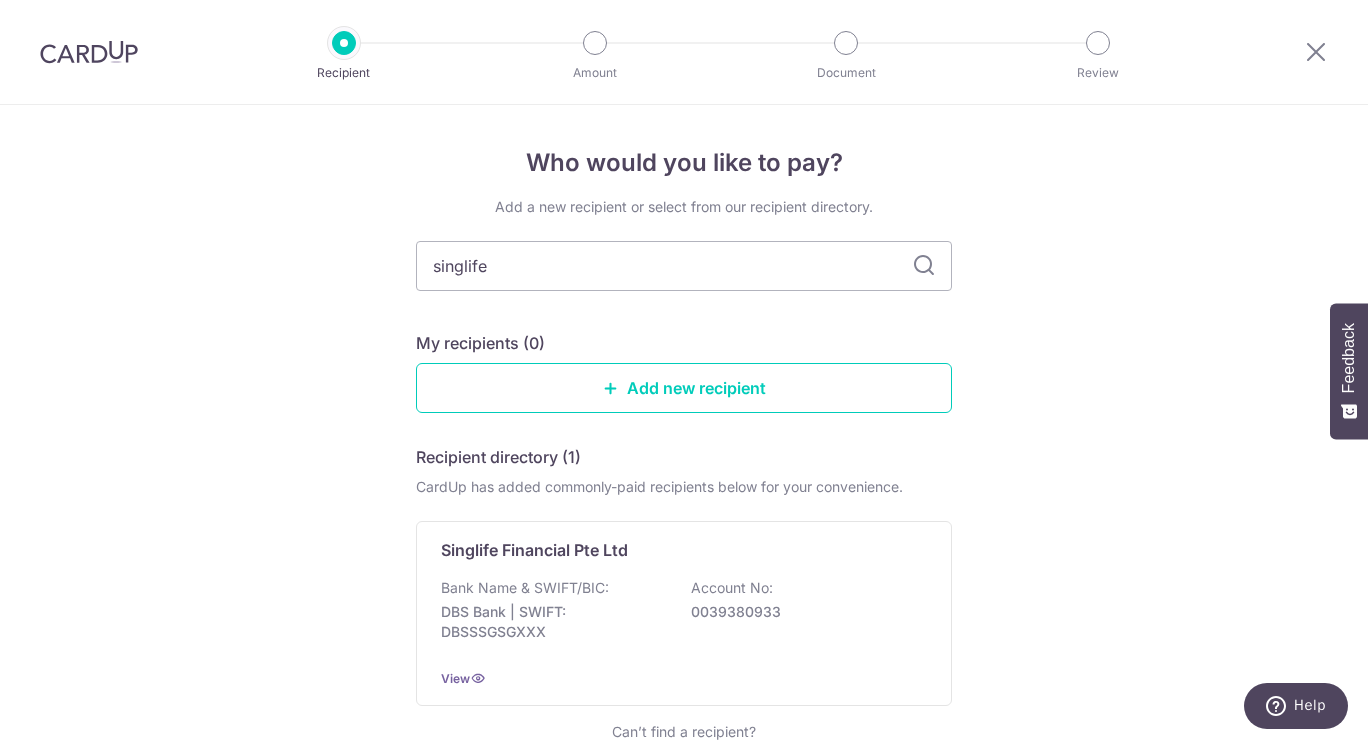 scroll, scrollTop: 137, scrollLeft: 0, axis: vertical 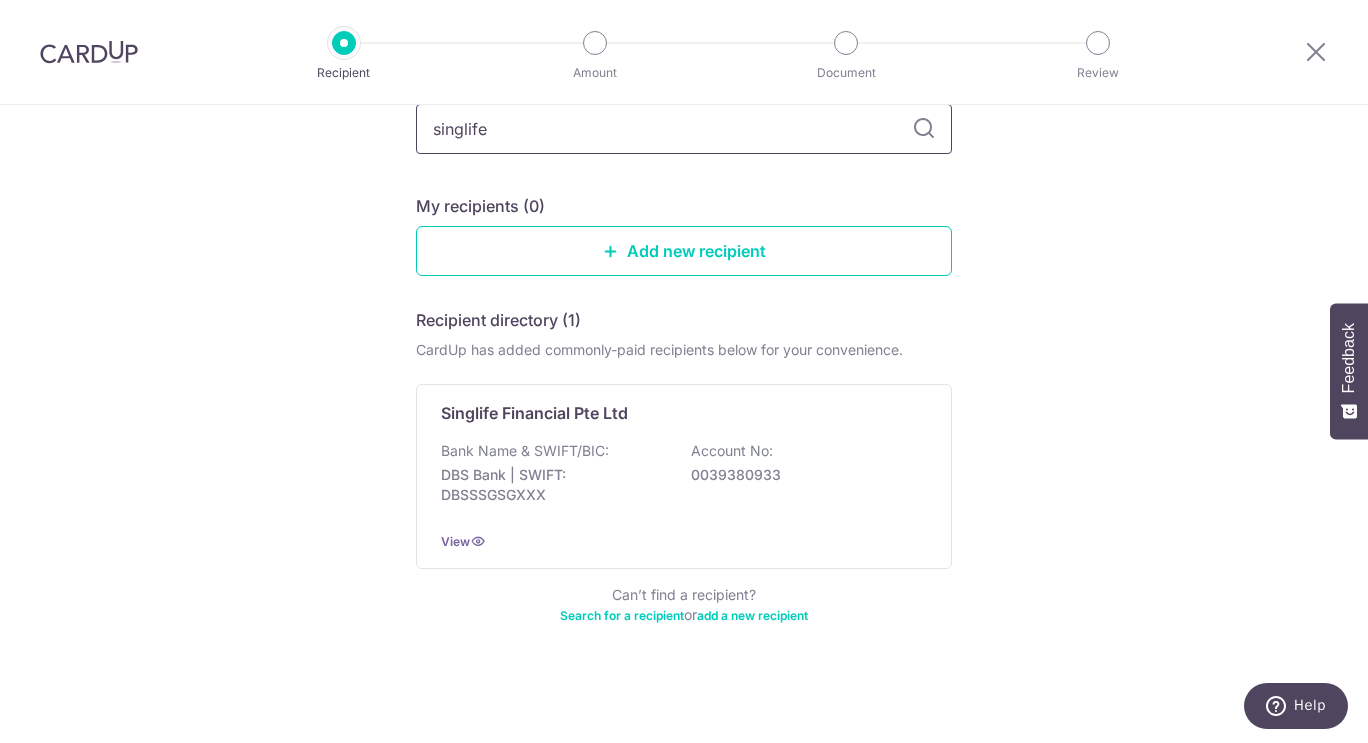drag, startPoint x: 498, startPoint y: 124, endPoint x: 370, endPoint y: 147, distance: 130.04999 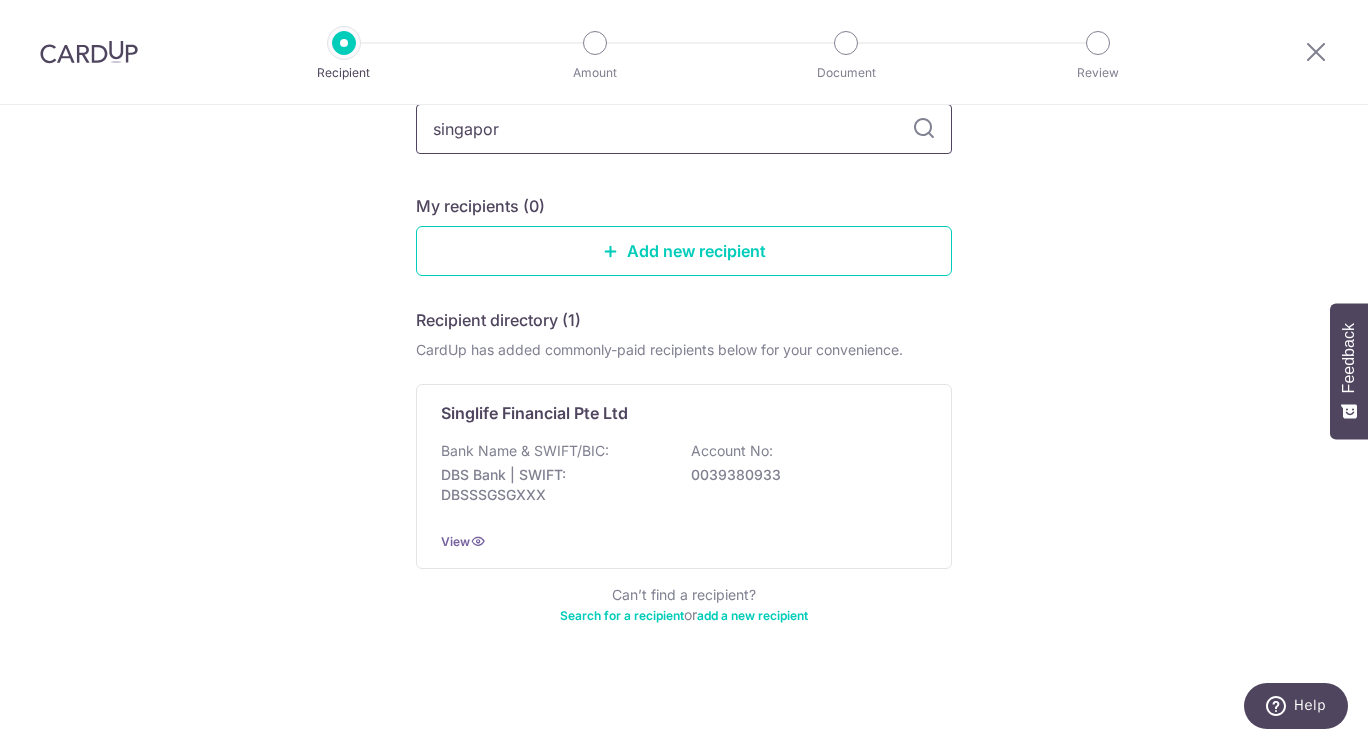 type on "singapore" 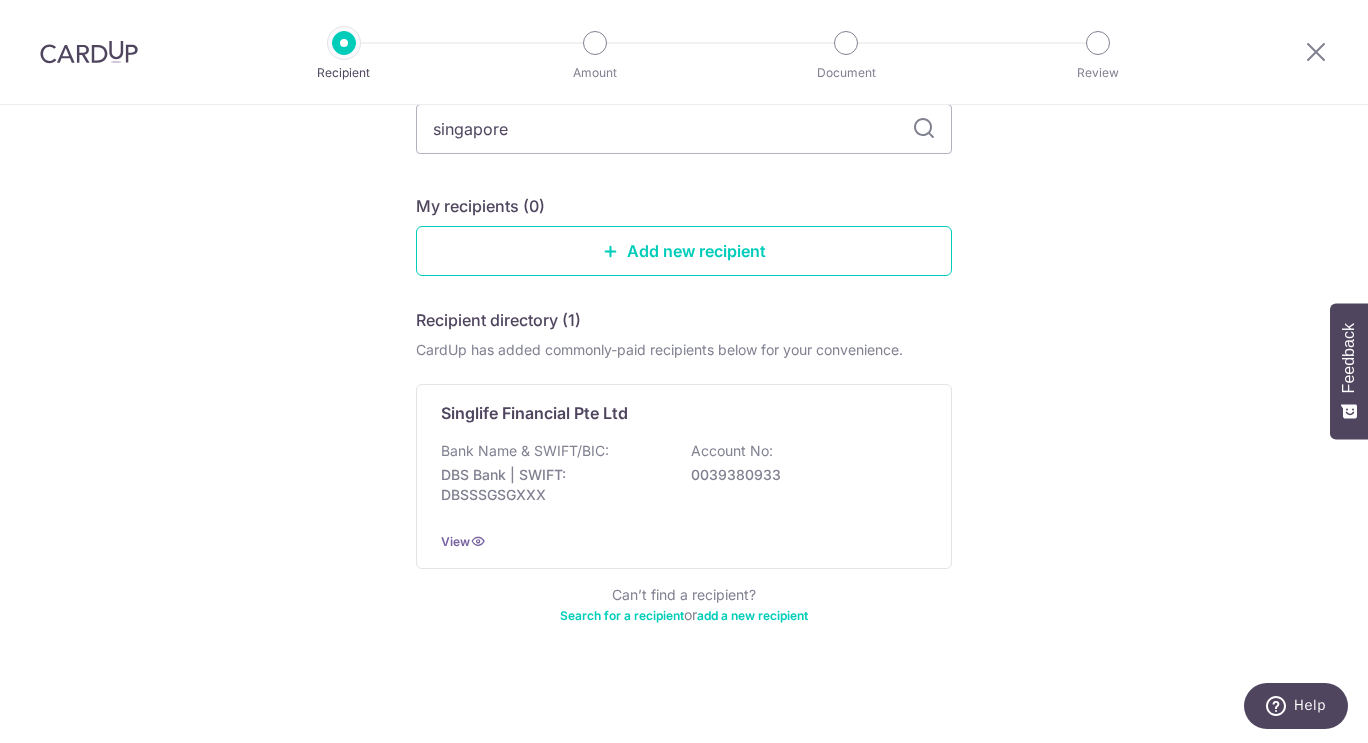 scroll, scrollTop: 136, scrollLeft: 0, axis: vertical 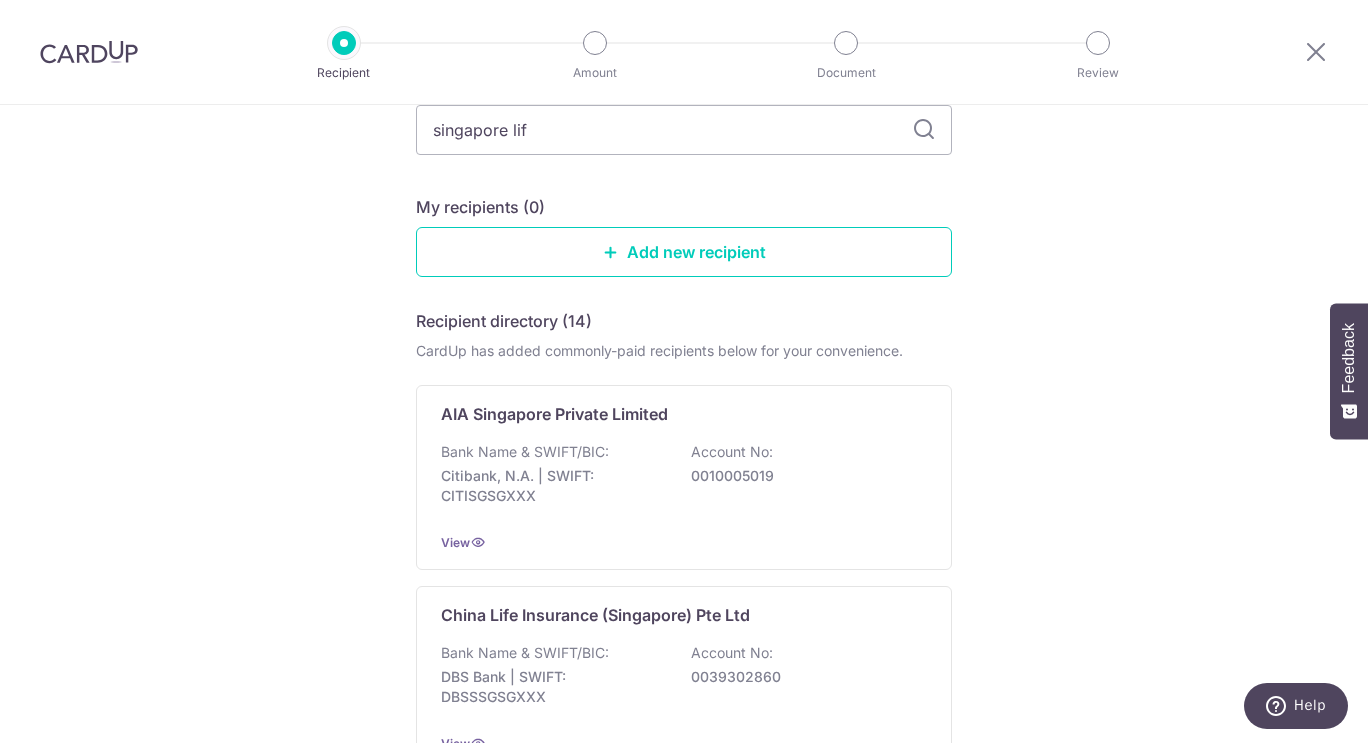 type on "singapore life" 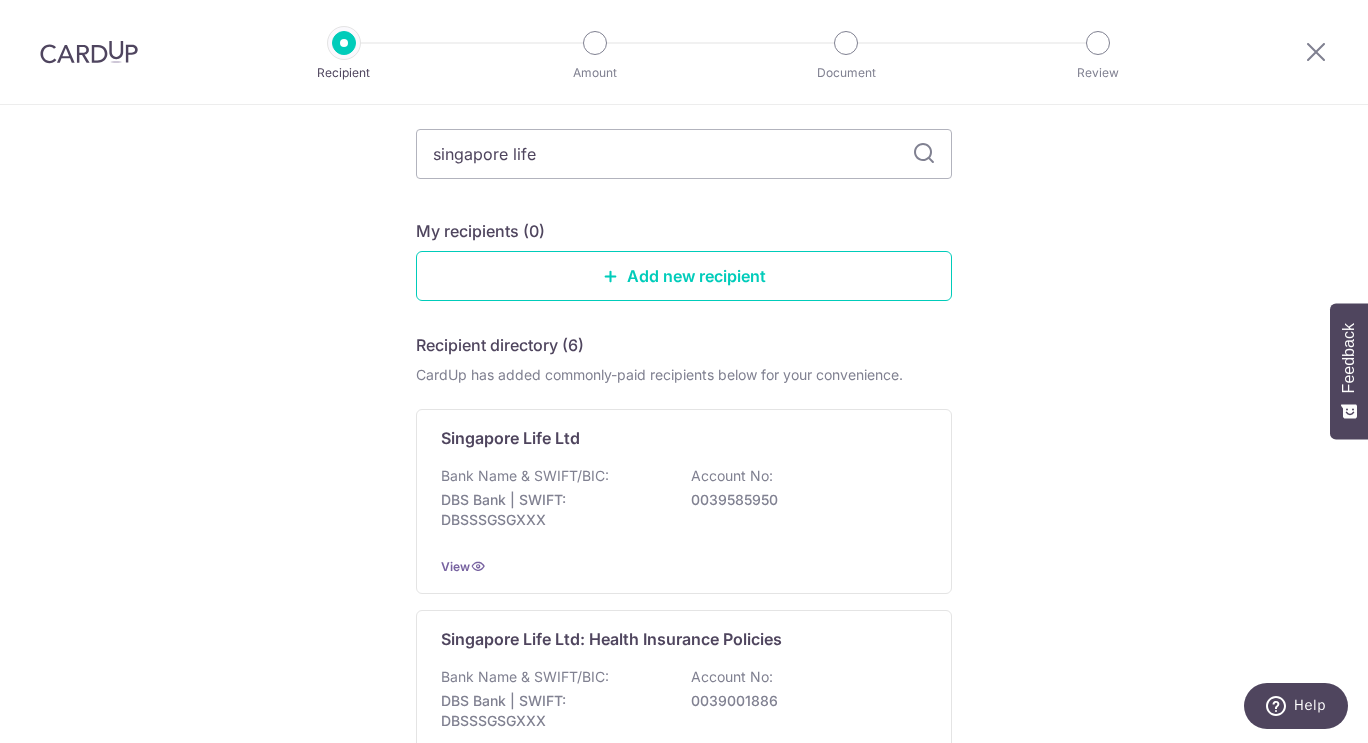 scroll, scrollTop: 136, scrollLeft: 0, axis: vertical 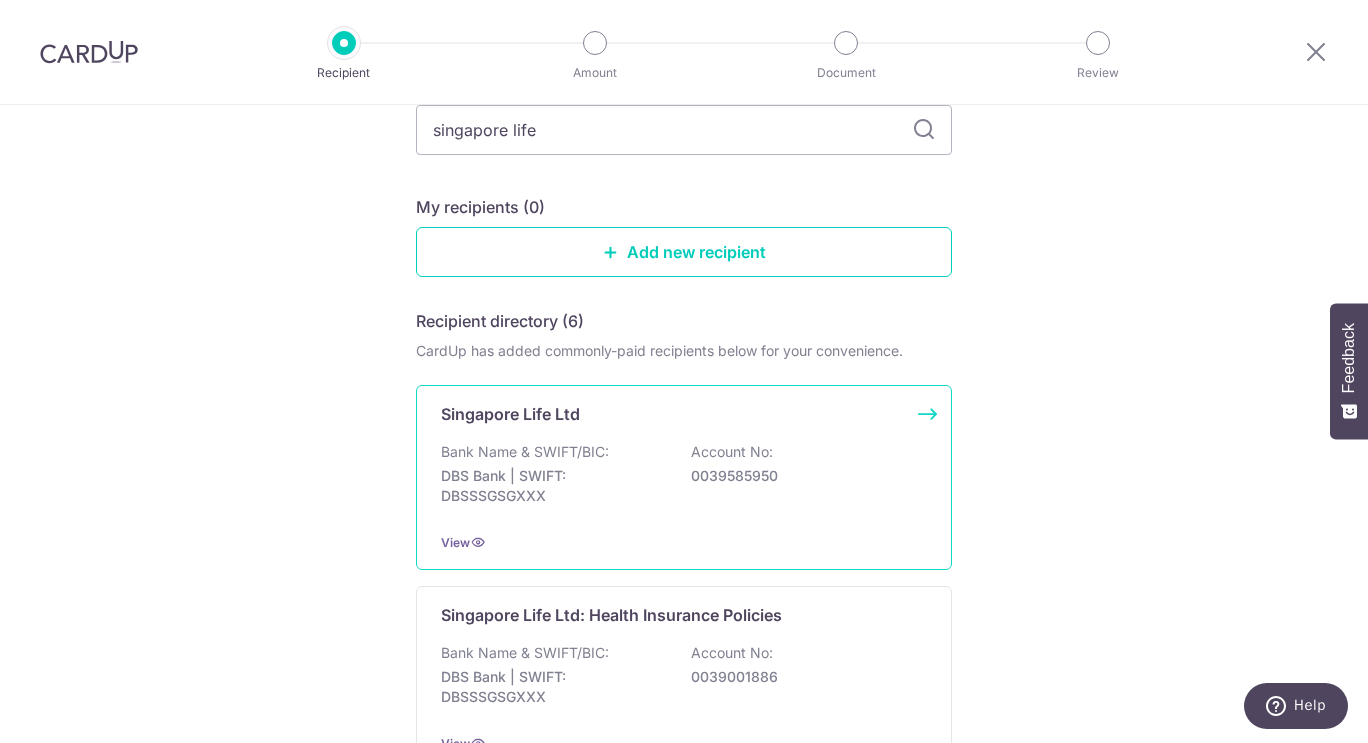 click on "Singapore Life Ltd
Bank Name & SWIFT/BIC:
DBS Bank | SWIFT: DBSSSGSGXXX
Account No:
0039585950
View" at bounding box center [684, 477] 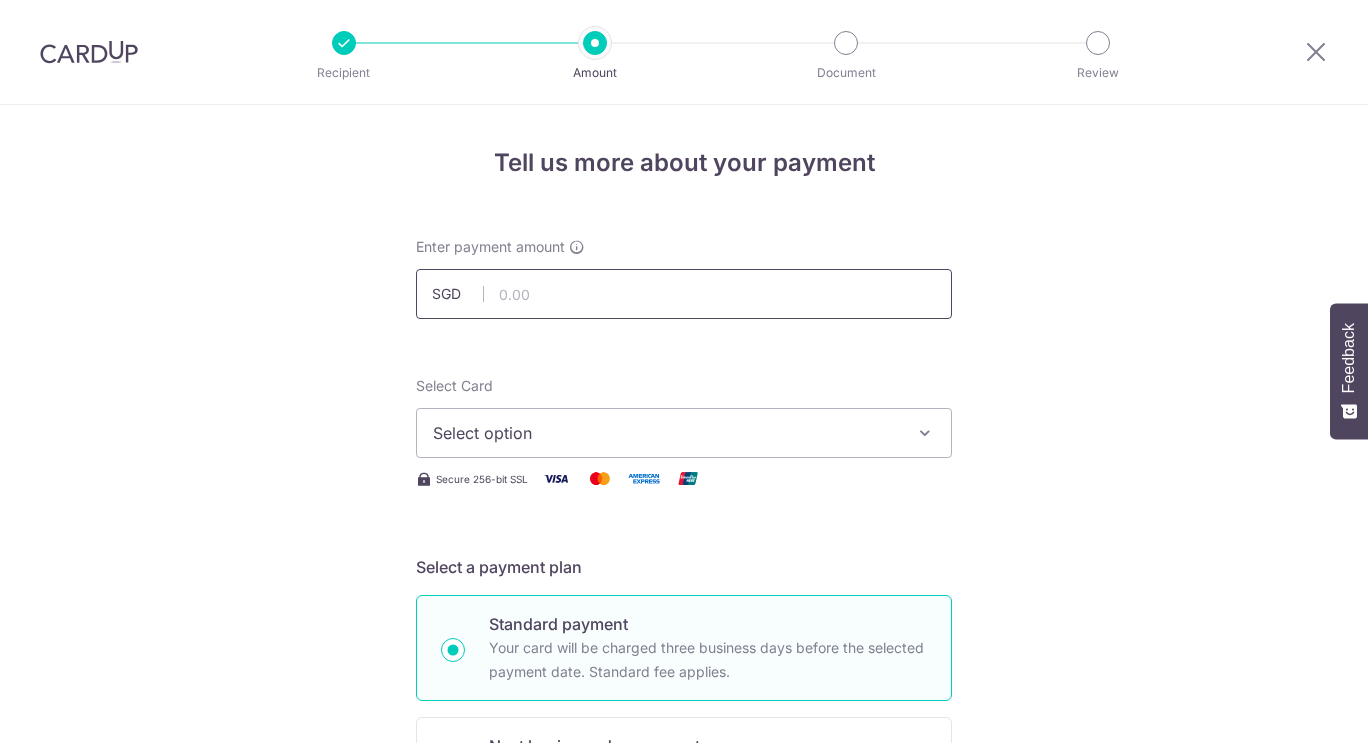 scroll, scrollTop: 0, scrollLeft: 0, axis: both 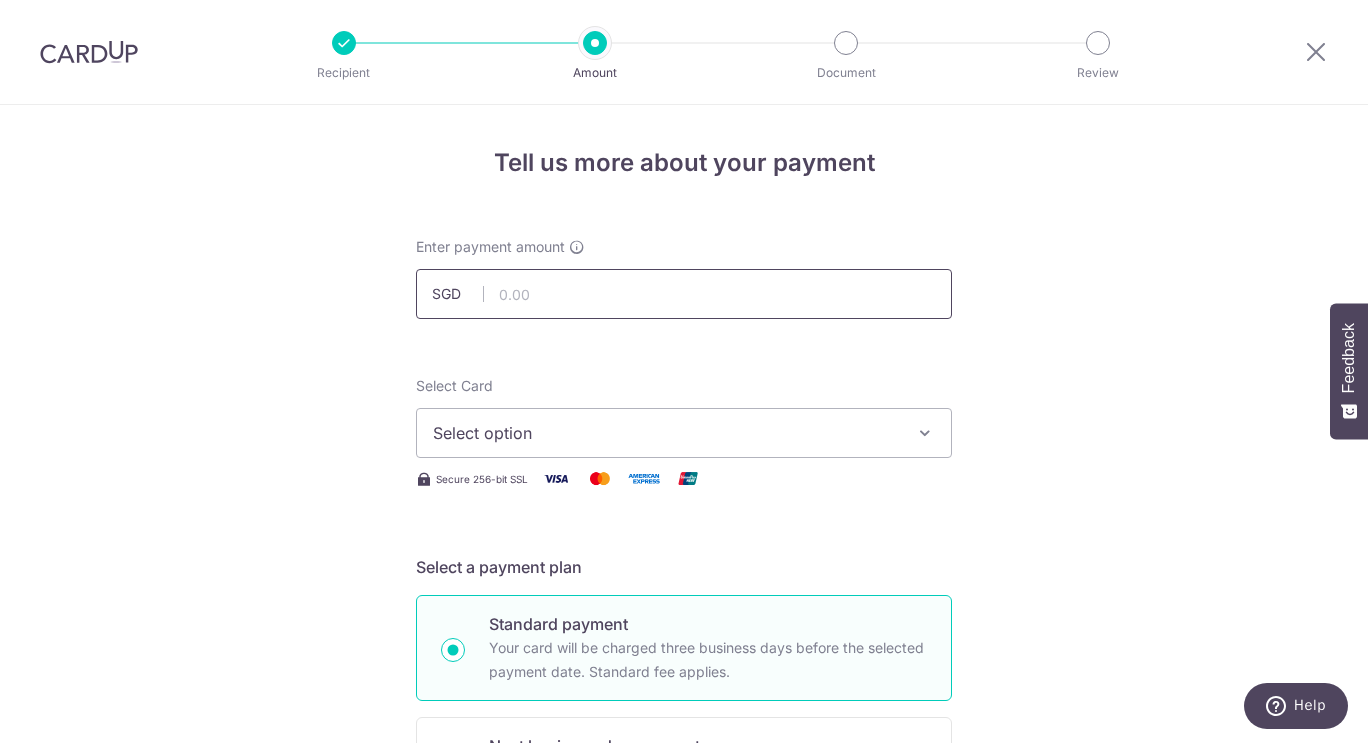 click at bounding box center (684, 294) 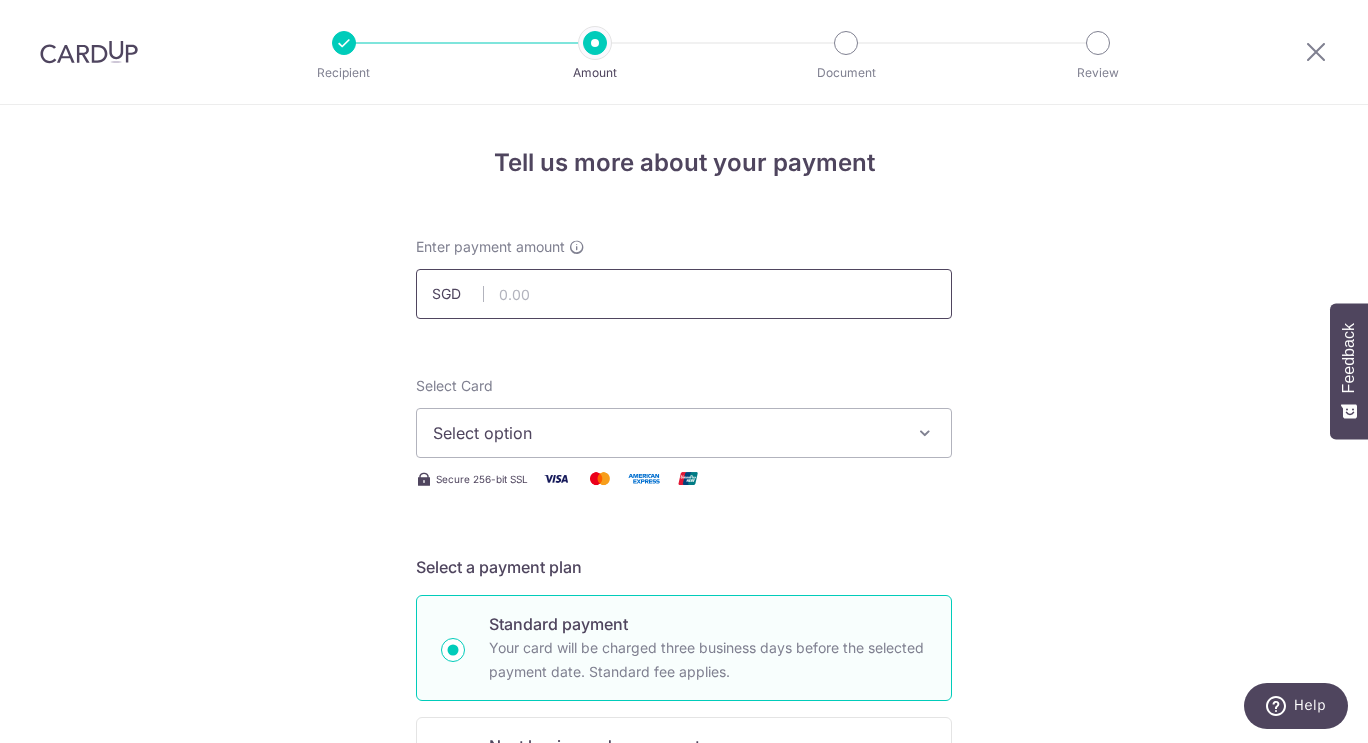 paste on "P4032234" 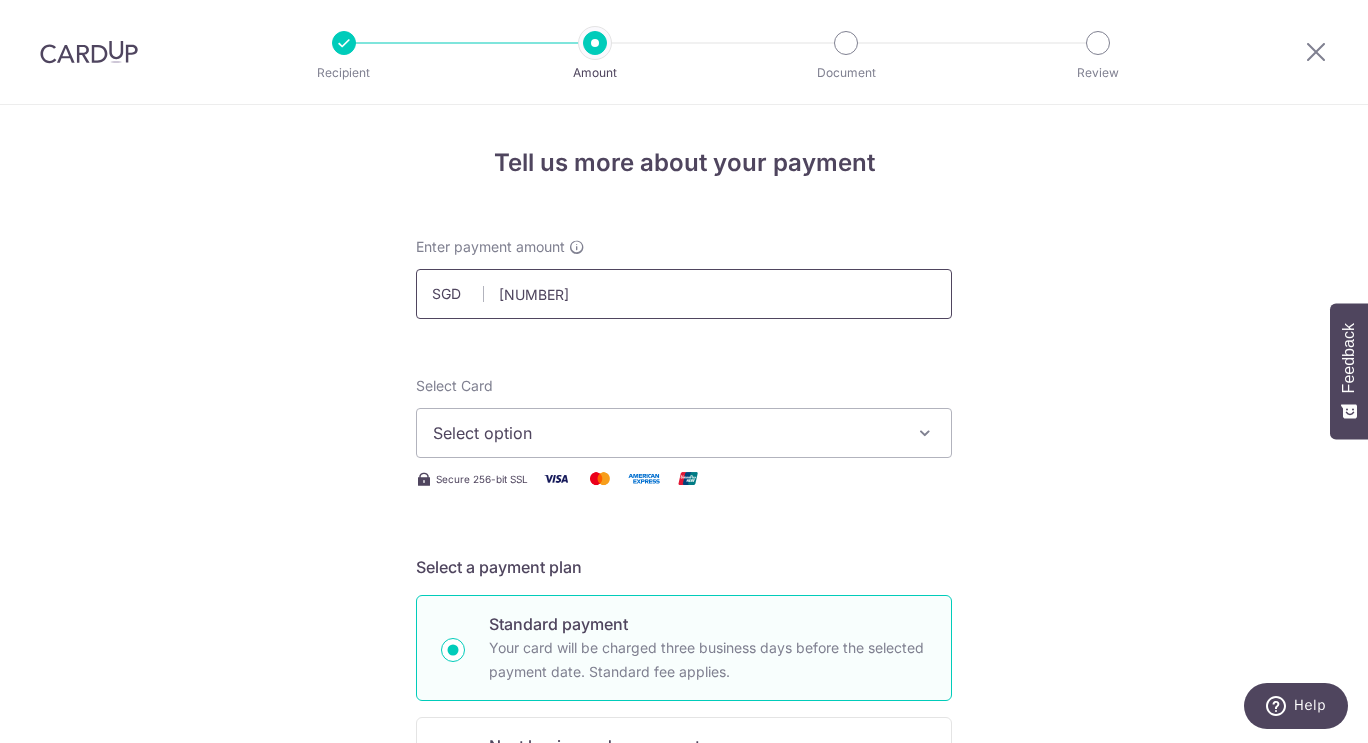 type on "4032234" 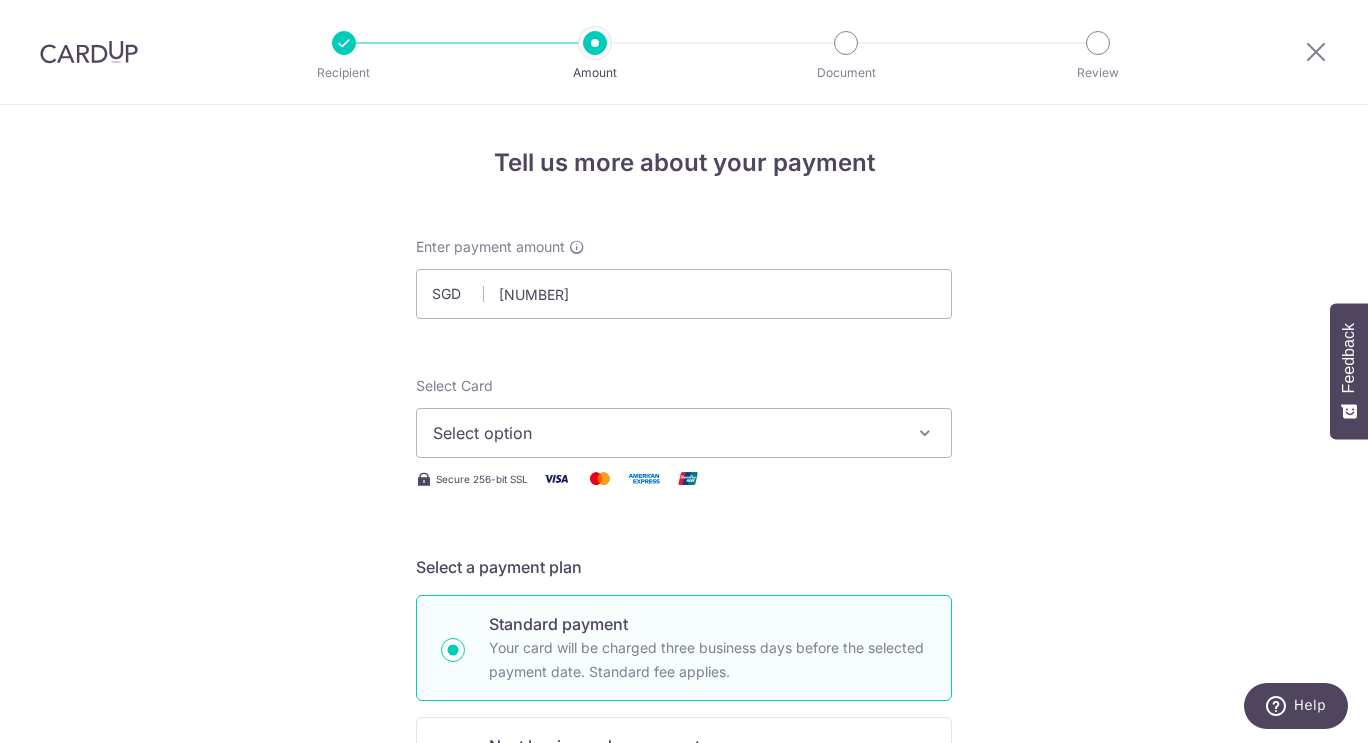 type on "834.00" 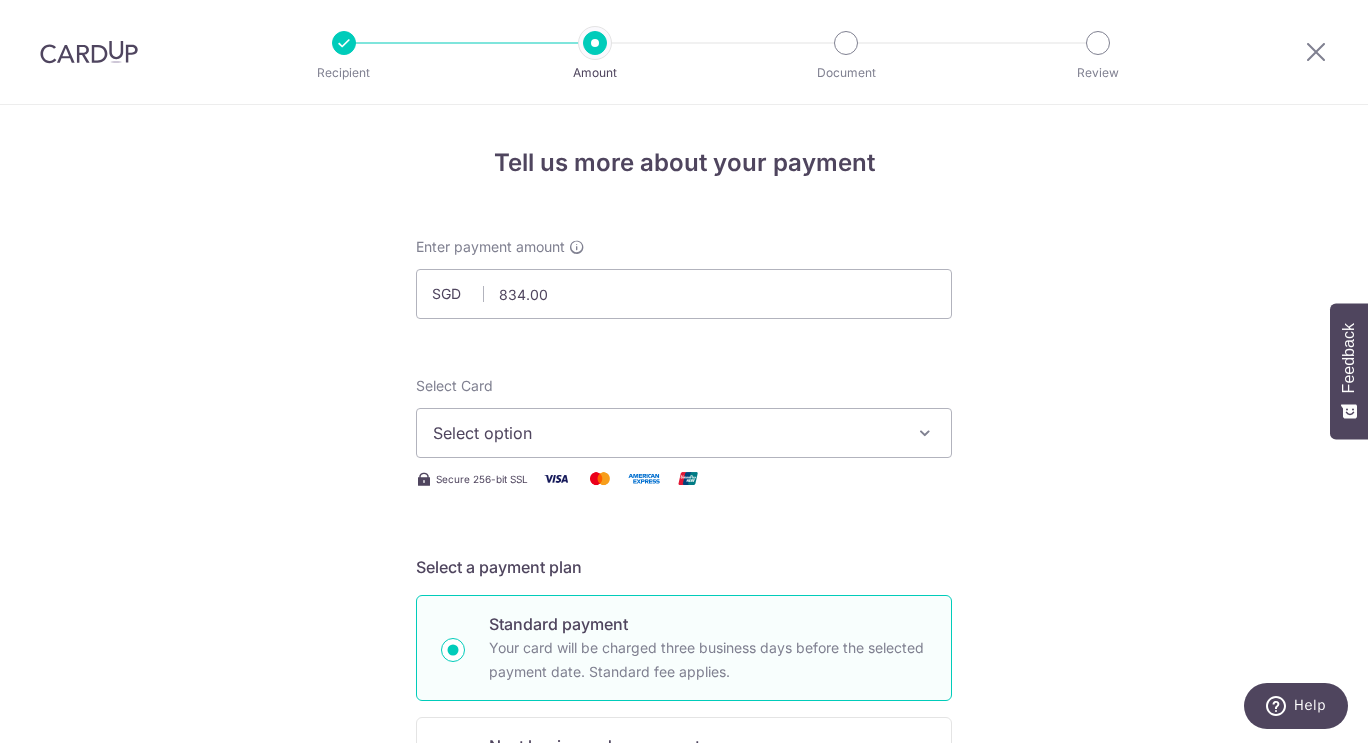 click on "Select option" at bounding box center [684, 433] 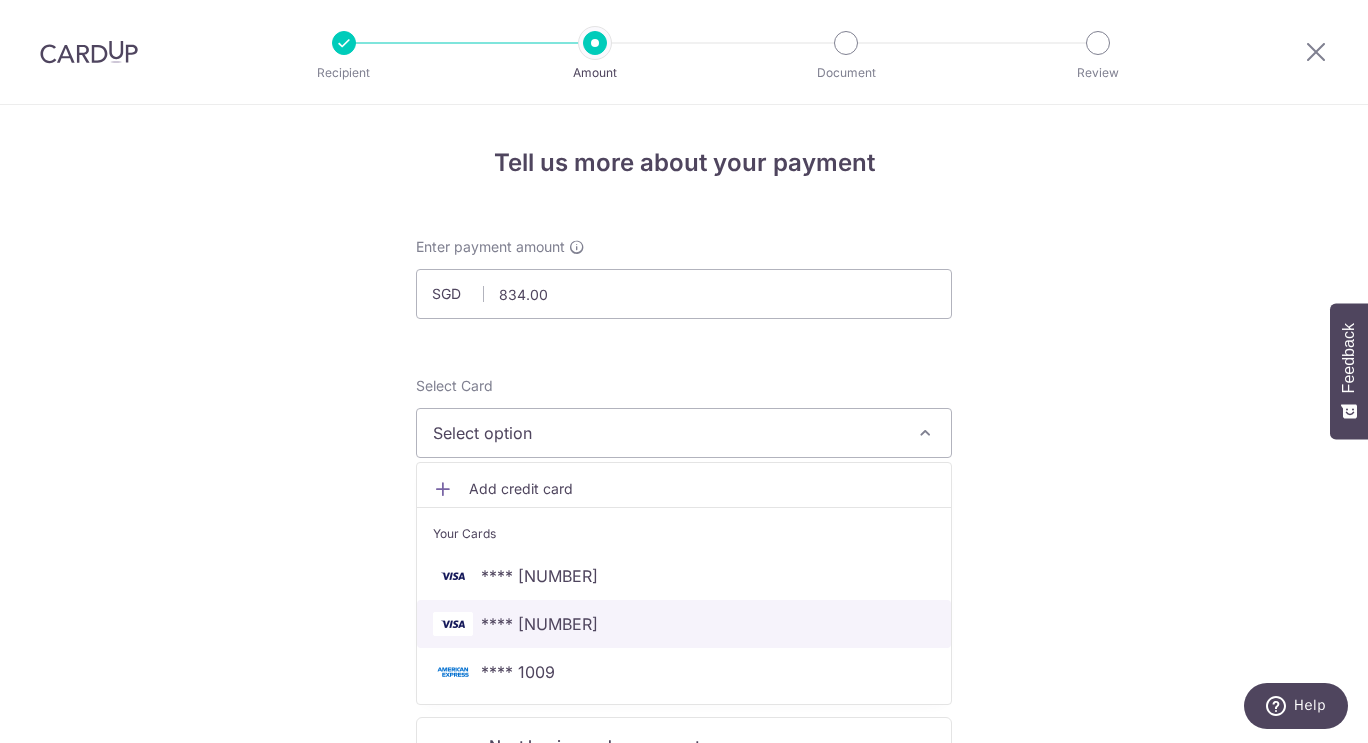 click on "**** 8636" at bounding box center [539, 624] 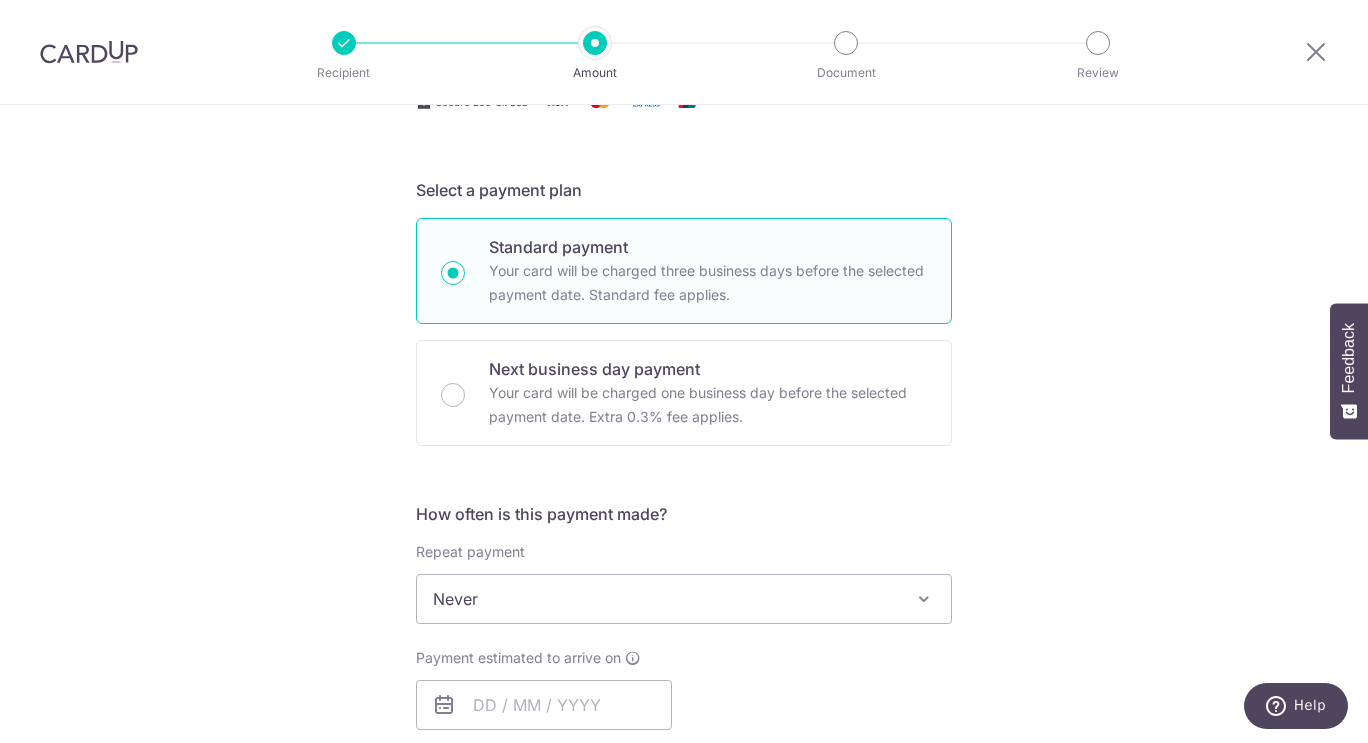 scroll, scrollTop: 400, scrollLeft: 0, axis: vertical 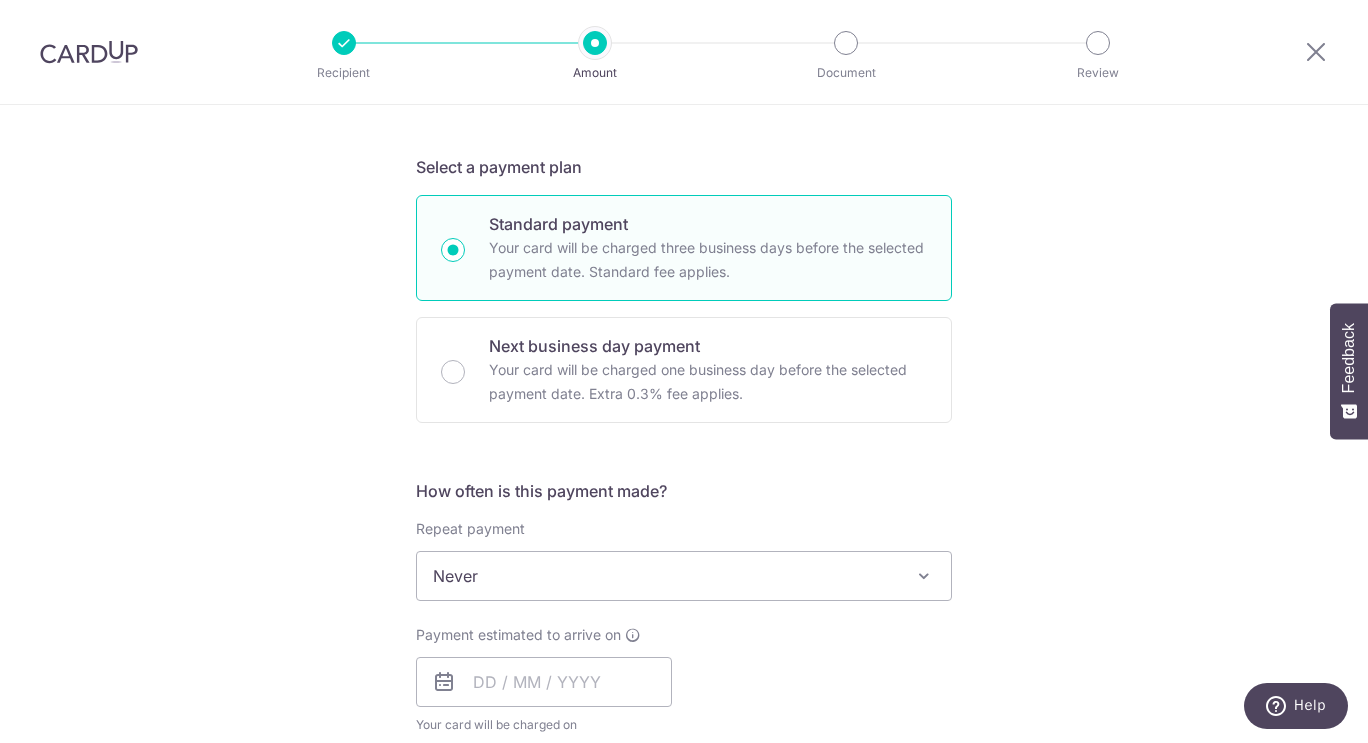 click on "Never" at bounding box center [684, 576] 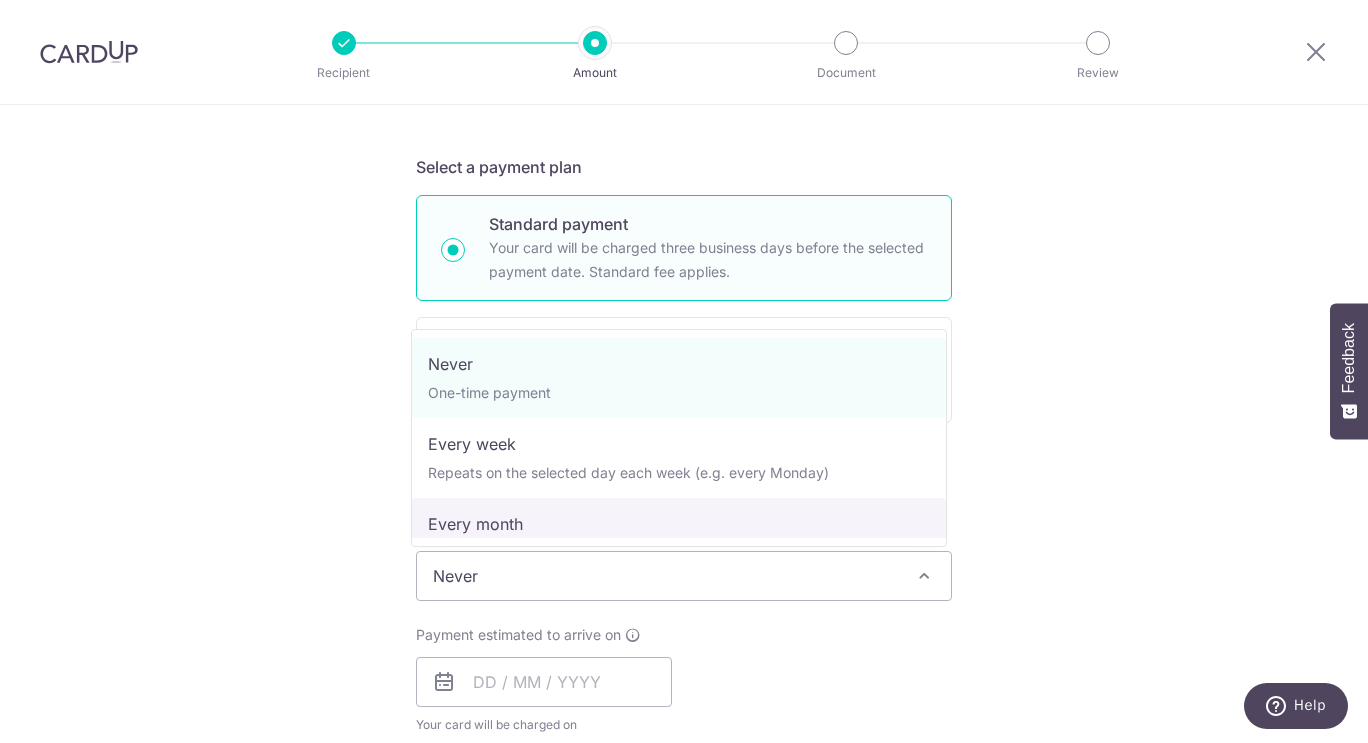 select on "3" 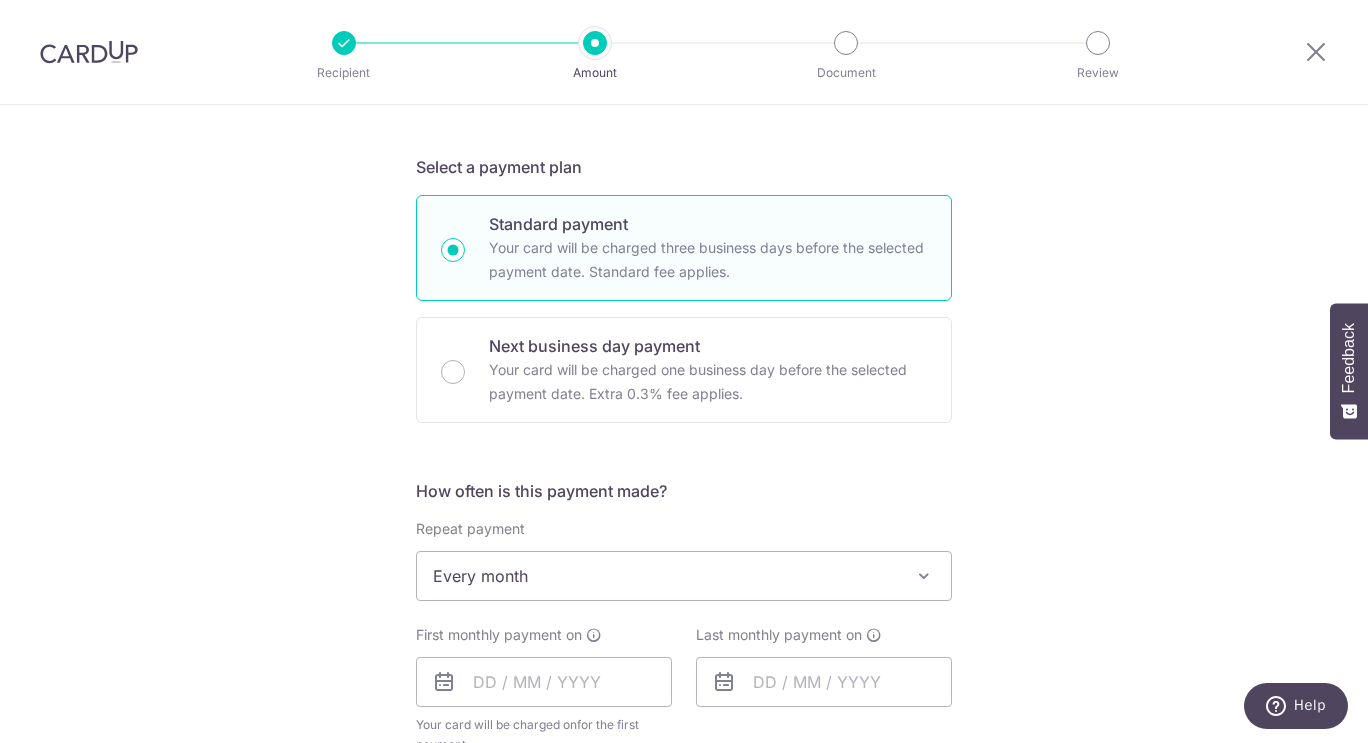 scroll, scrollTop: 600, scrollLeft: 0, axis: vertical 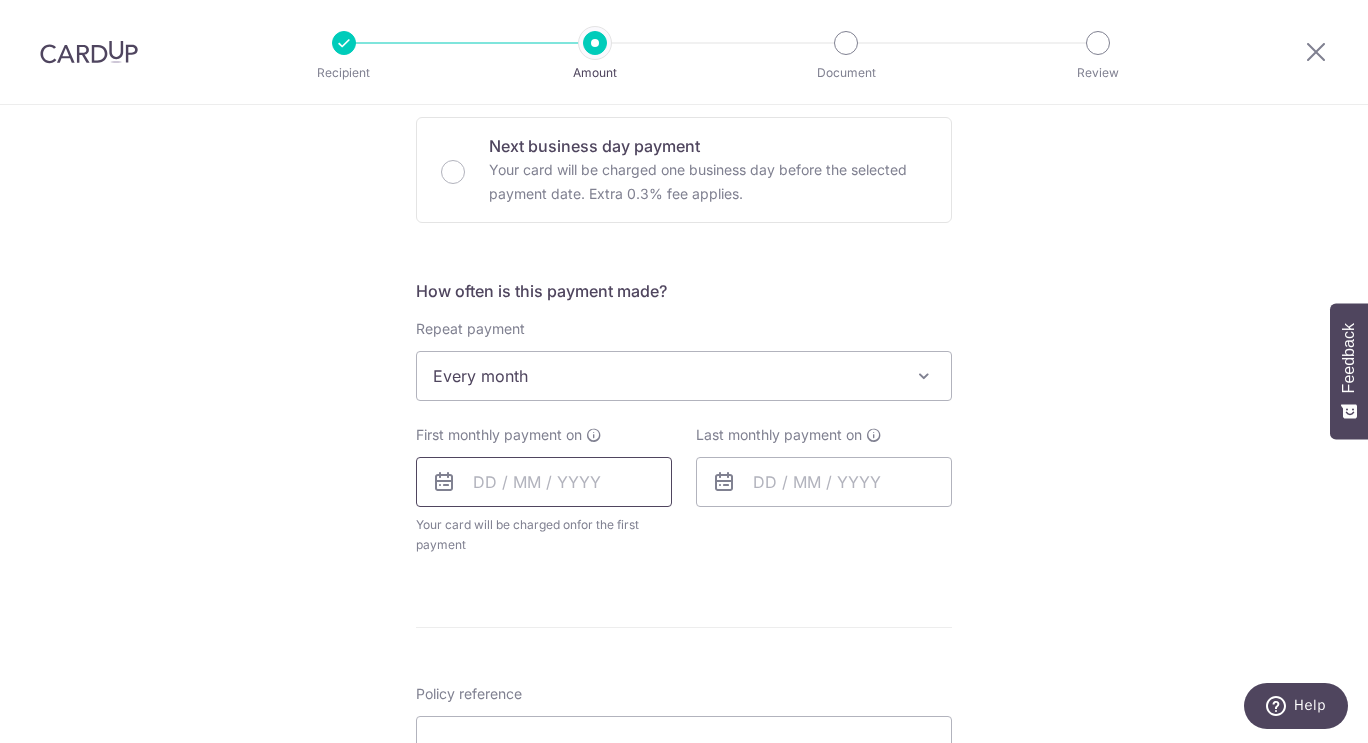 click at bounding box center [544, 482] 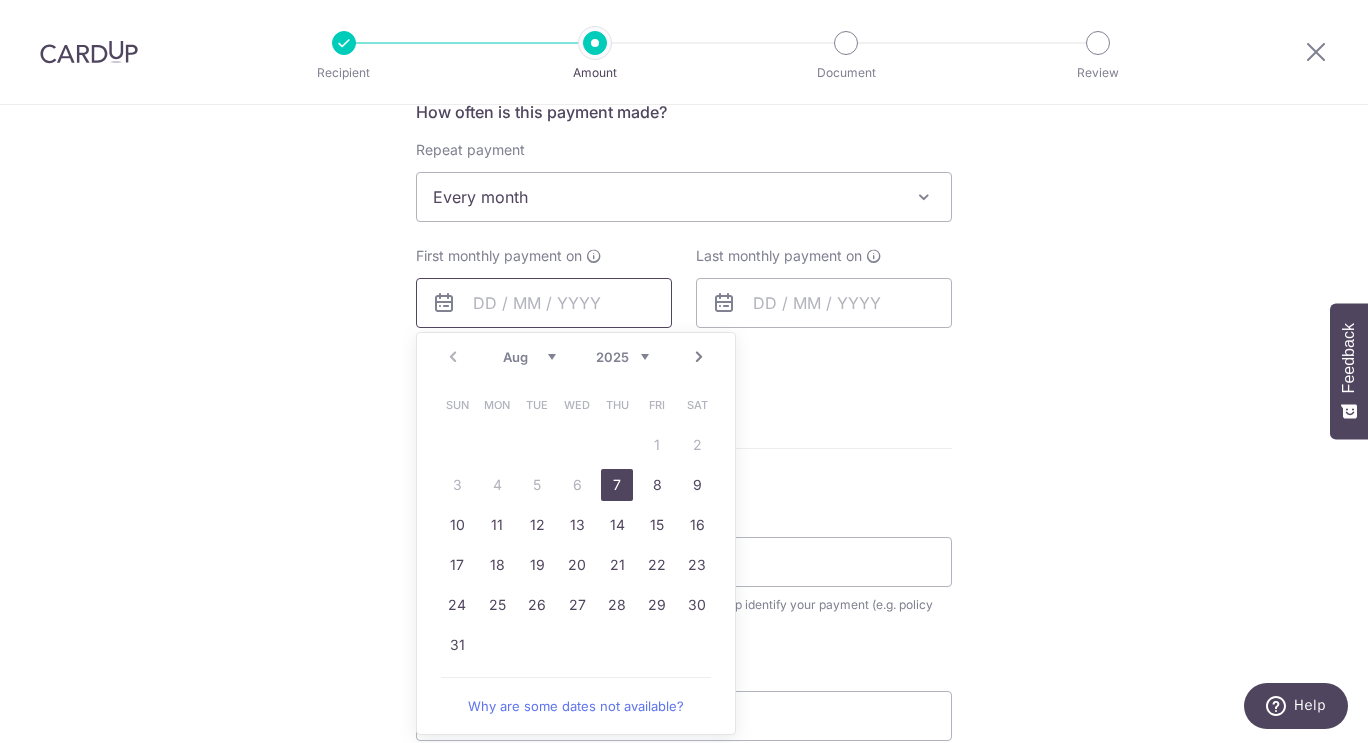 scroll, scrollTop: 800, scrollLeft: 0, axis: vertical 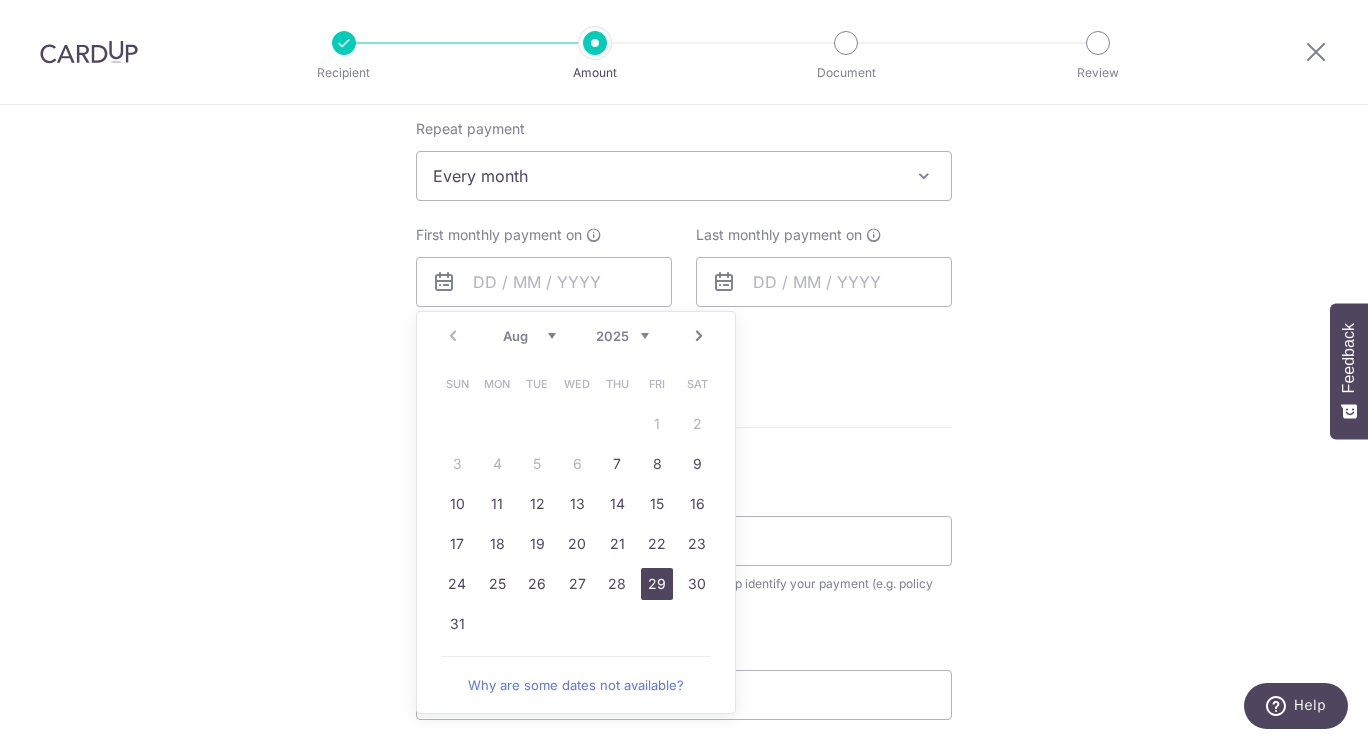 click on "29" at bounding box center [657, 584] 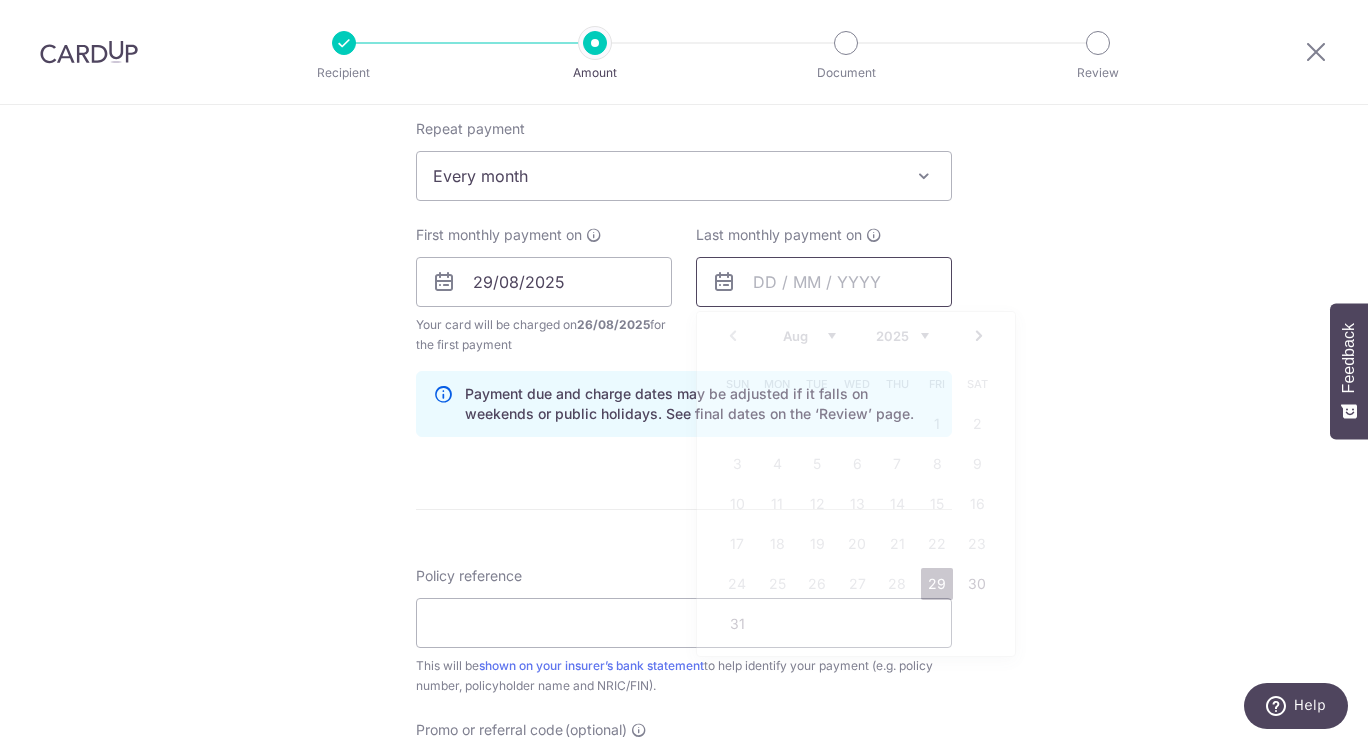 click at bounding box center [824, 282] 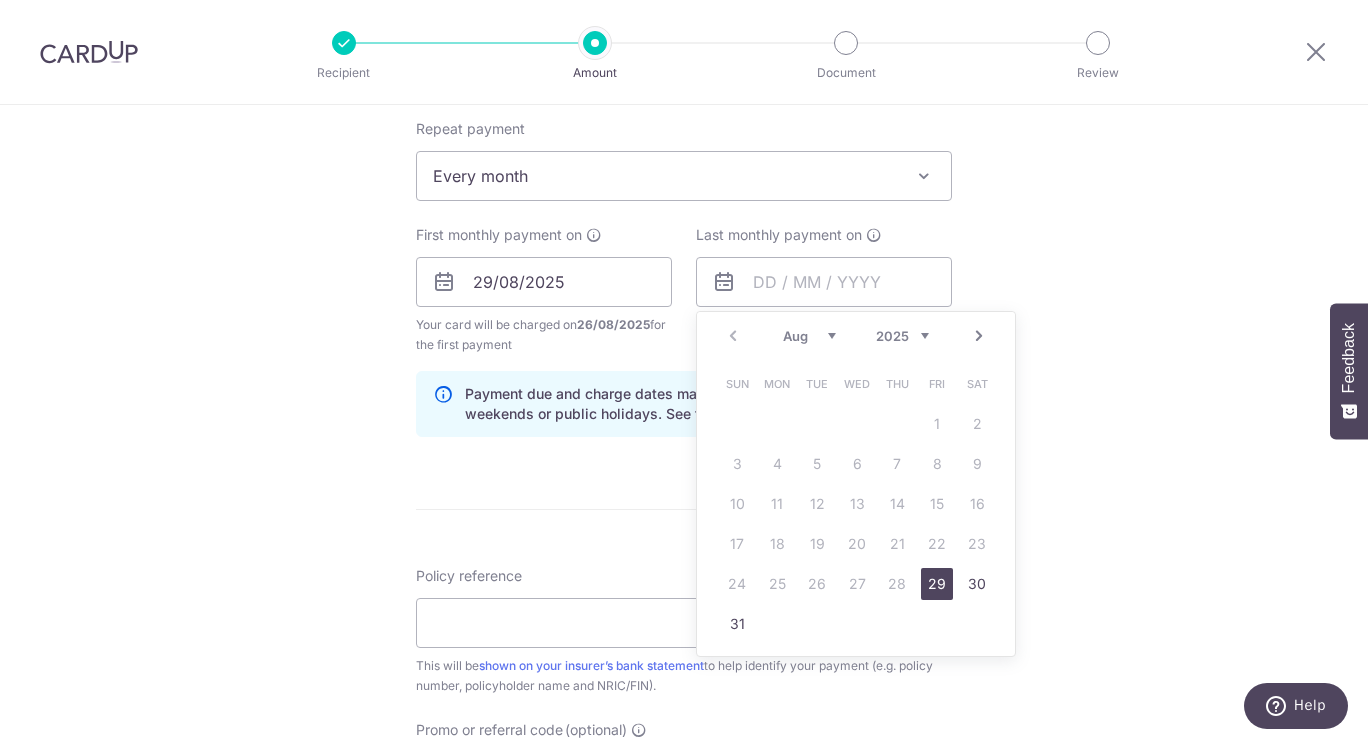 click on "2025 2026 2027 2028 2029 2030 2031 2032 2033 2034 2035" at bounding box center (902, 336) 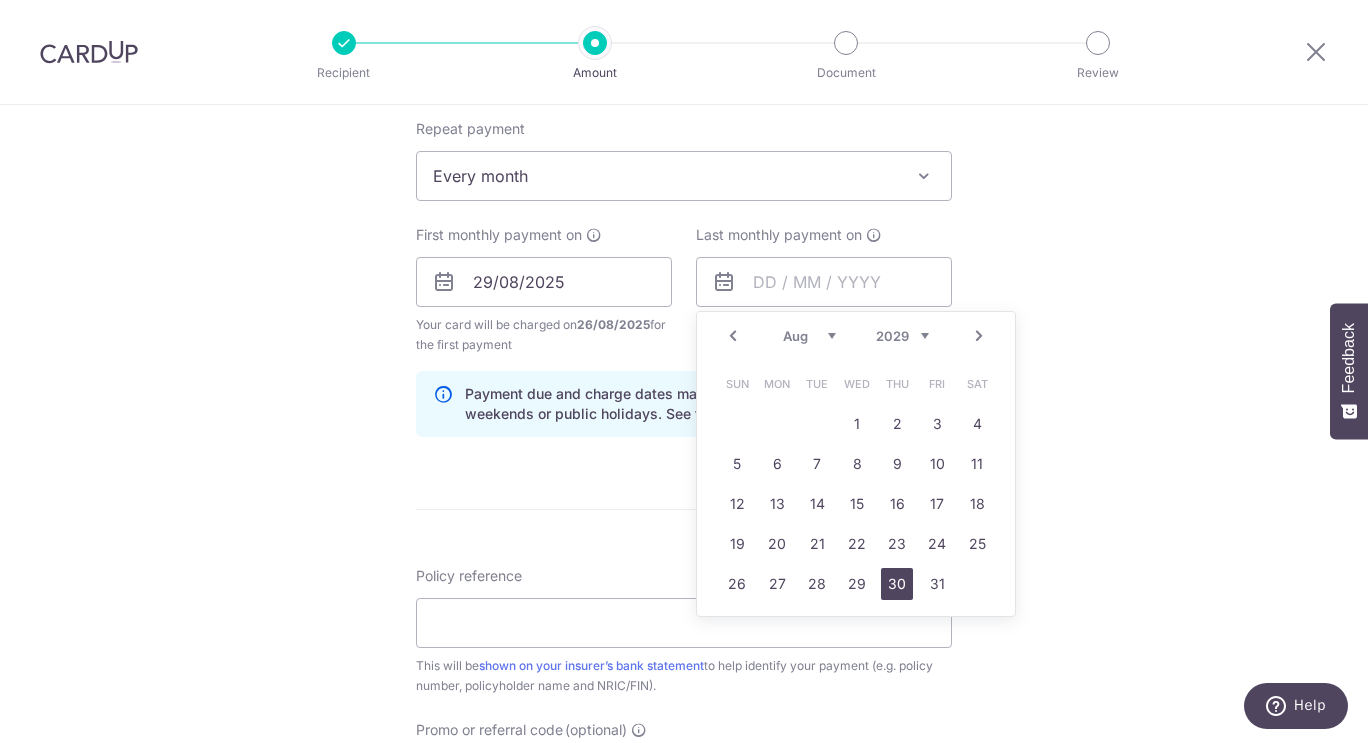 click on "30" at bounding box center [897, 584] 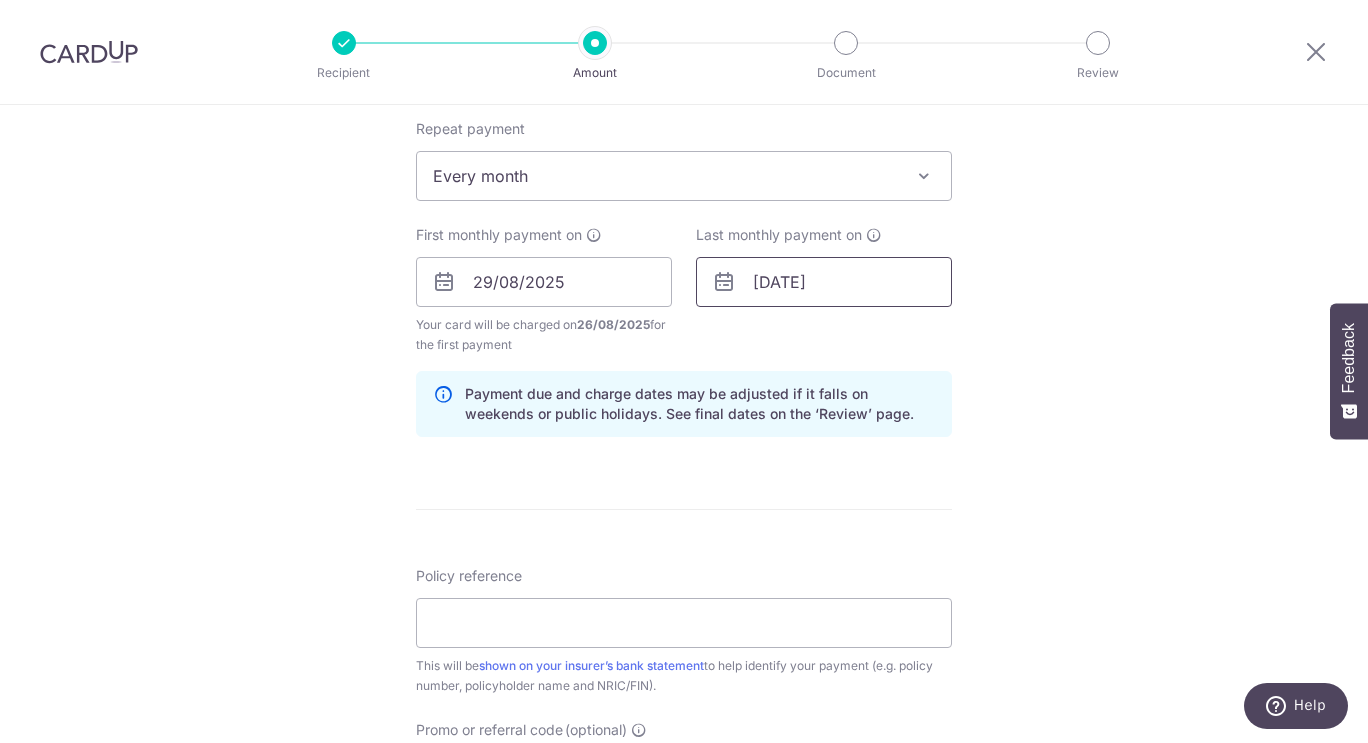 click on "30/08/2029" at bounding box center [824, 282] 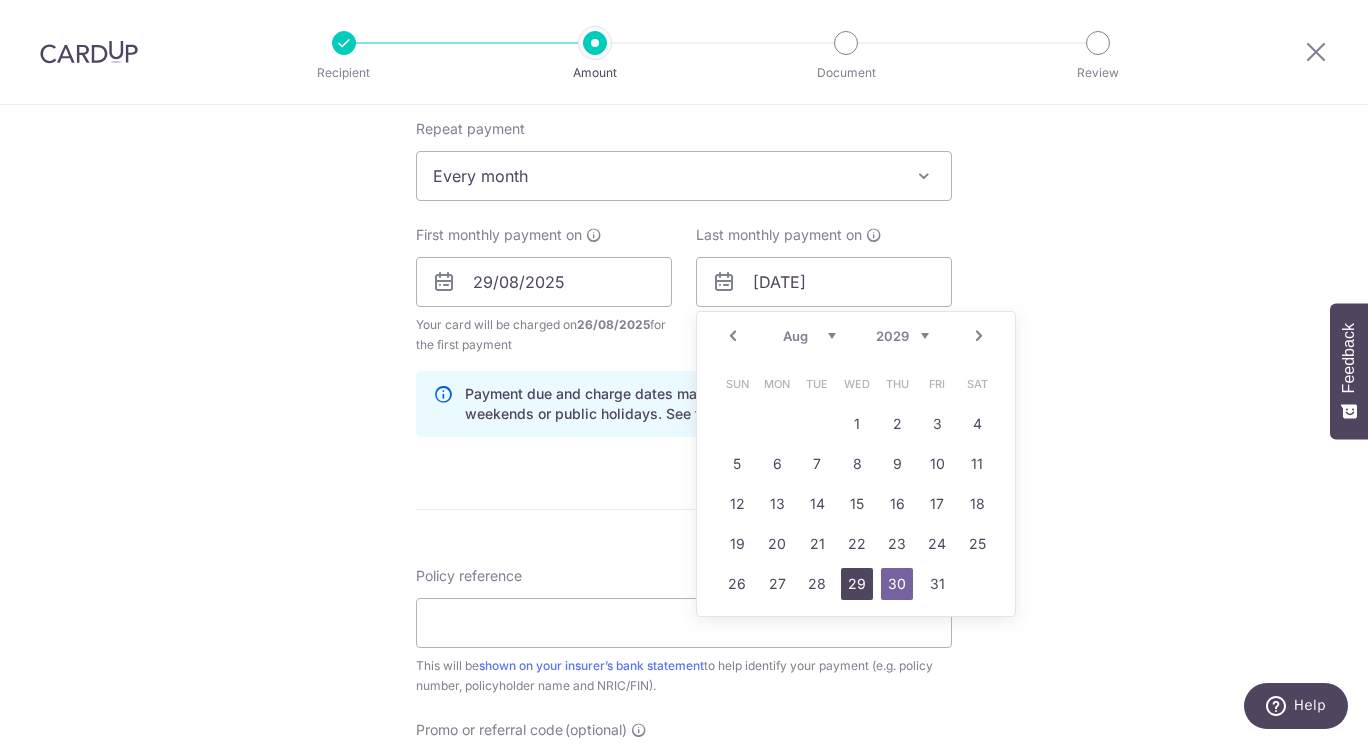 click on "29" at bounding box center (857, 584) 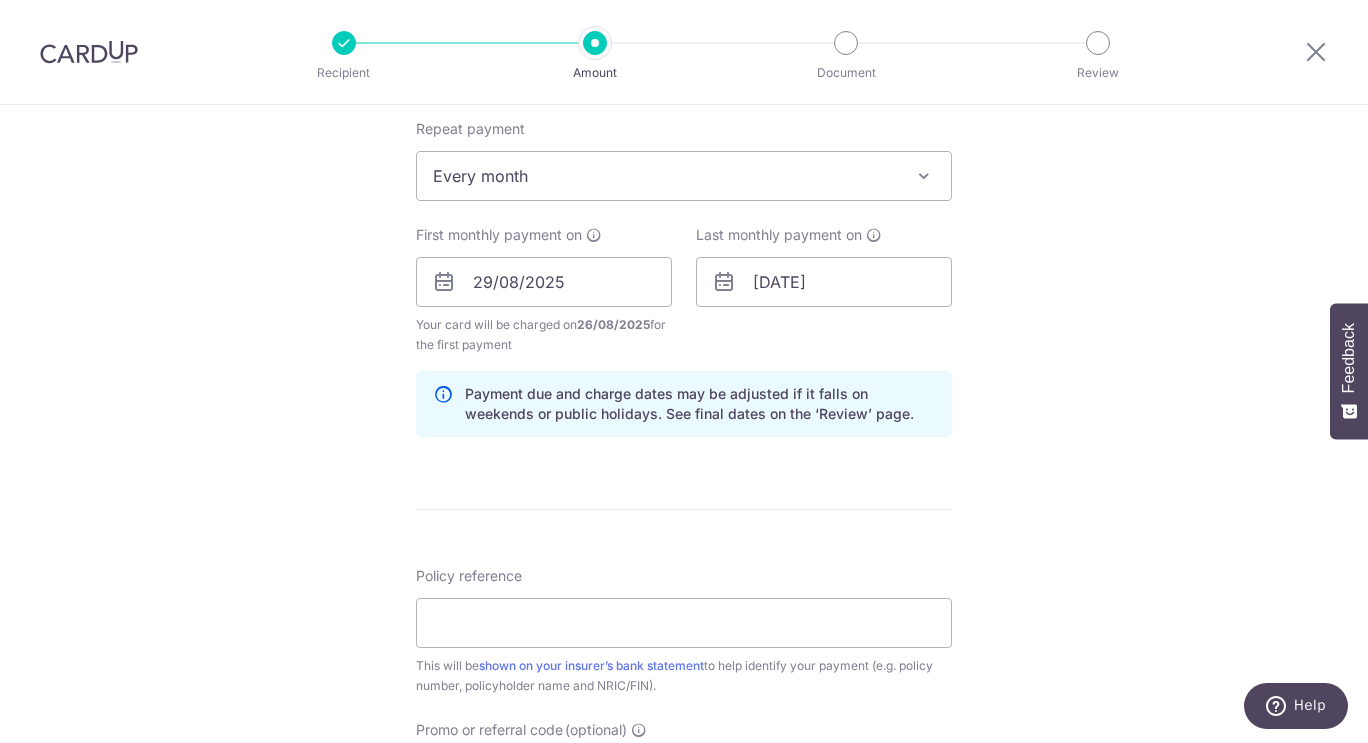 click on "Tell us more about your payment
Enter payment amount
SGD
834.00
834.00
Select Card
**** 8636
Add credit card
Your Cards
**** 4709
**** 8636
**** 1009
Secure 256-bit SSL
Text
New card details
Card" at bounding box center [684, 260] 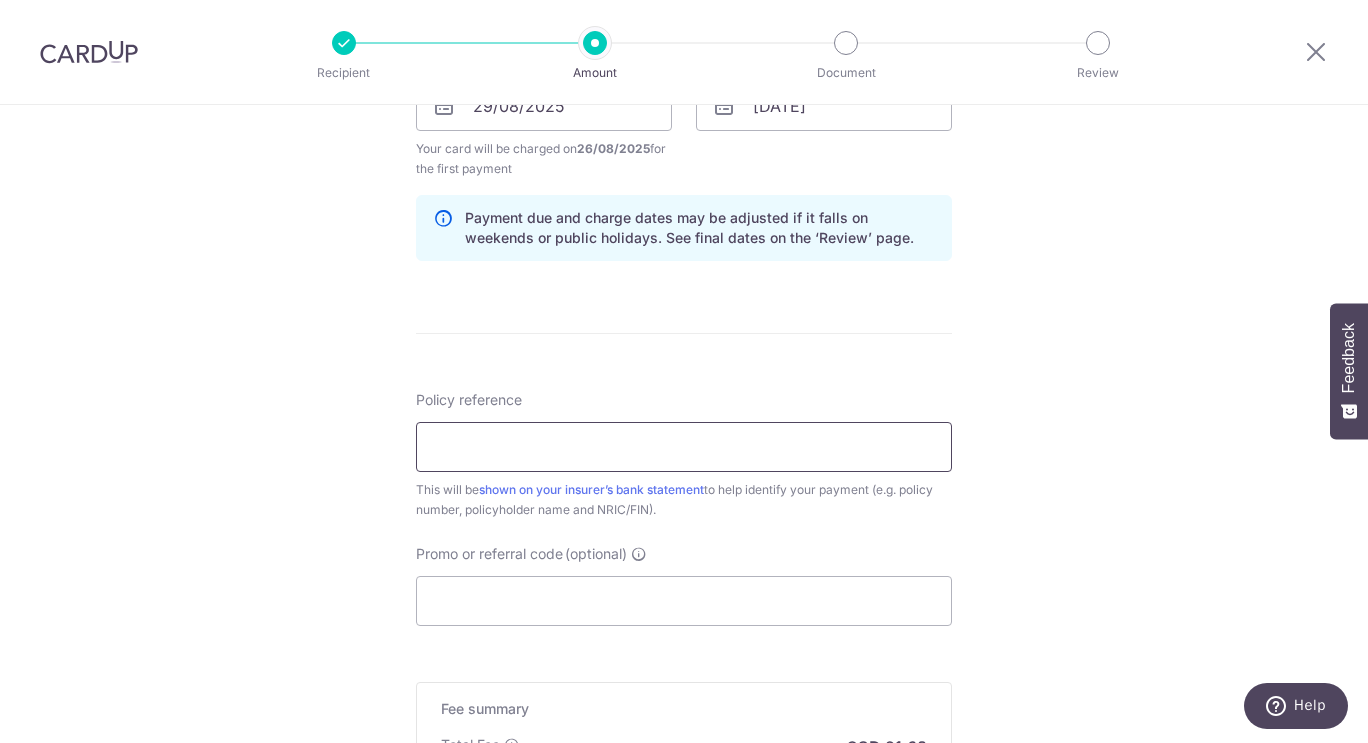 scroll, scrollTop: 1000, scrollLeft: 0, axis: vertical 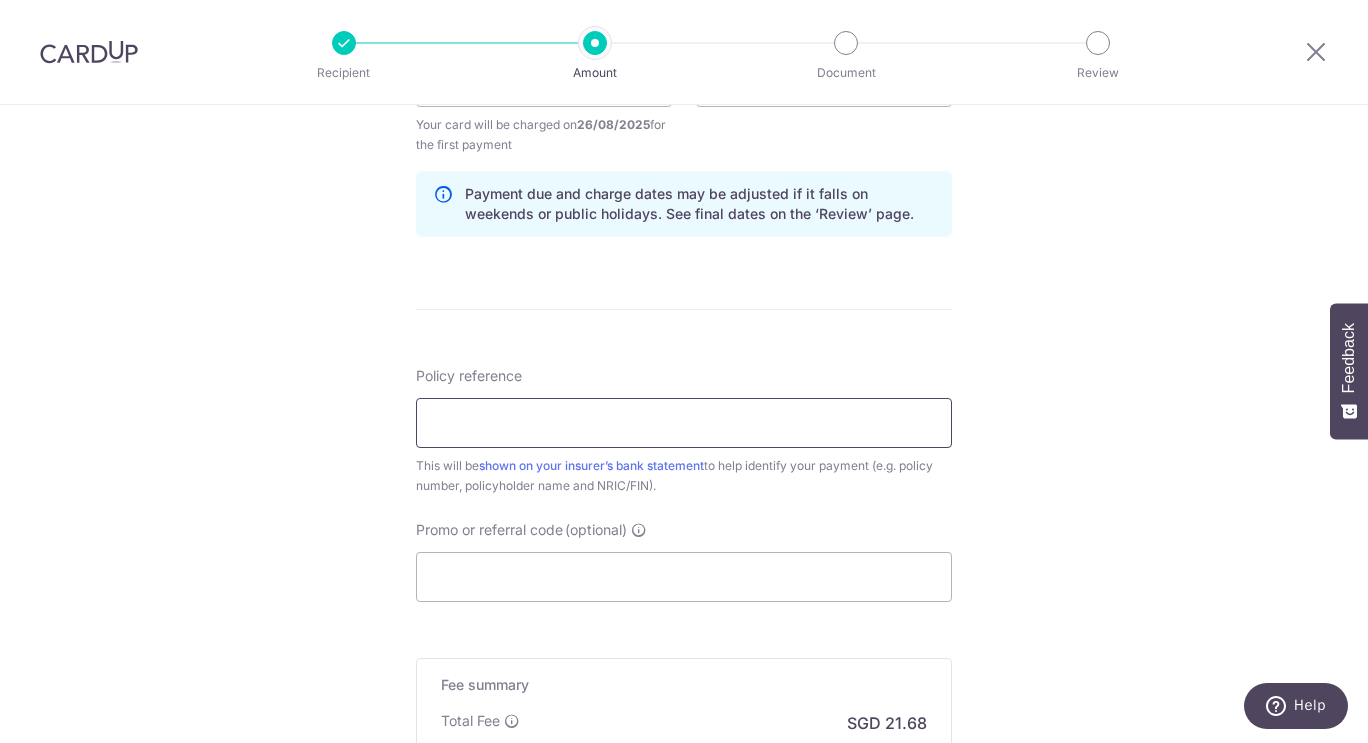 click on "Policy reference" at bounding box center (684, 423) 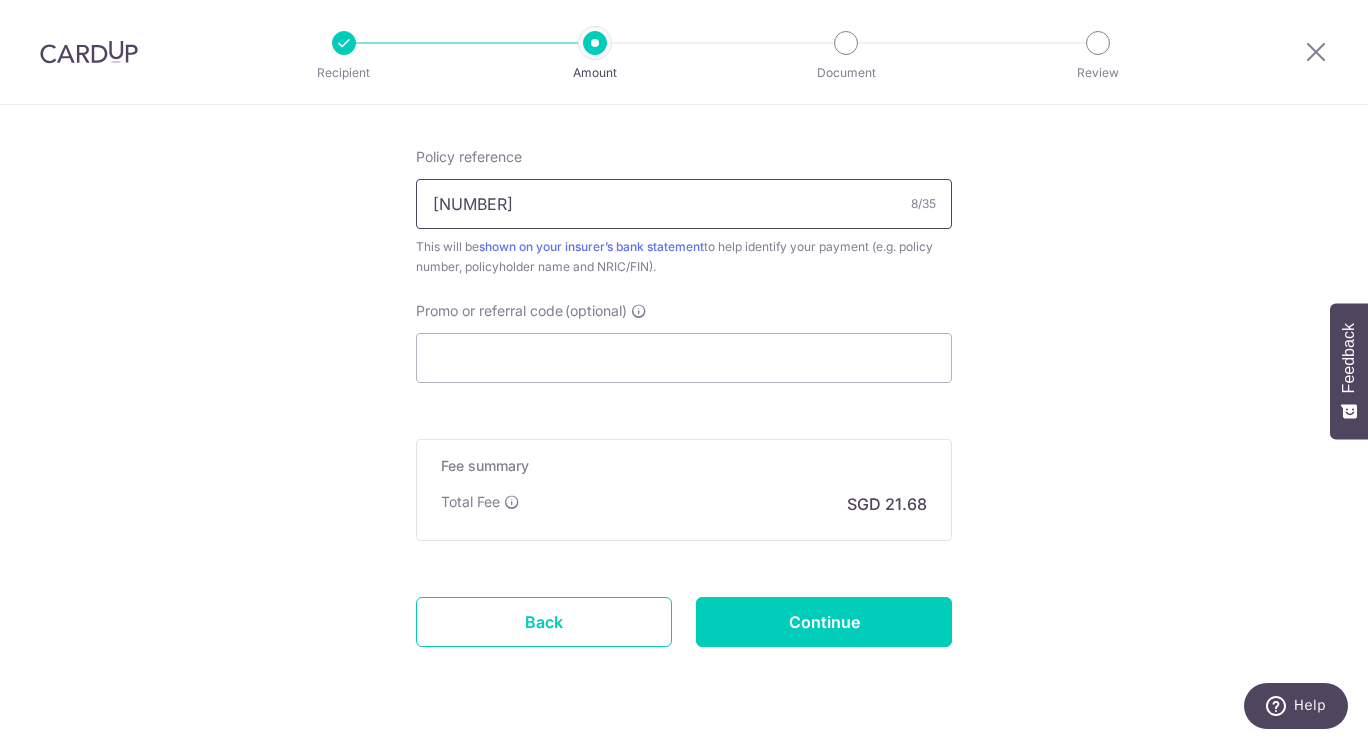 scroll, scrollTop: 1273, scrollLeft: 0, axis: vertical 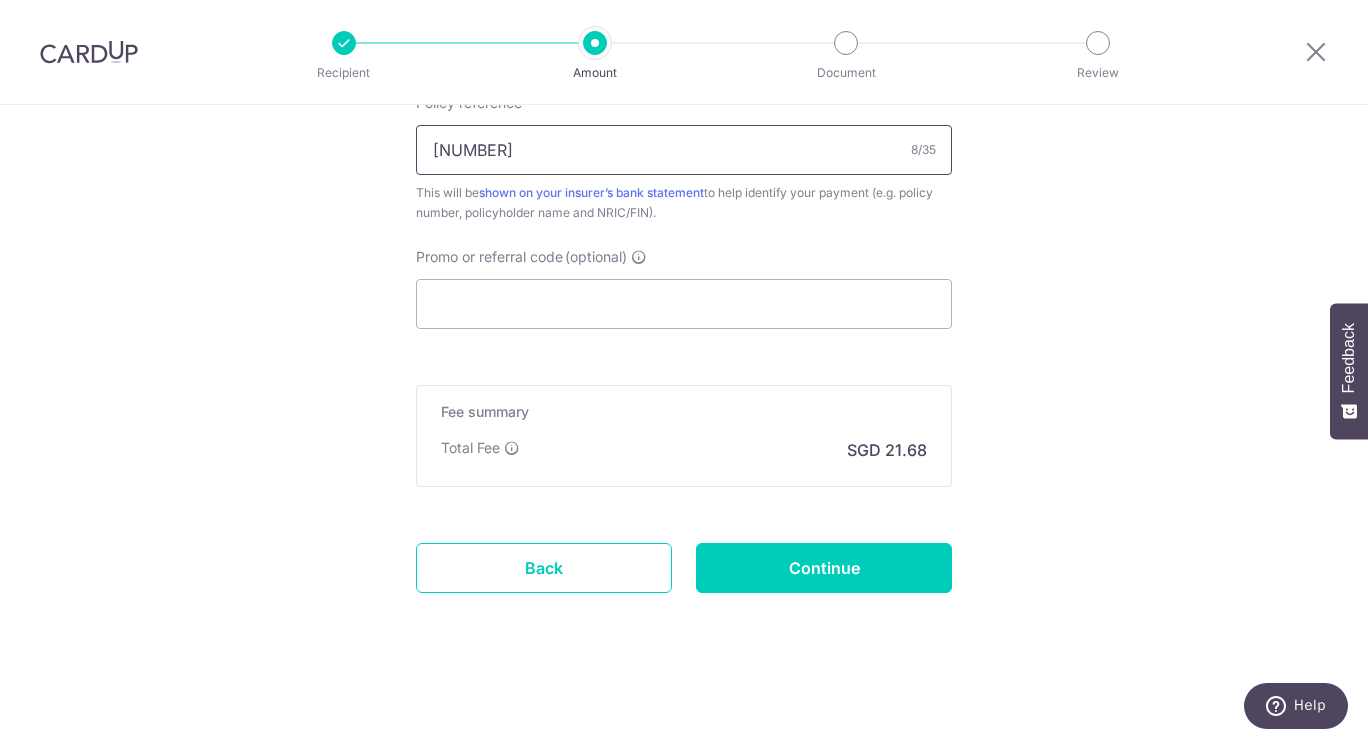 type on "P4032234" 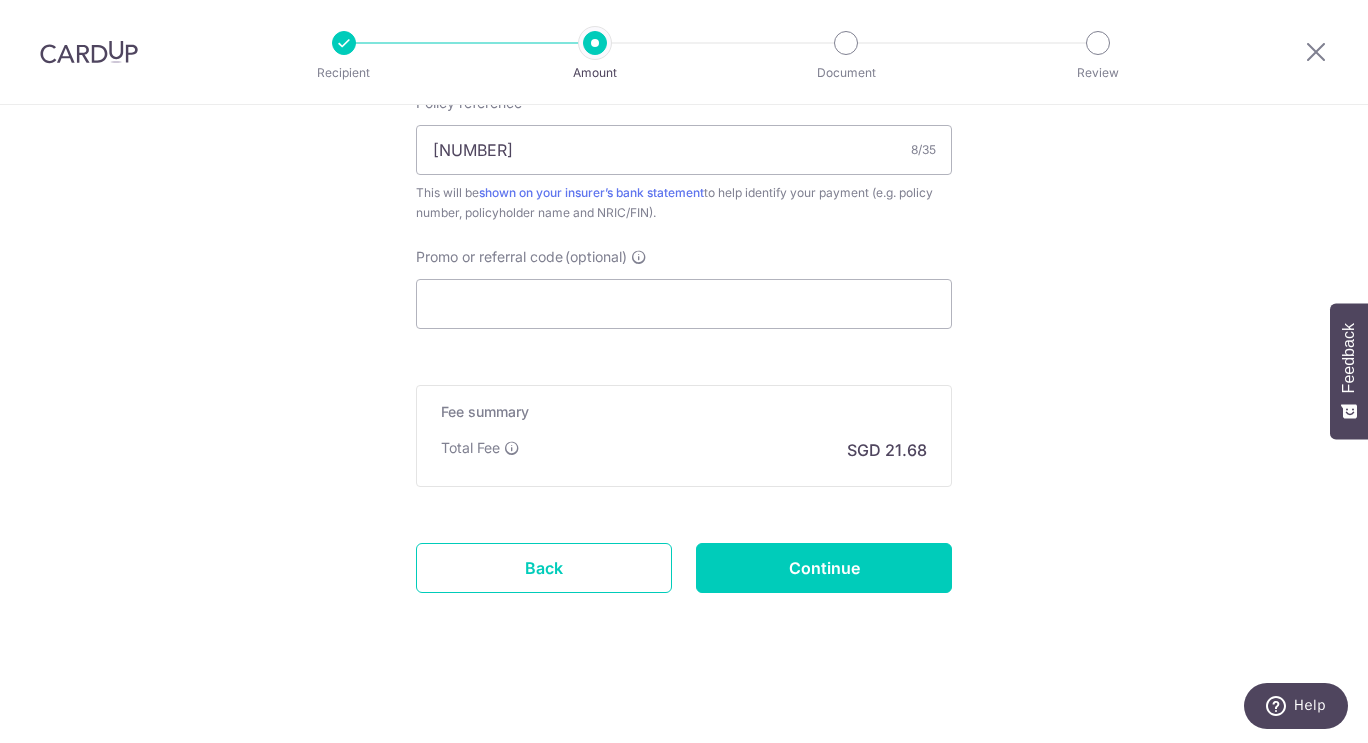 click on "Tell us more about your payment
Enter payment amount
SGD
834.00
834.00
Select Card
**** 8636
Add credit card
Your Cards
**** 4709
**** 8636
**** 1009
Secure 256-bit SSL
Text
New card details
Card" at bounding box center (684, -213) 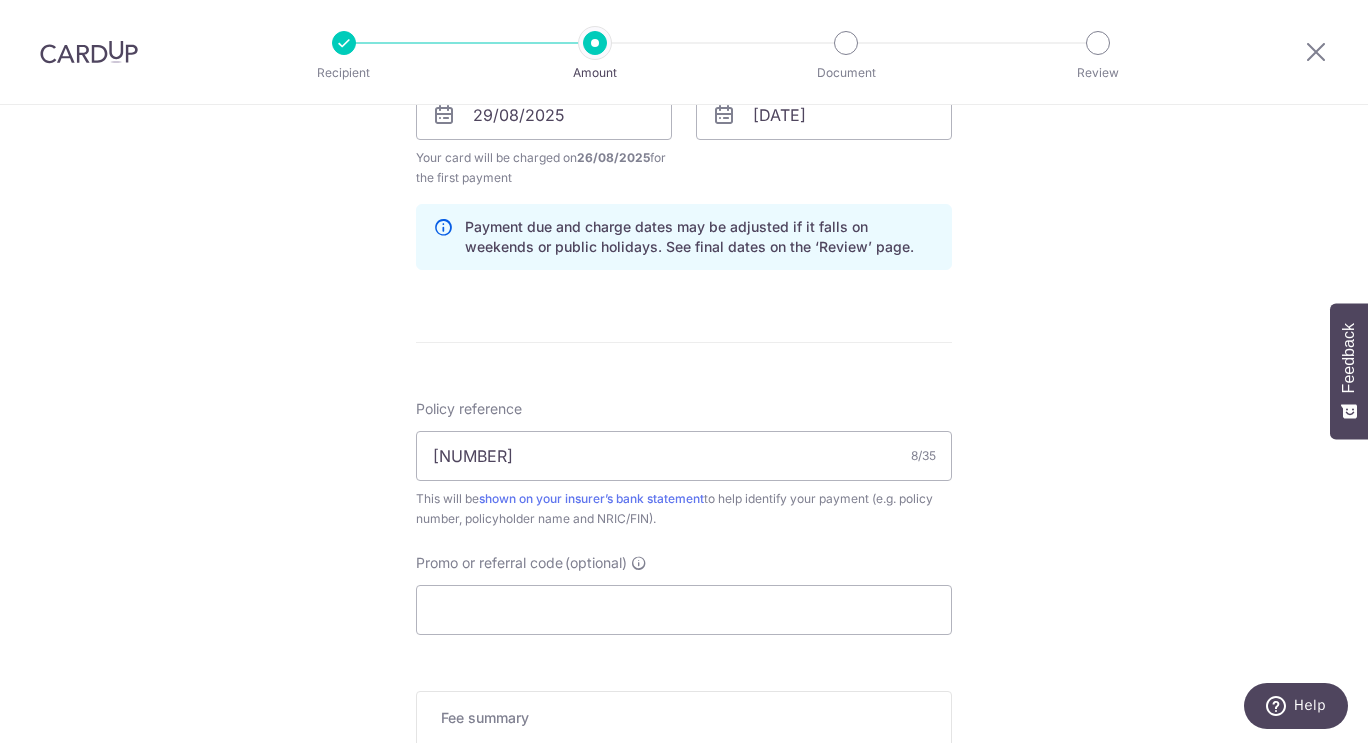scroll, scrollTop: 1000, scrollLeft: 0, axis: vertical 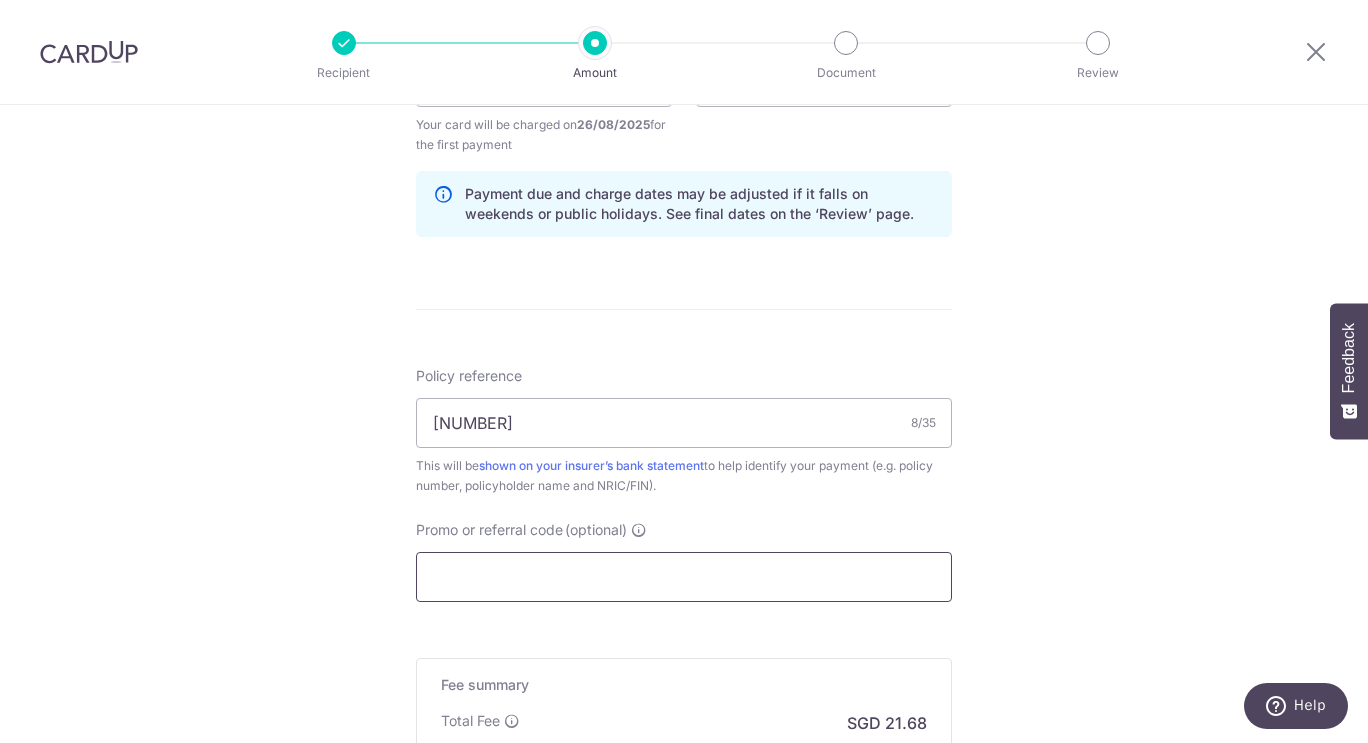 click on "Promo or referral code
(optional)" at bounding box center (684, 577) 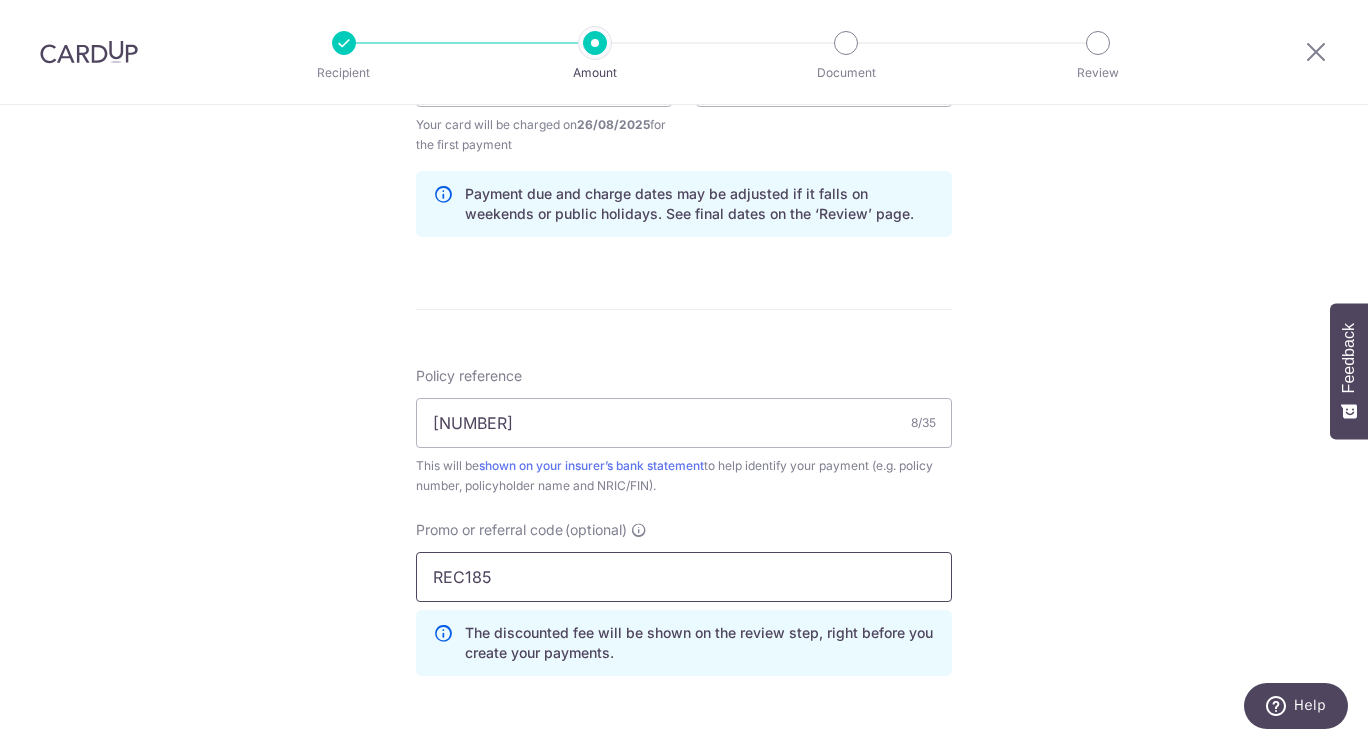 scroll, scrollTop: 1363, scrollLeft: 0, axis: vertical 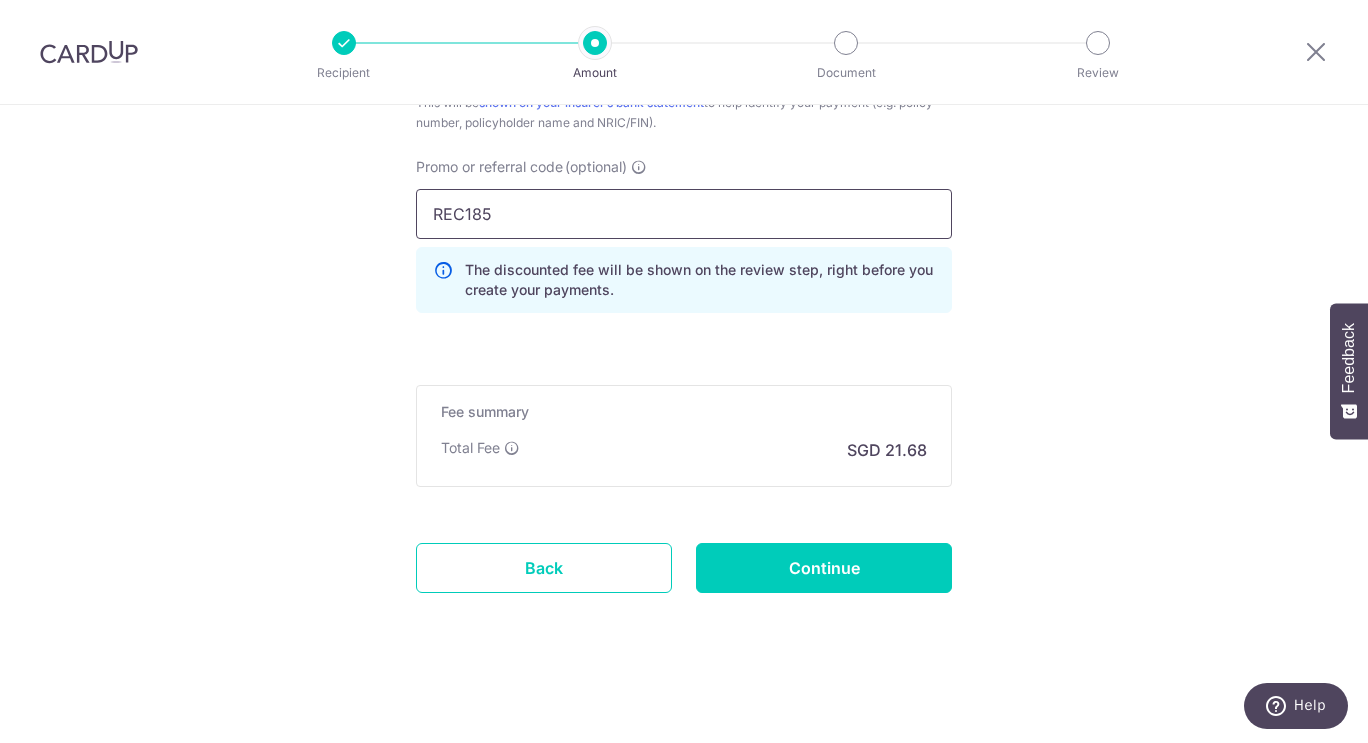 type on "REC185" 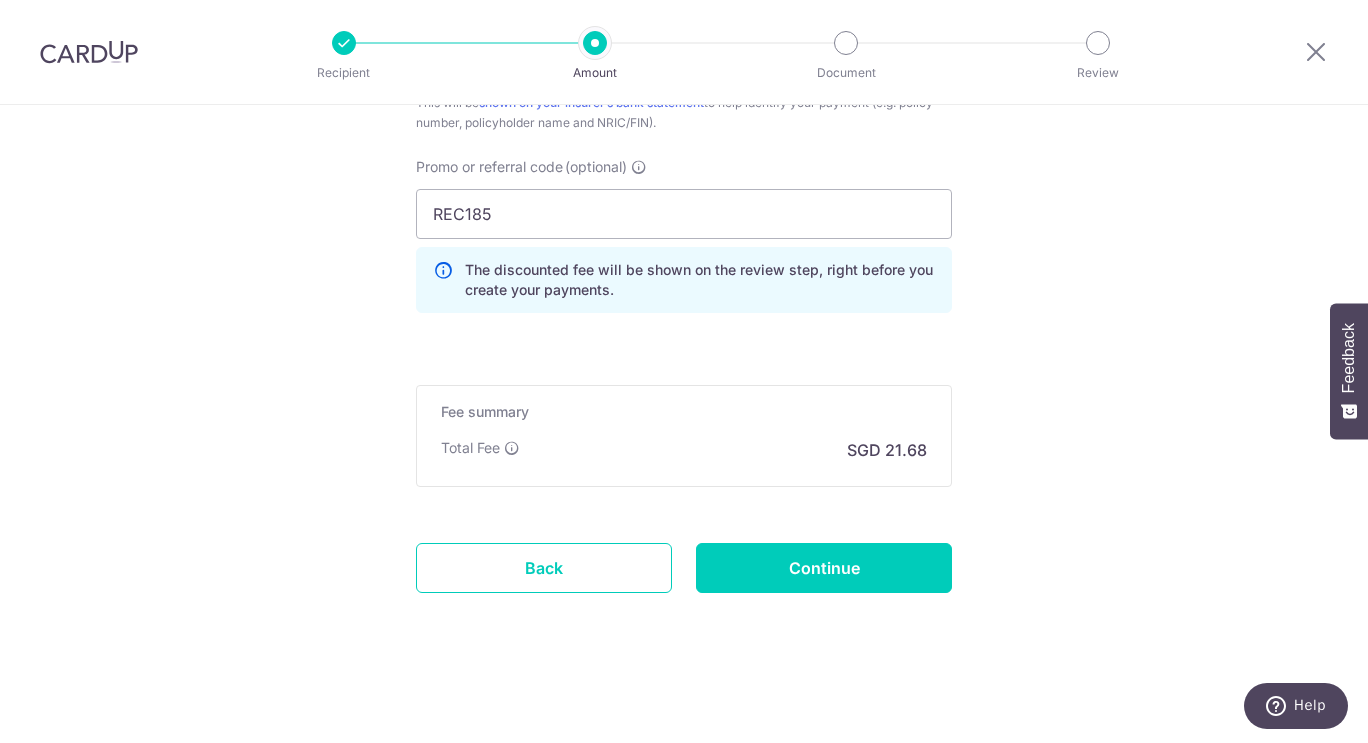 click on "Tell us more about your payment
Enter payment amount
SGD
834.00
834.00
Select Card
**** 8636
Add credit card
Your Cards
**** 4709
**** 8636
**** 1009
Secure 256-bit SSL
Text
New card details
Card" at bounding box center (684, -258) 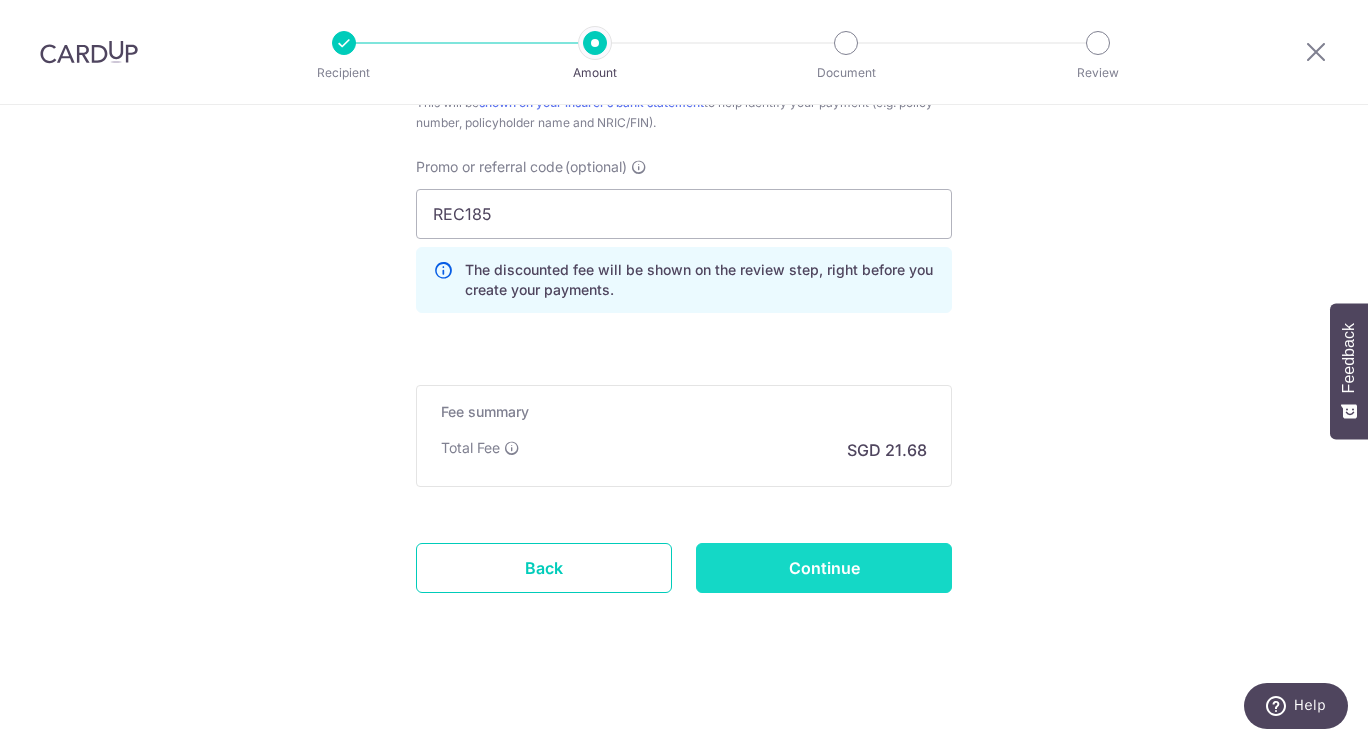 click on "Continue" at bounding box center (824, 568) 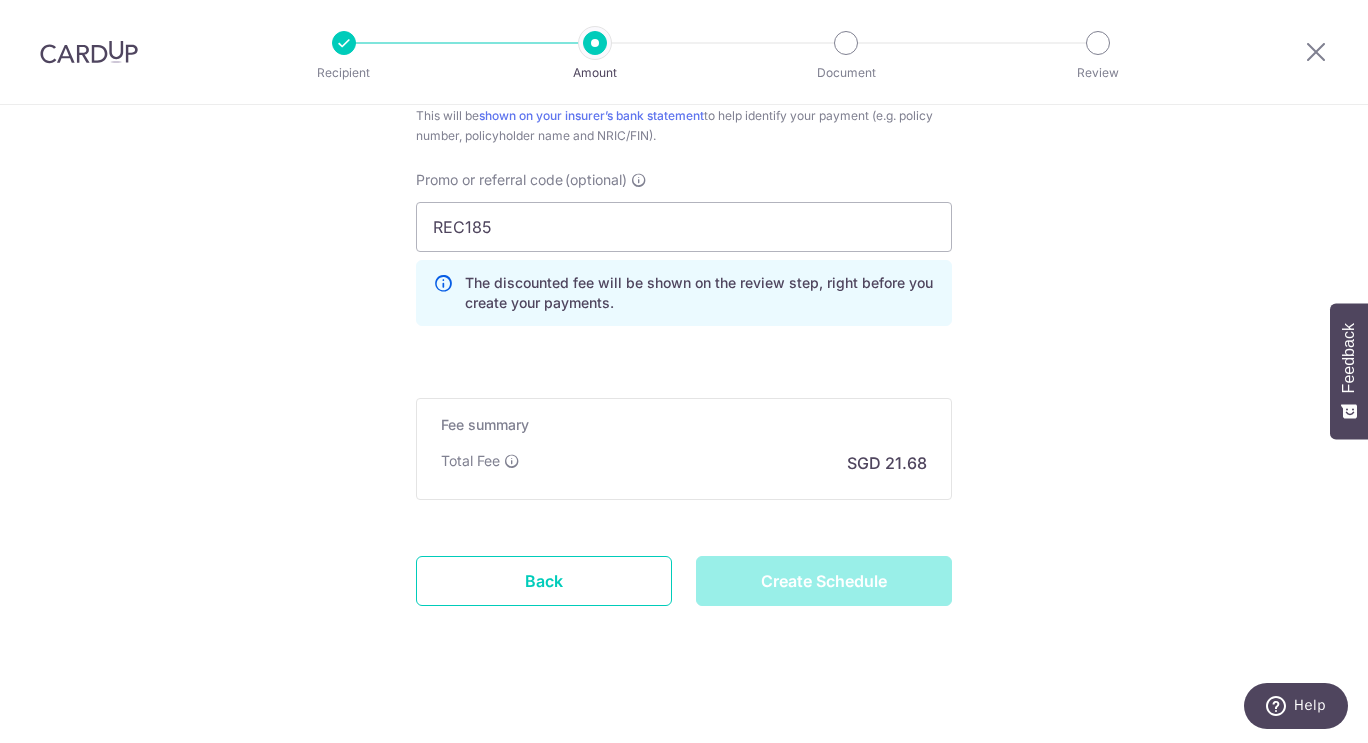 scroll, scrollTop: 1363, scrollLeft: 0, axis: vertical 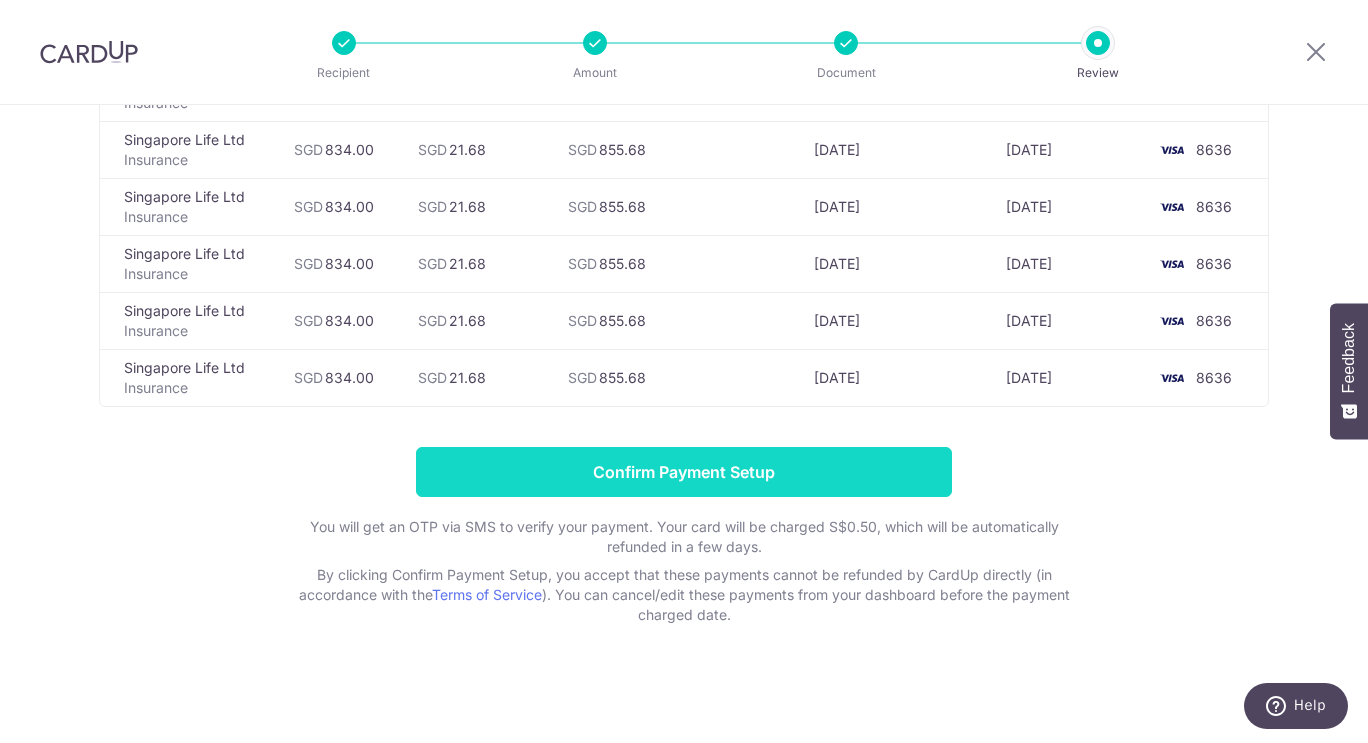 click on "Confirm Payment Setup" at bounding box center (684, 472) 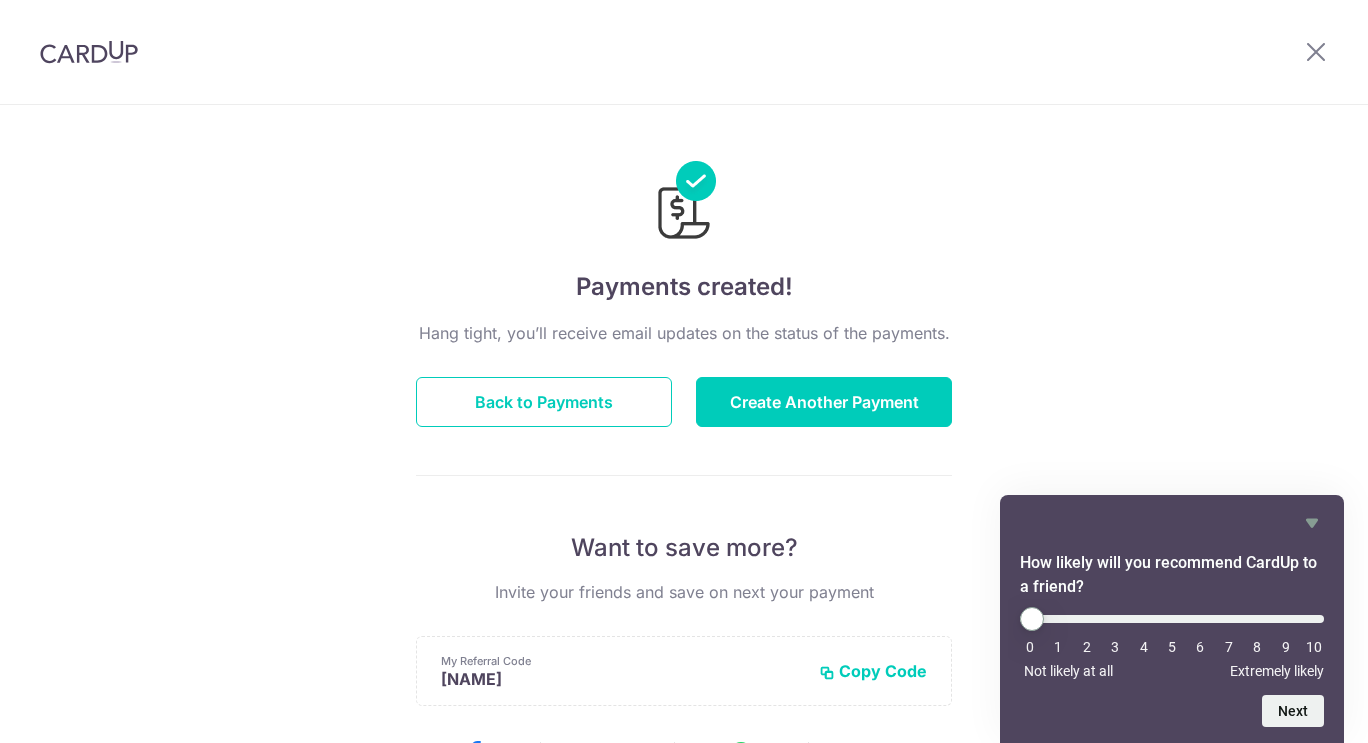 scroll, scrollTop: 0, scrollLeft: 0, axis: both 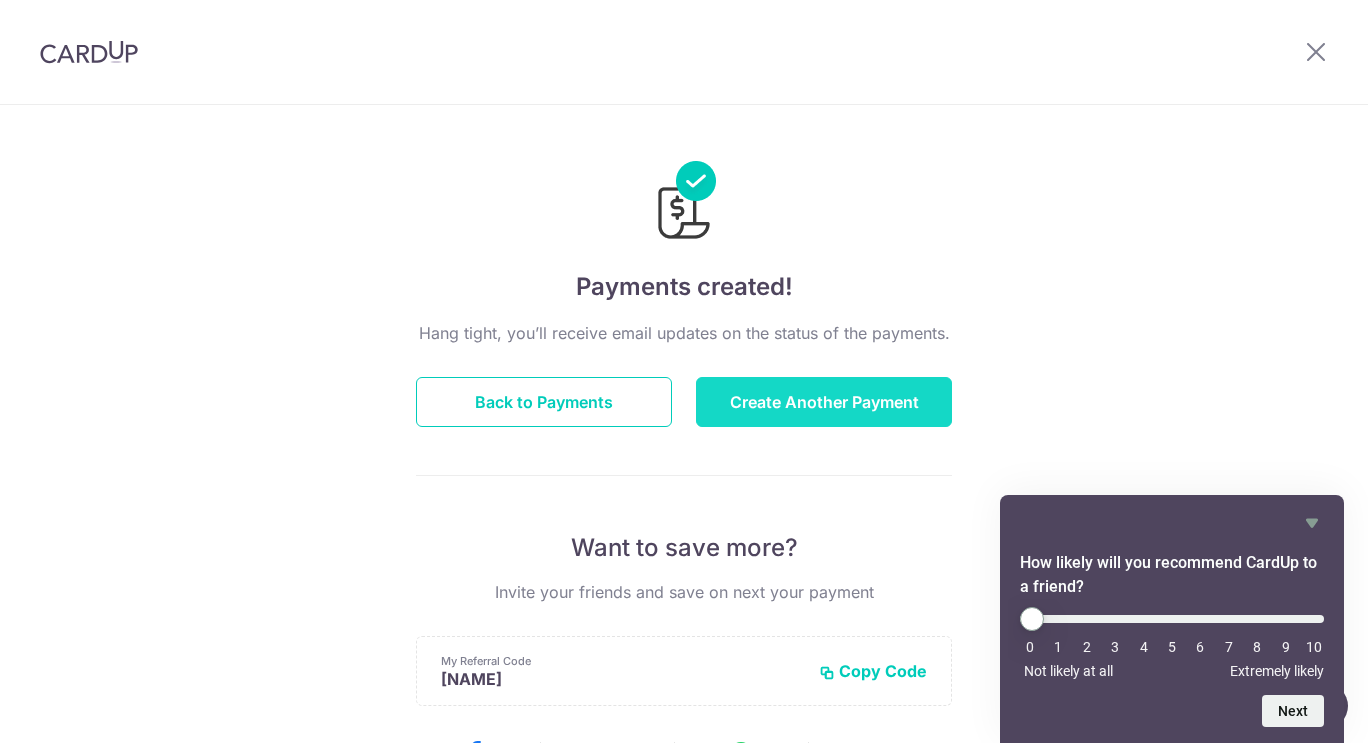 click on "Create Another Payment" at bounding box center (824, 402) 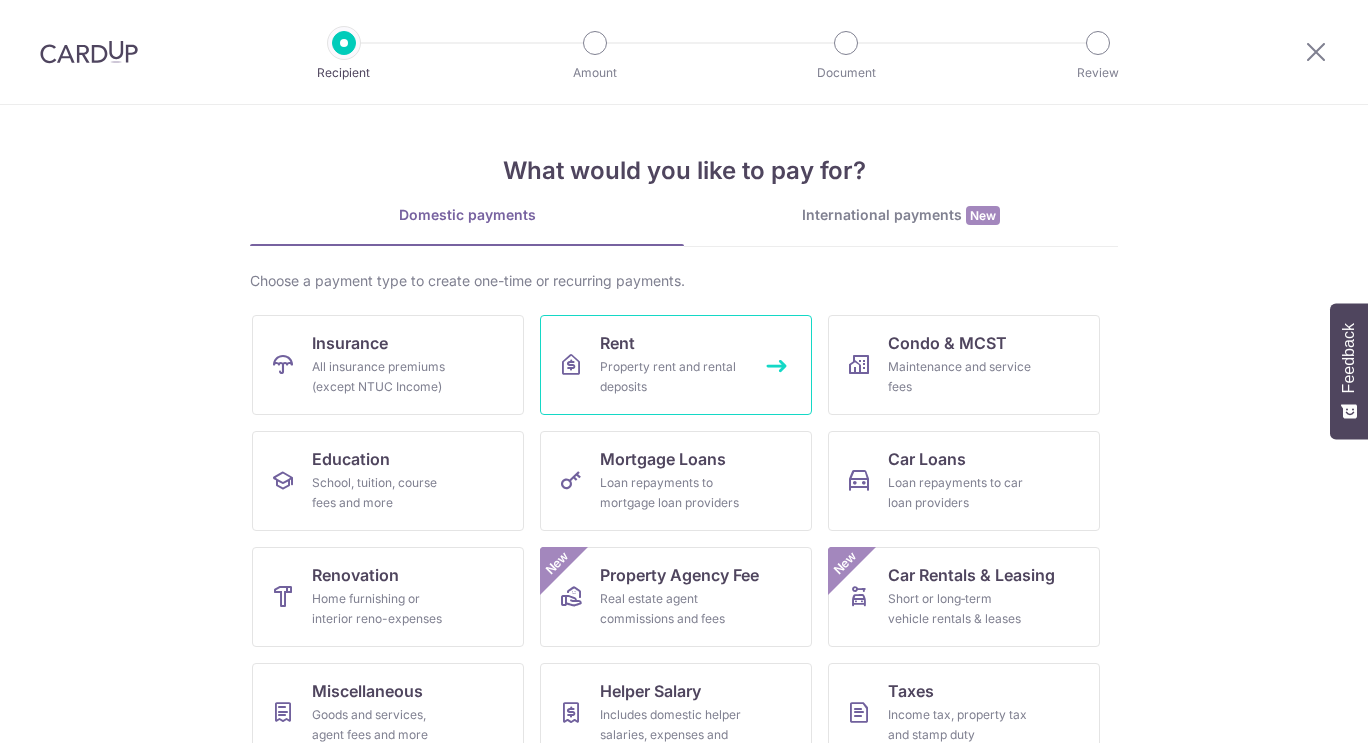 scroll, scrollTop: 0, scrollLeft: 0, axis: both 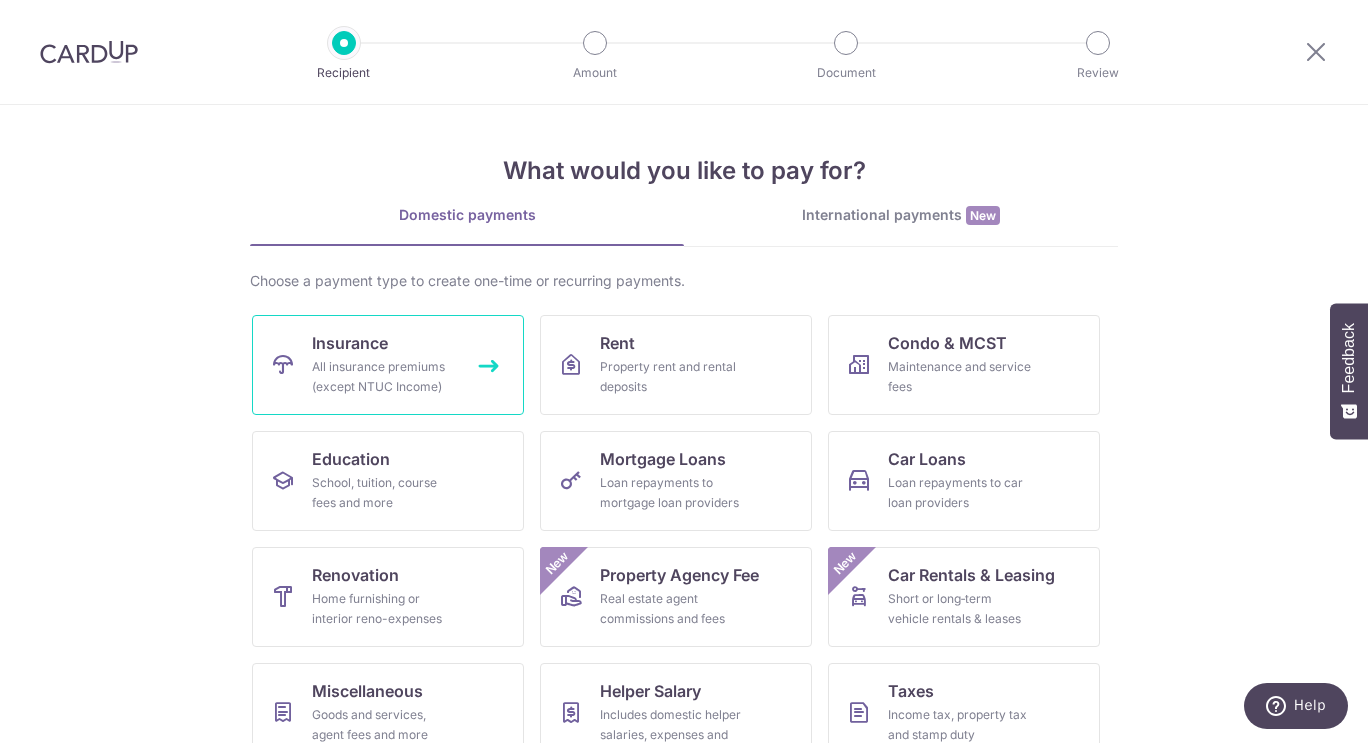 click on "Insurance" at bounding box center (350, 343) 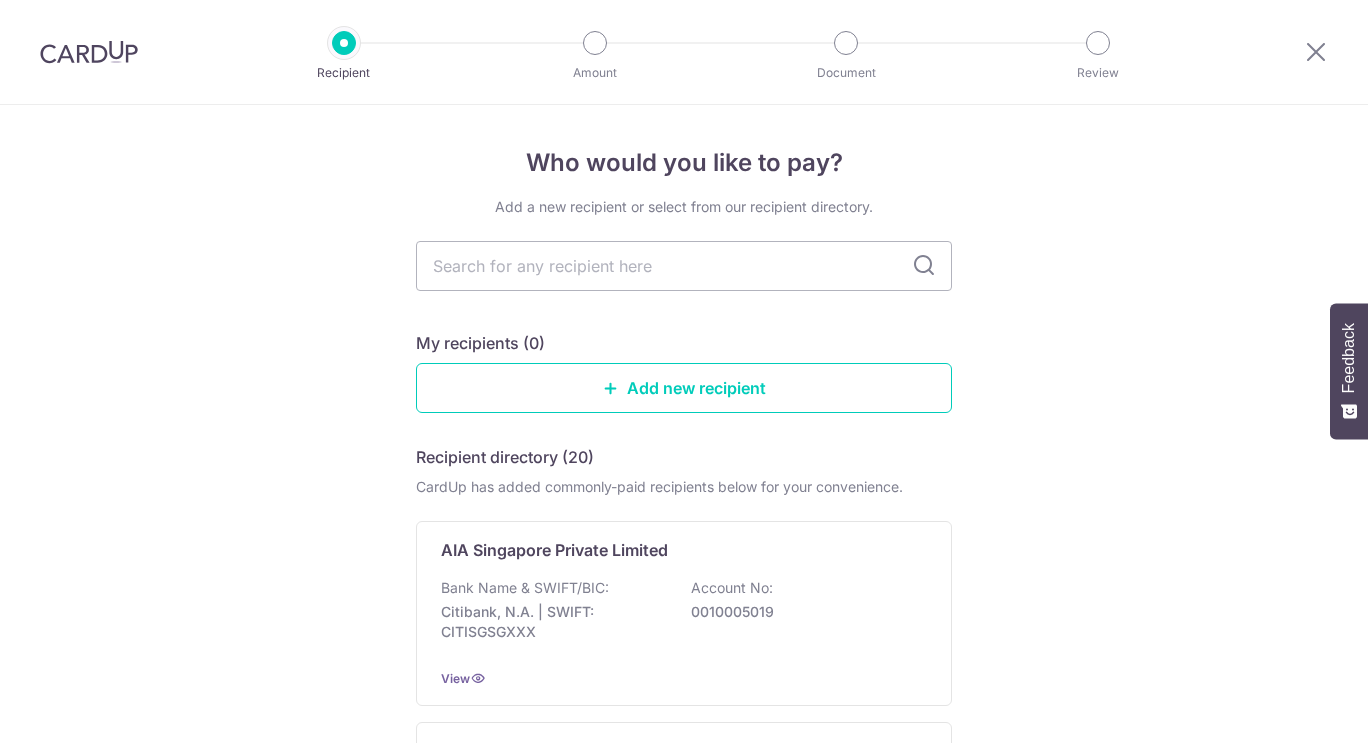 scroll, scrollTop: 0, scrollLeft: 0, axis: both 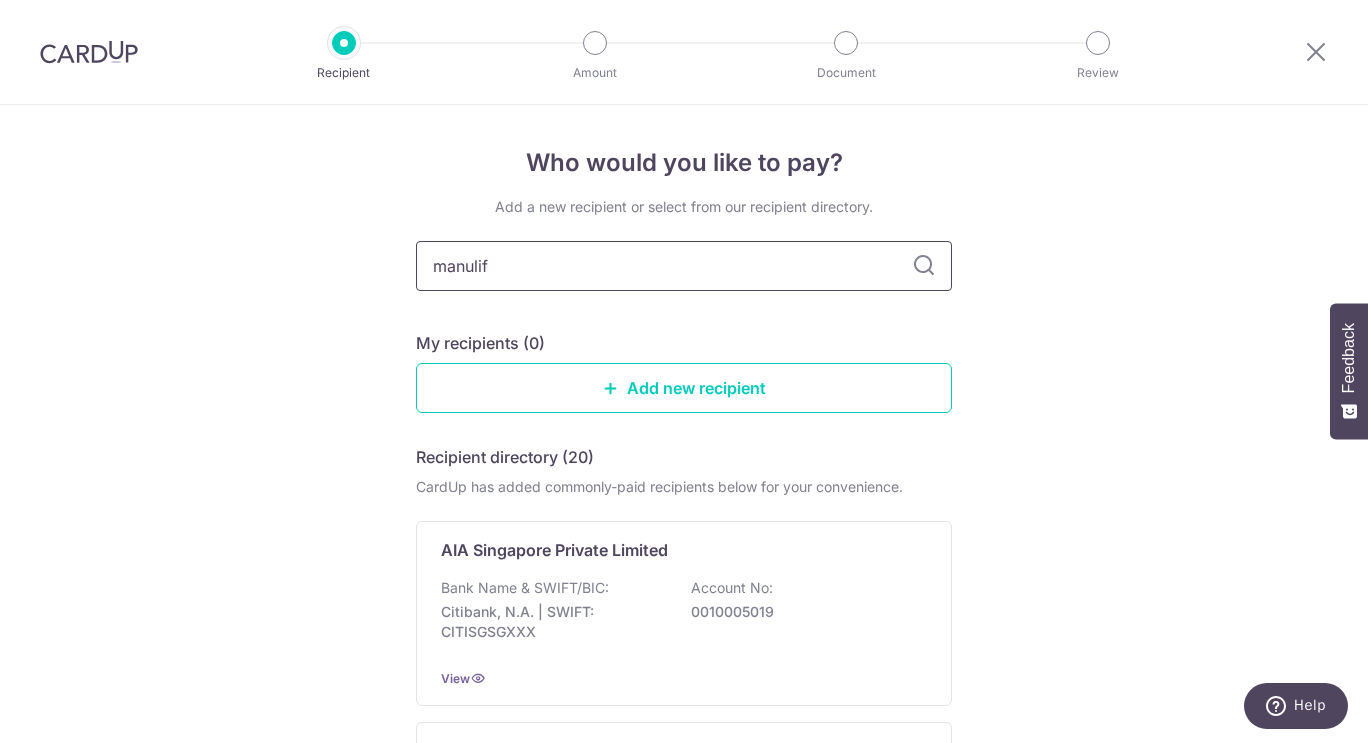 type on "manulife" 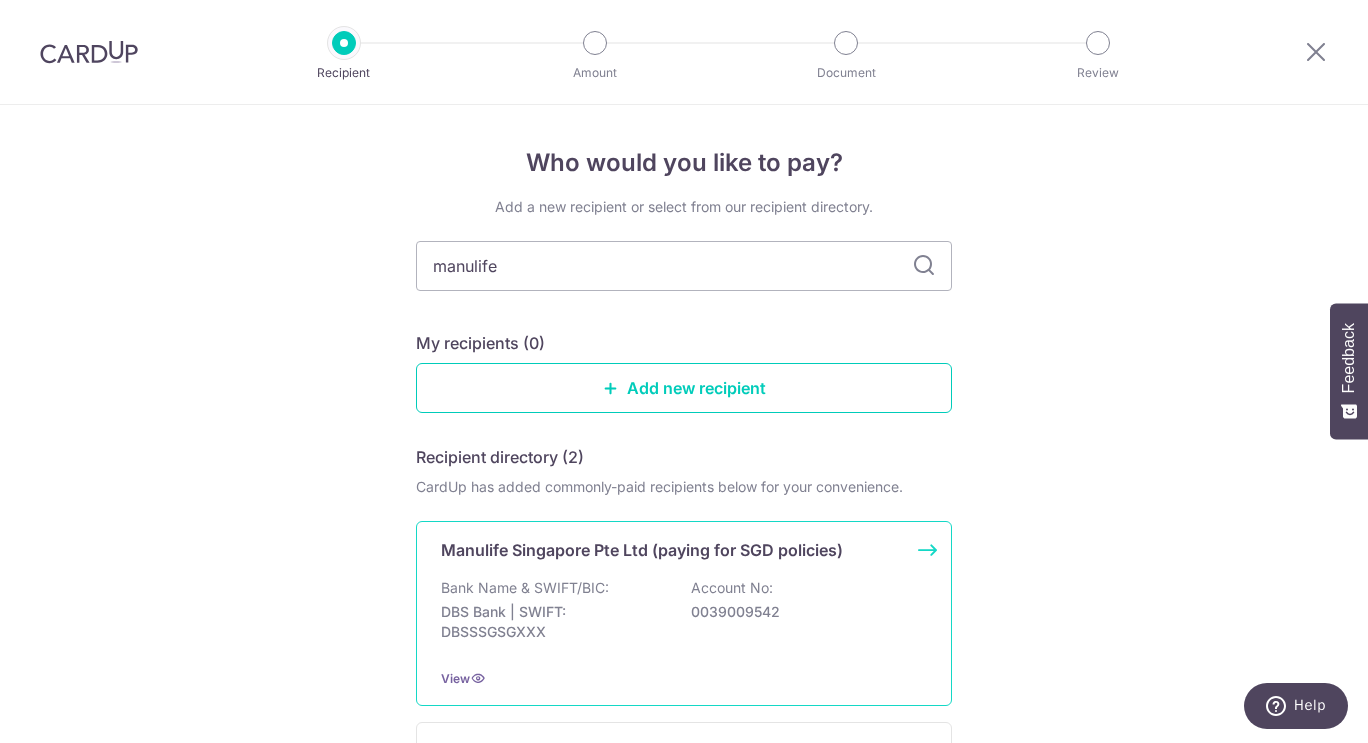 click on "Manulife Singapore Pte Ltd (paying for SGD policies)
Bank Name & SWIFT/BIC:
DBS Bank | SWIFT: DBSSSGSGXXX
Account No:
0039009542
View" at bounding box center [684, 613] 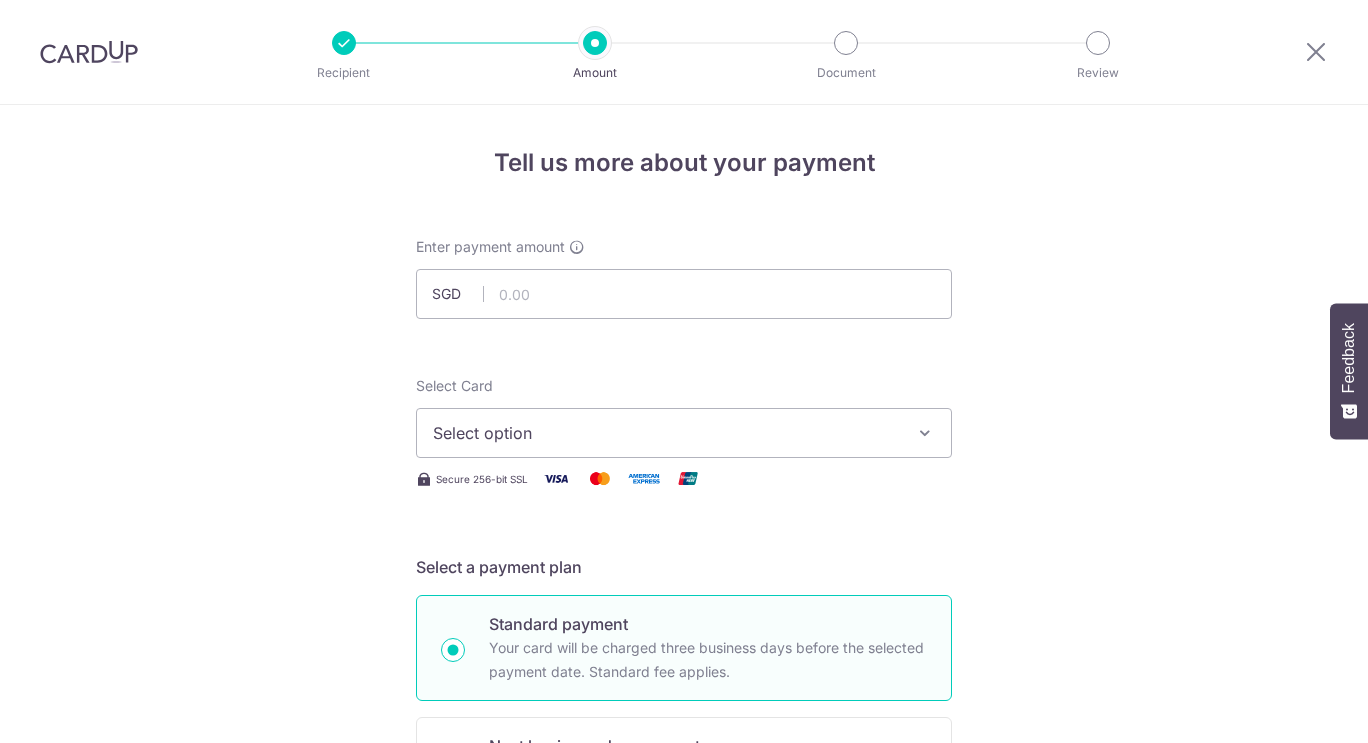 scroll, scrollTop: 0, scrollLeft: 0, axis: both 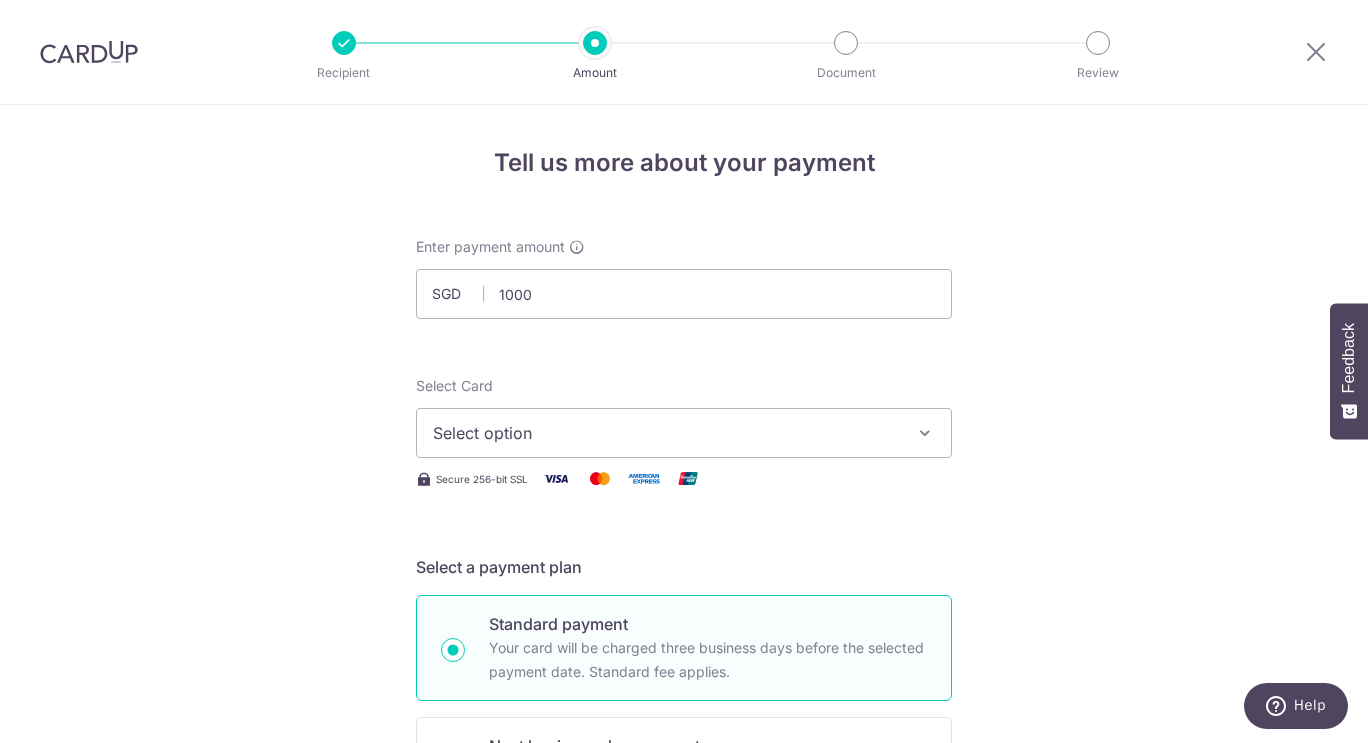 type on "1,000.00" 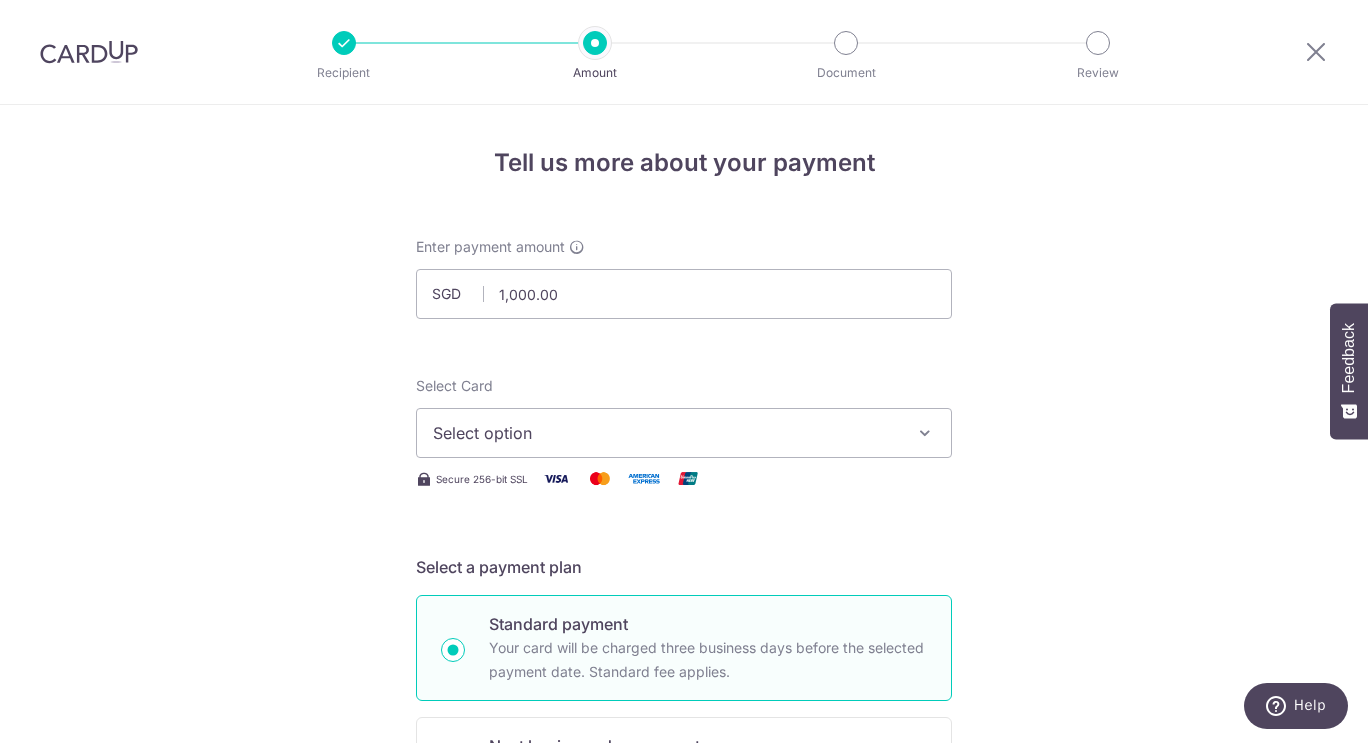 click on "Select option" at bounding box center [666, 433] 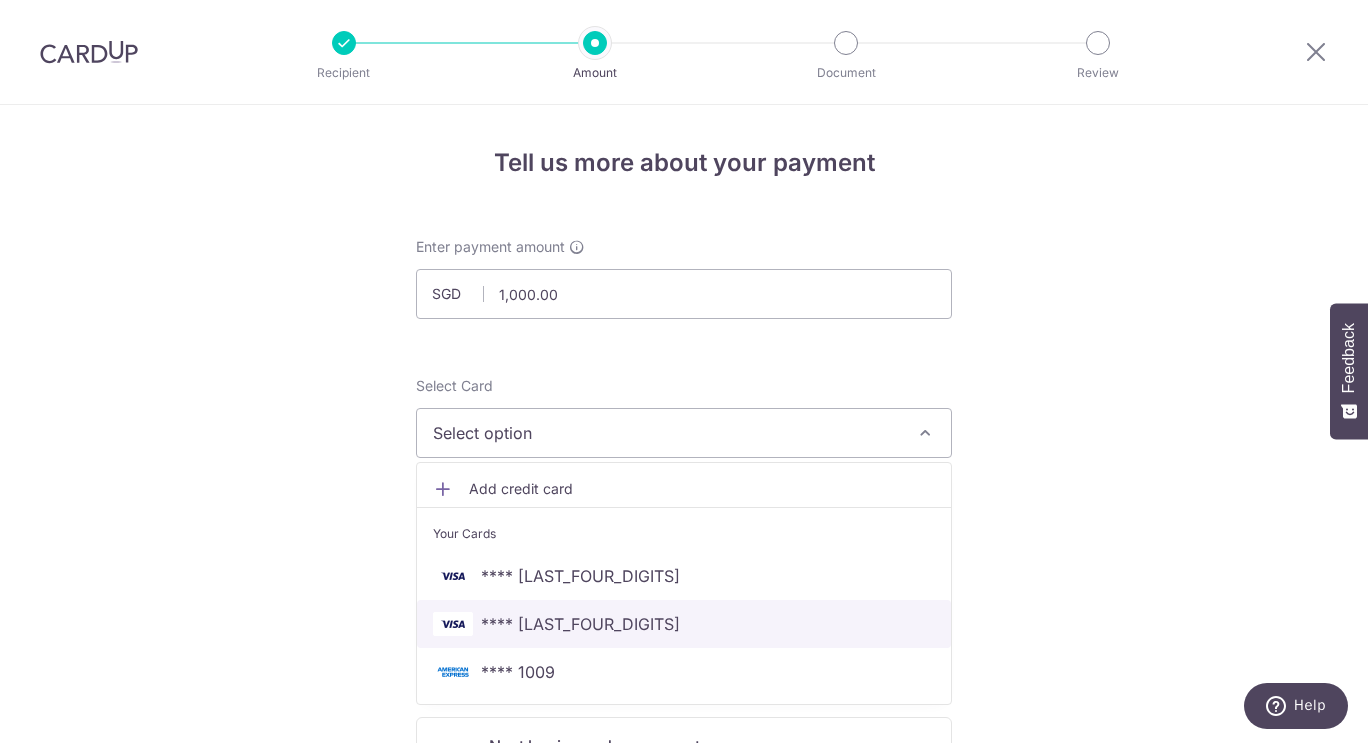 click on "**** [LAST_FOUR_DIGITS]" at bounding box center (580, 624) 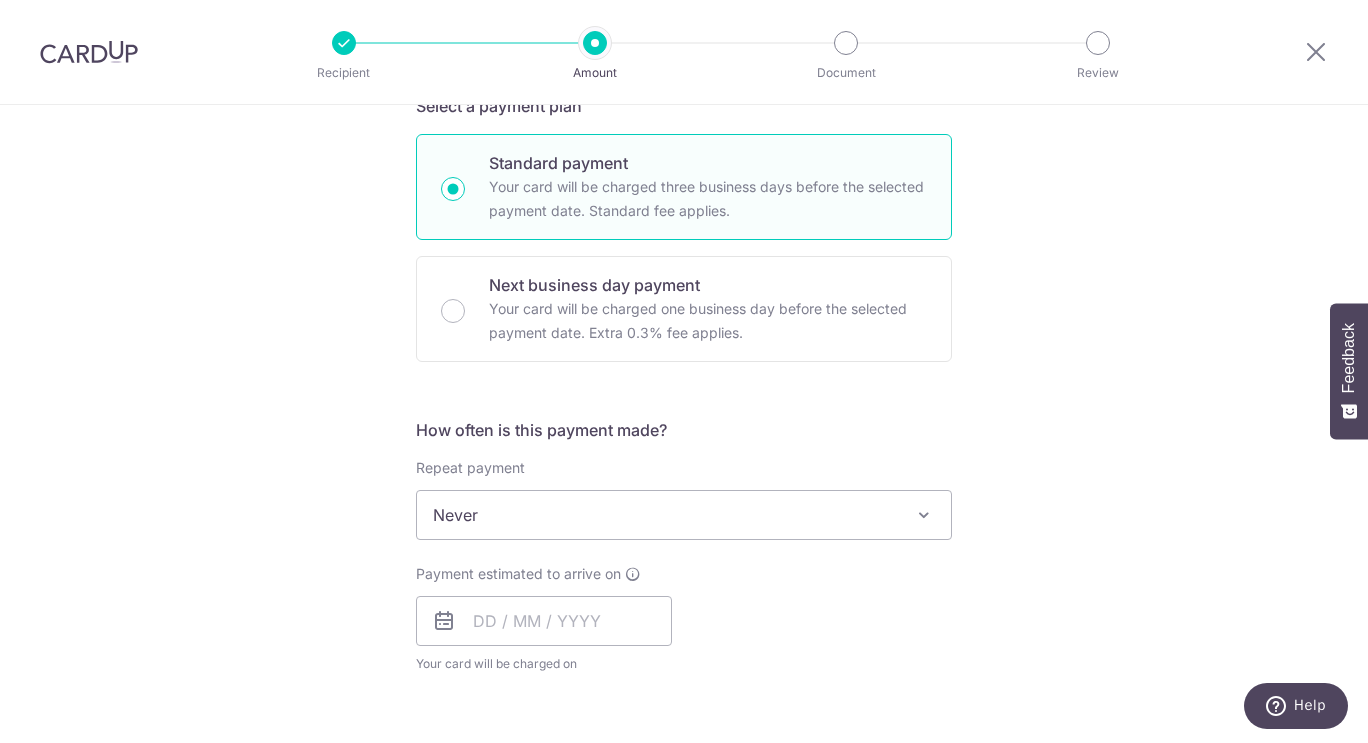 scroll, scrollTop: 500, scrollLeft: 0, axis: vertical 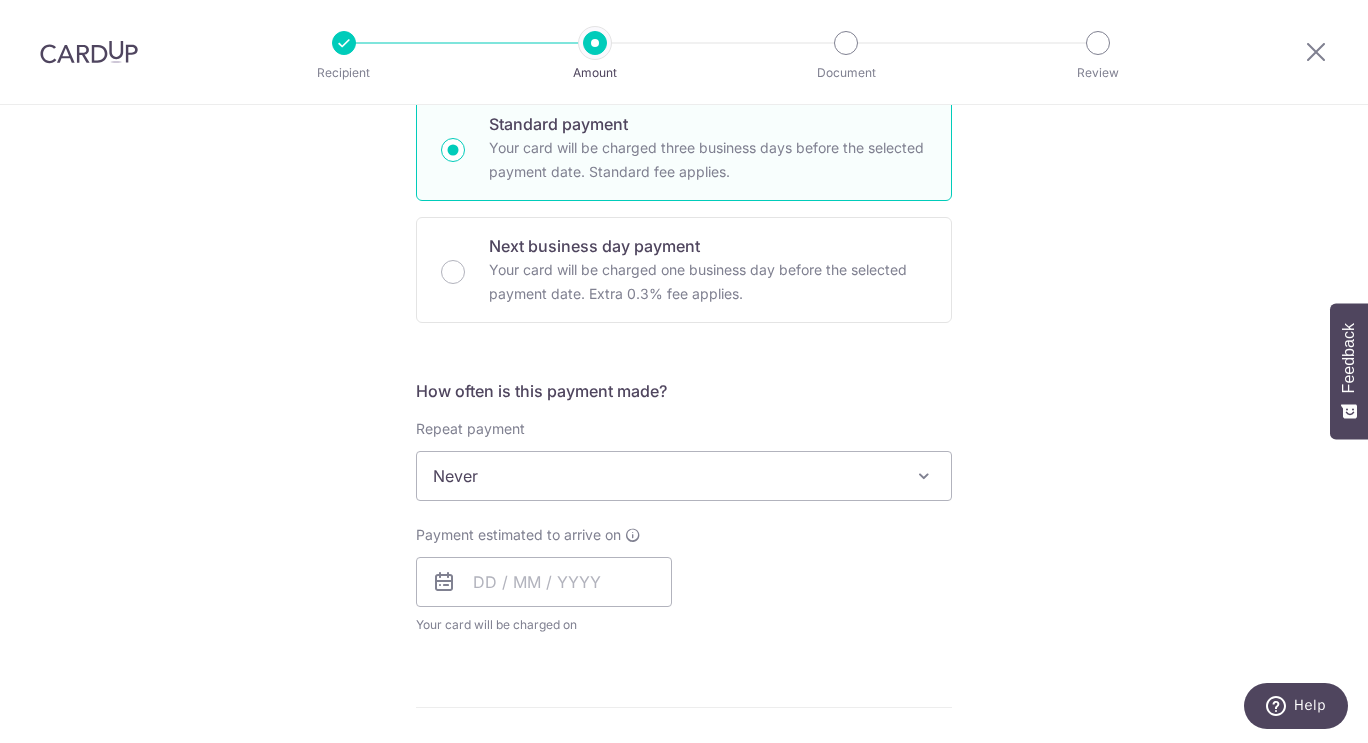click on "Never" at bounding box center (684, 476) 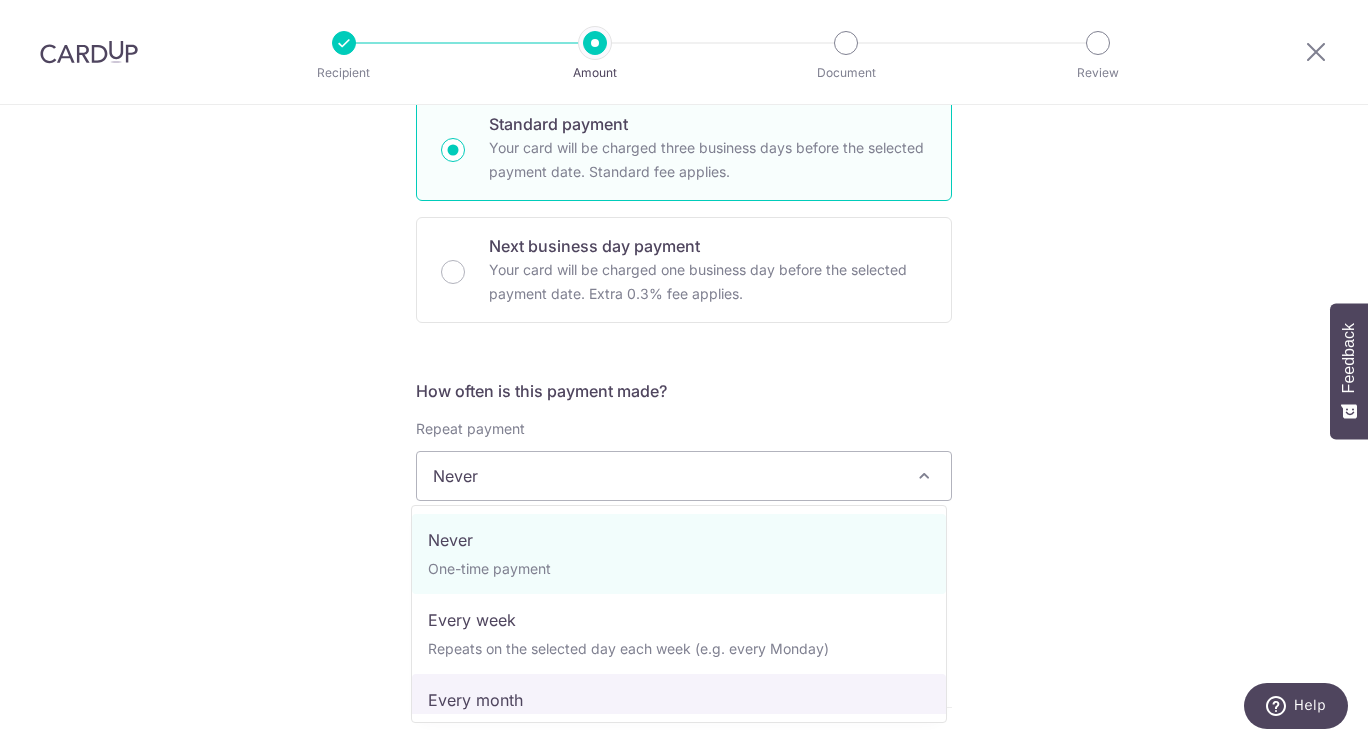 select on "3" 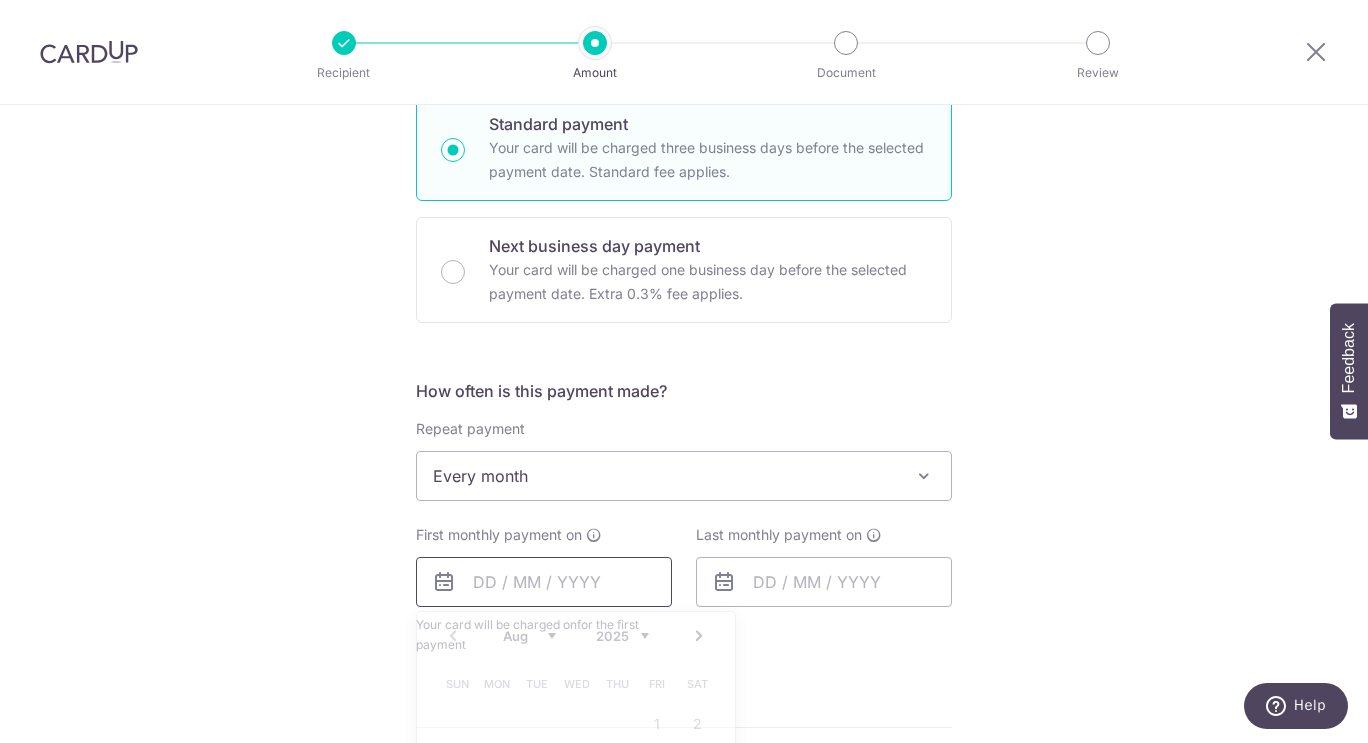 click at bounding box center (544, 582) 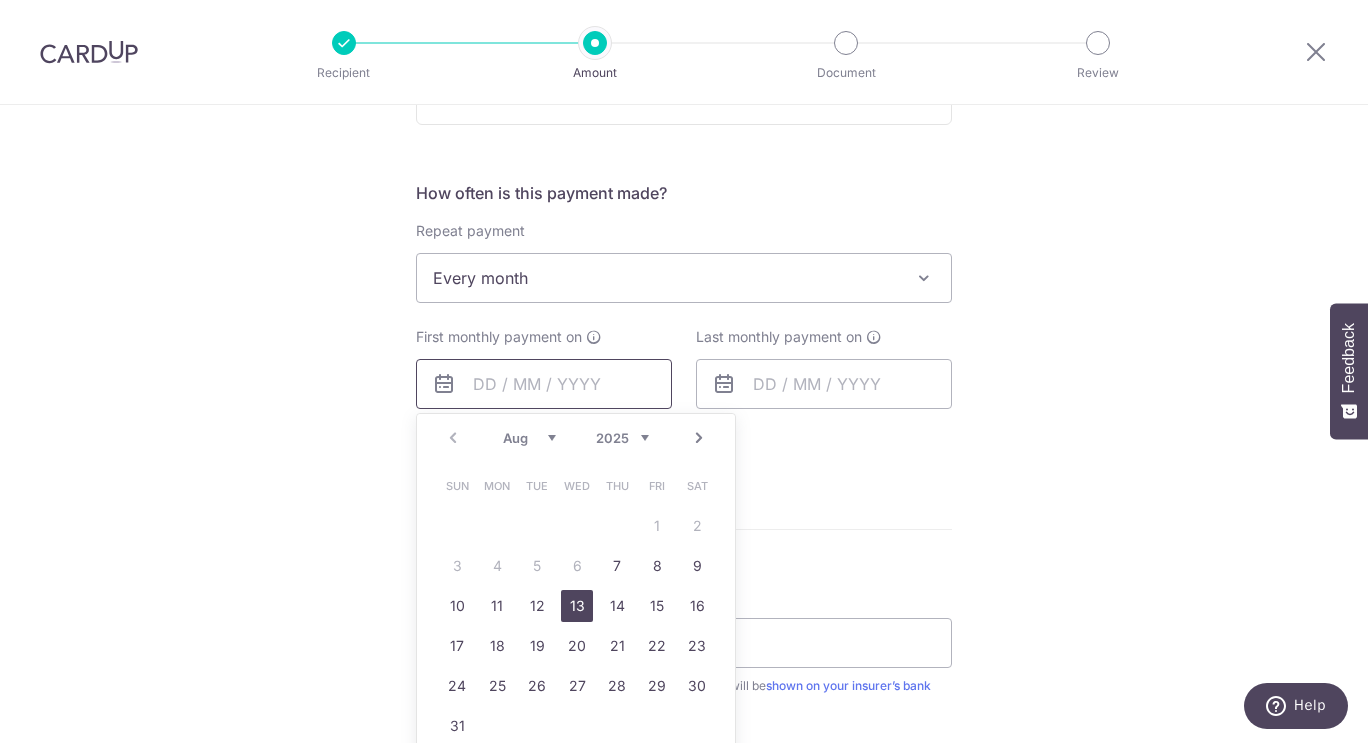scroll, scrollTop: 700, scrollLeft: 0, axis: vertical 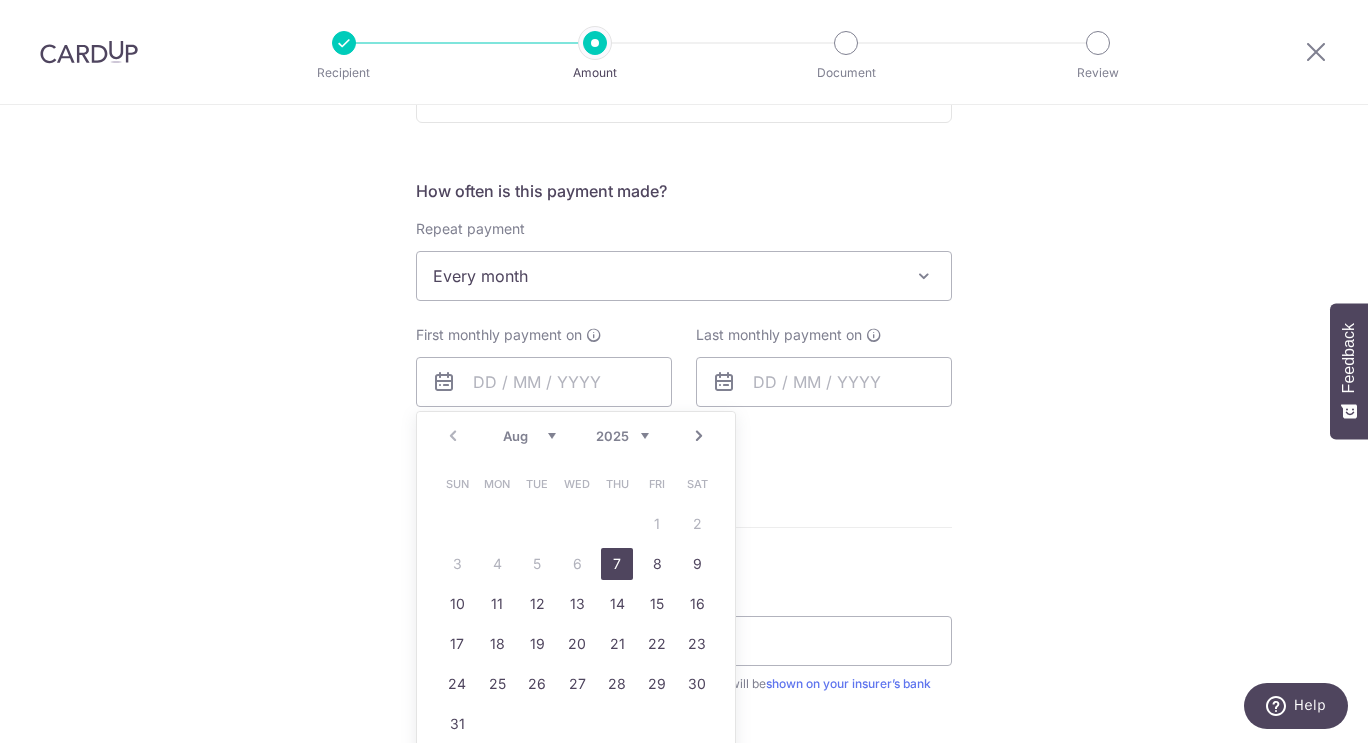 click on "7" at bounding box center (617, 564) 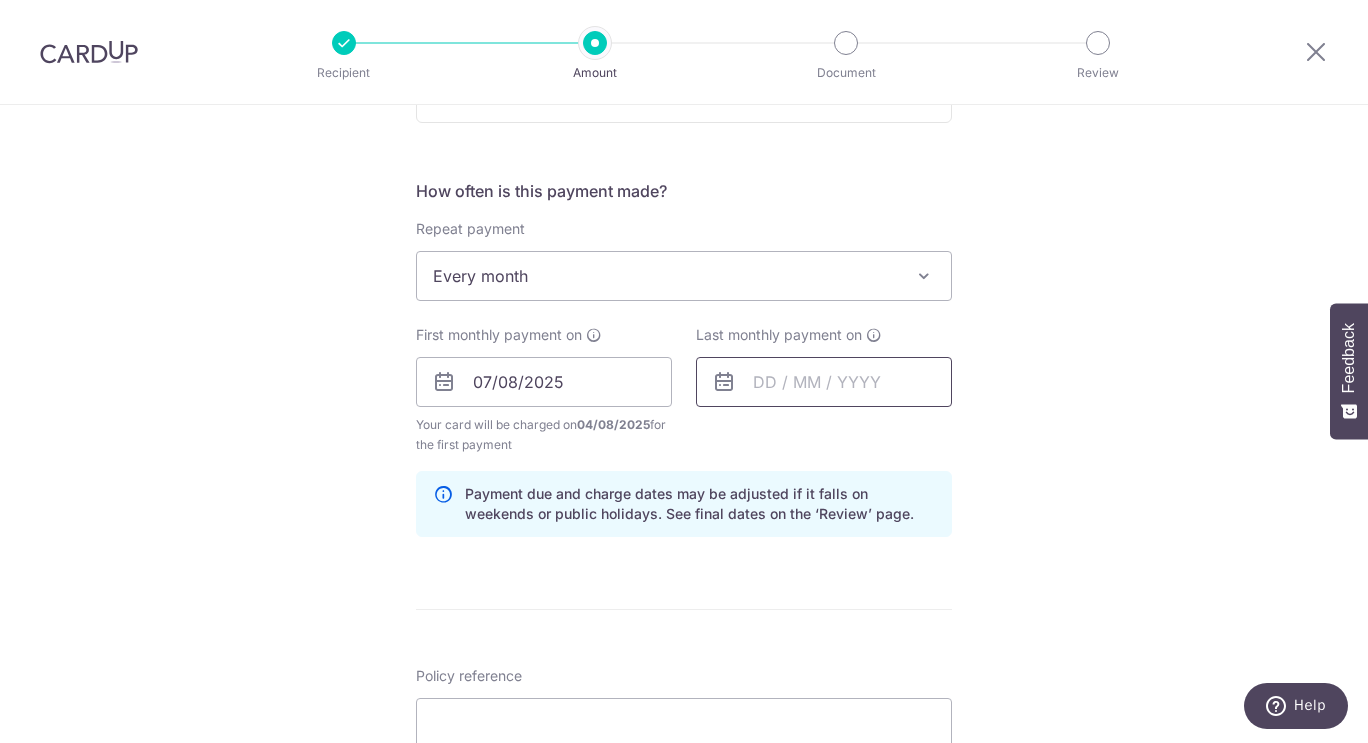 click at bounding box center [824, 382] 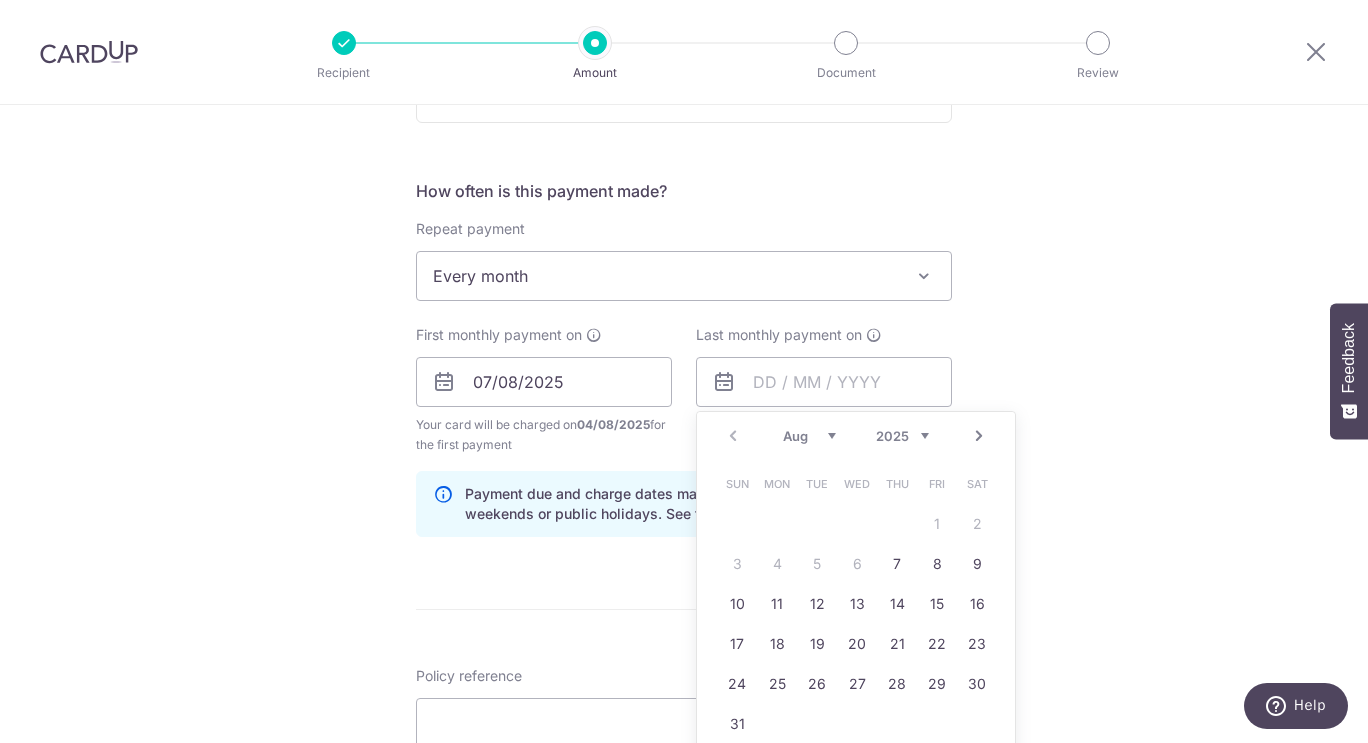 click on "2025 2026 2027 2028 2029 2030 2031 2032 2033 2034 2035" at bounding box center (902, 436) 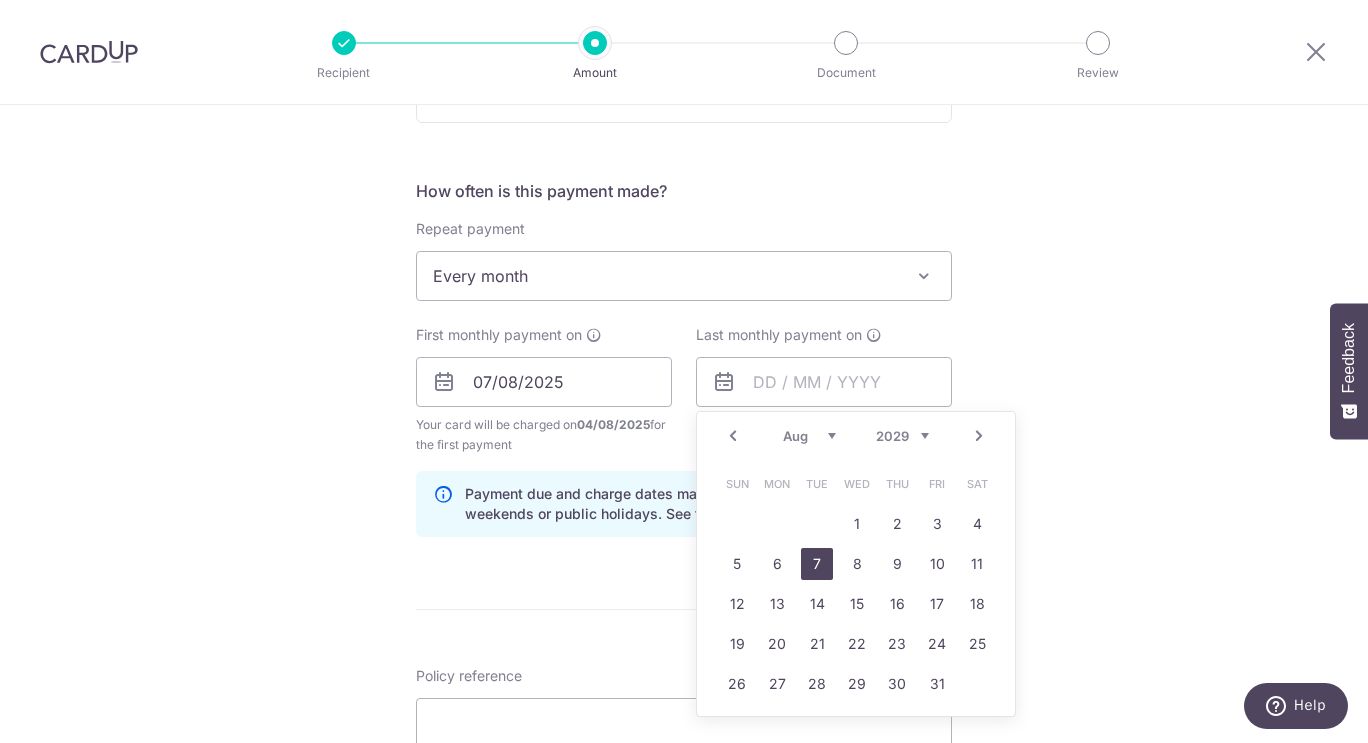 click on "7" at bounding box center [817, 564] 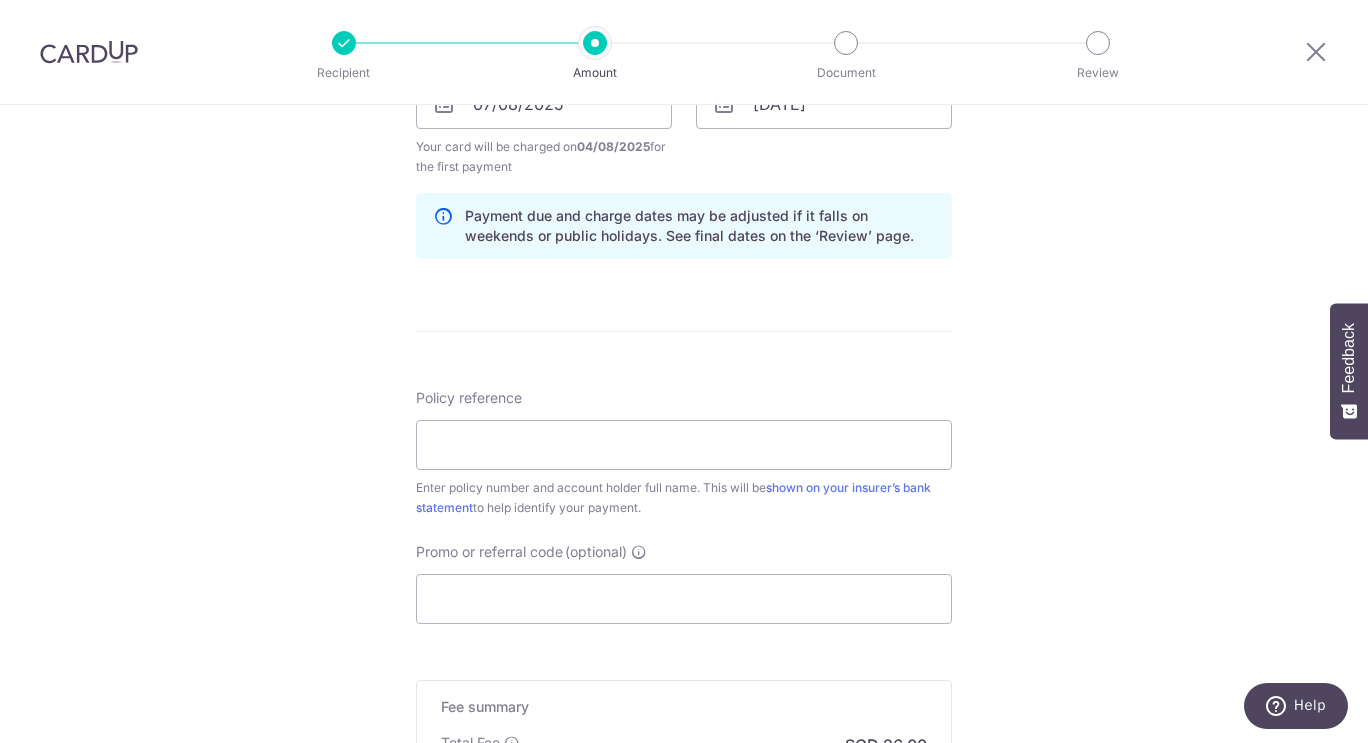 scroll, scrollTop: 1000, scrollLeft: 0, axis: vertical 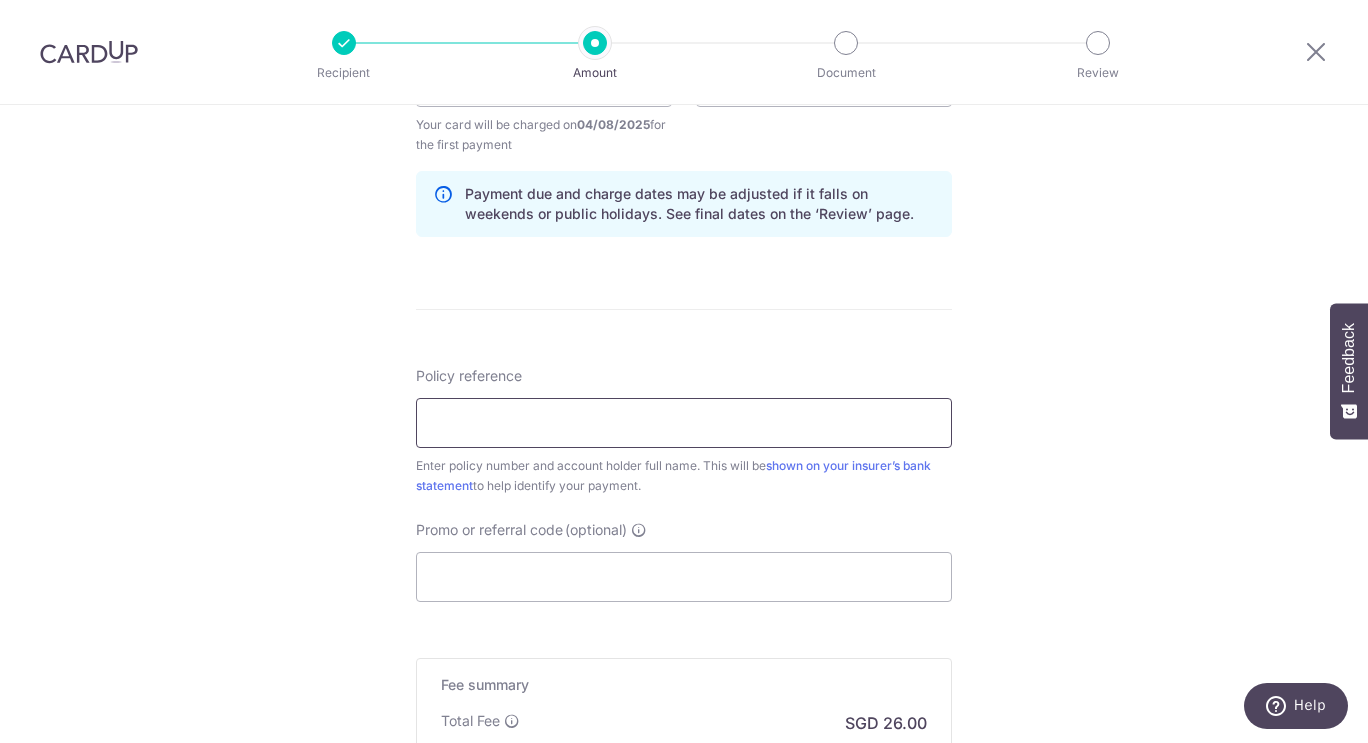 click on "Policy reference" at bounding box center [684, 423] 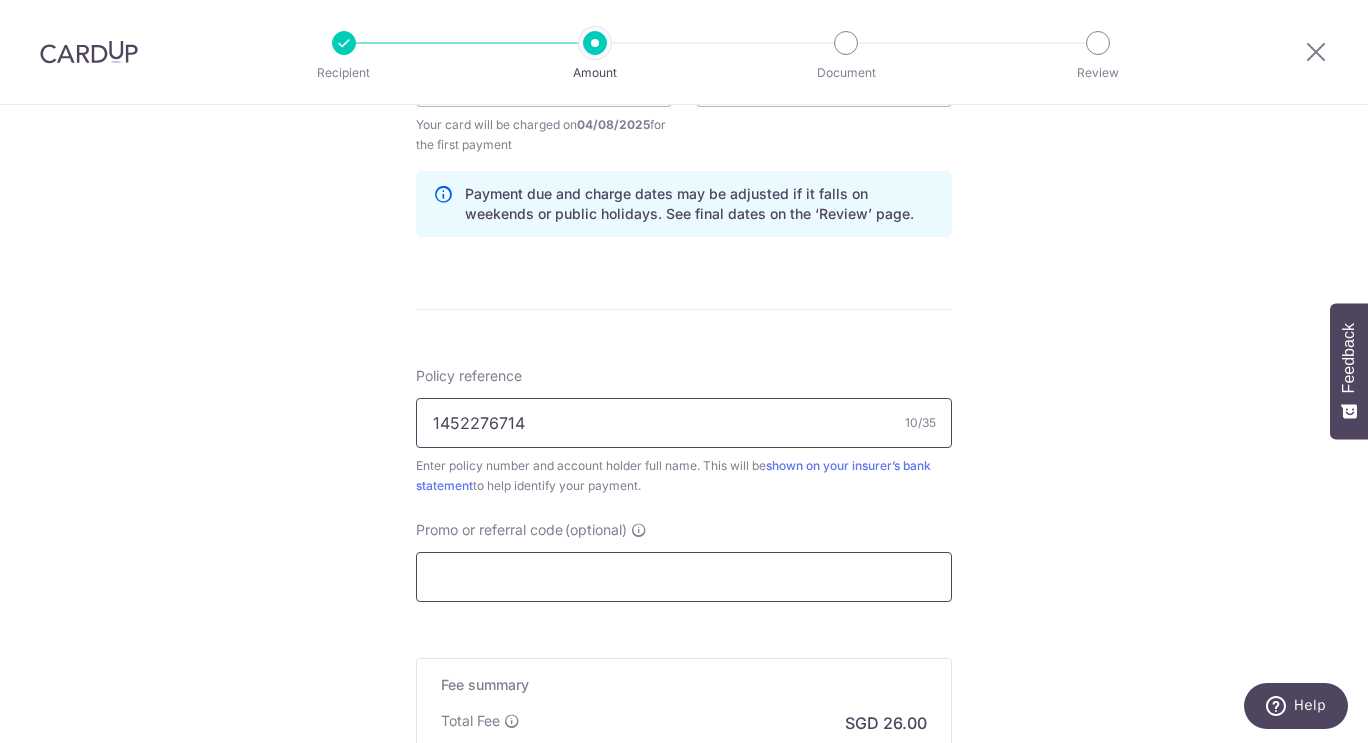 type on "1452276714" 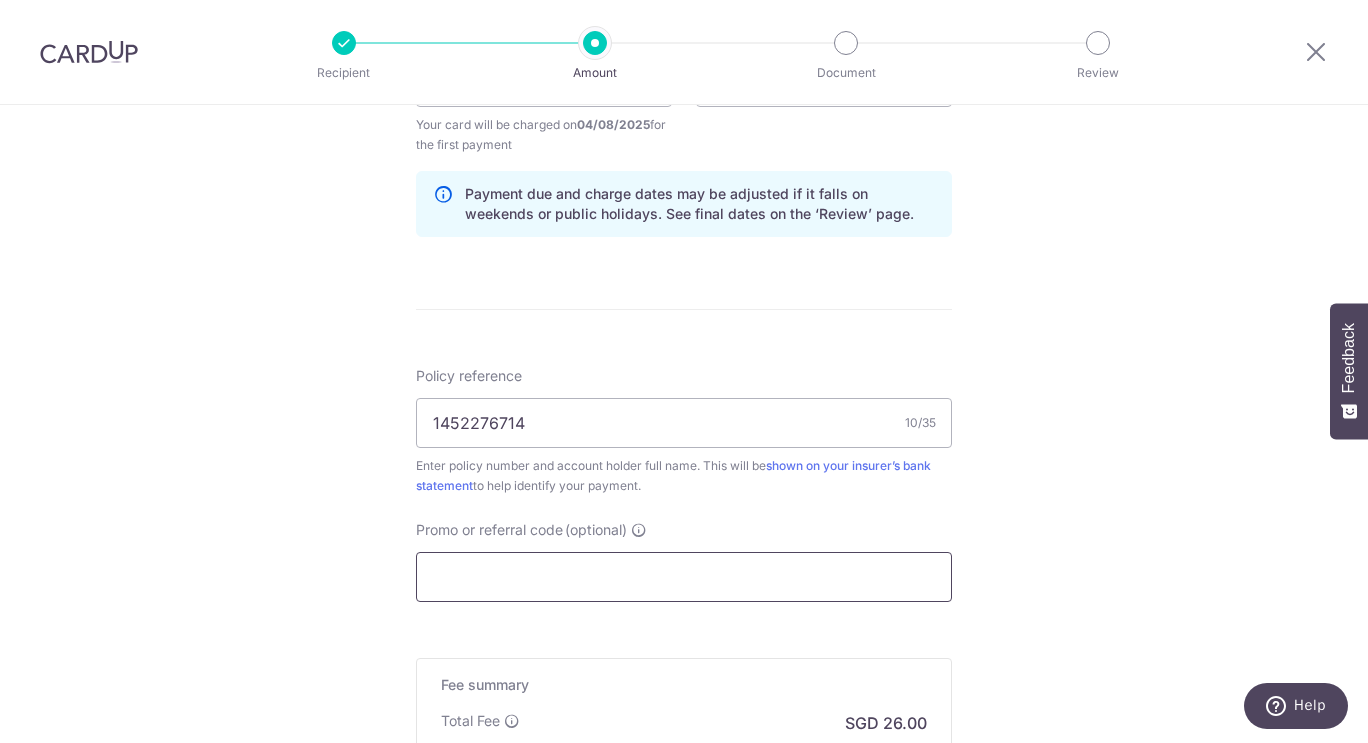 click on "Promo or referral code
(optional)" at bounding box center (684, 577) 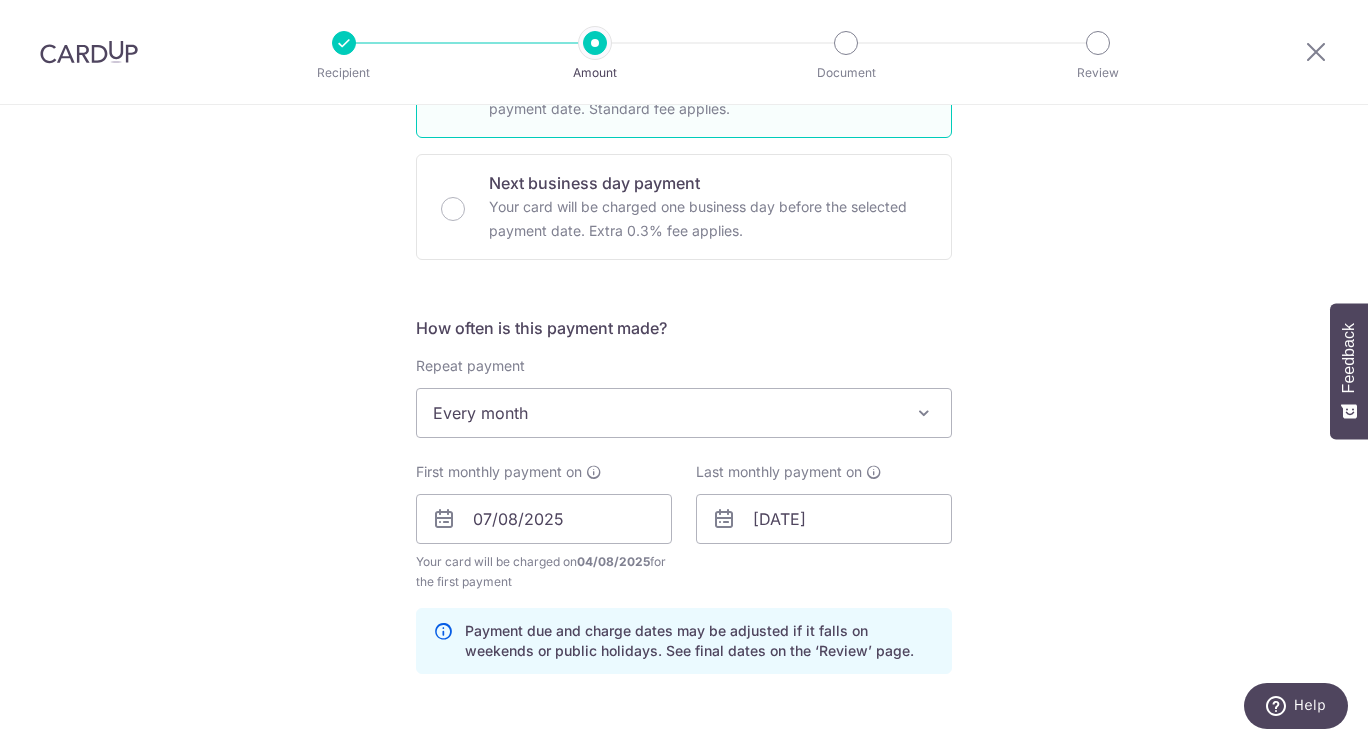 scroll, scrollTop: 1363, scrollLeft: 0, axis: vertical 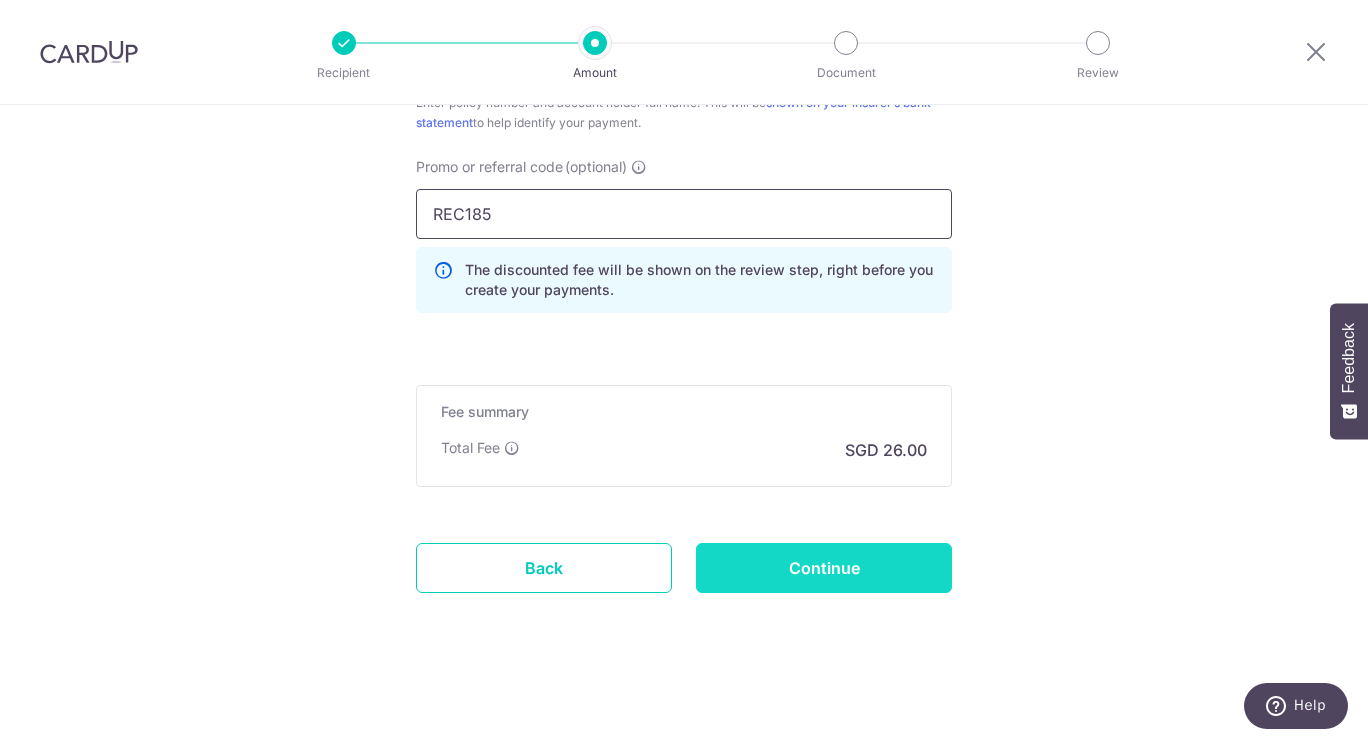 type on "REC185" 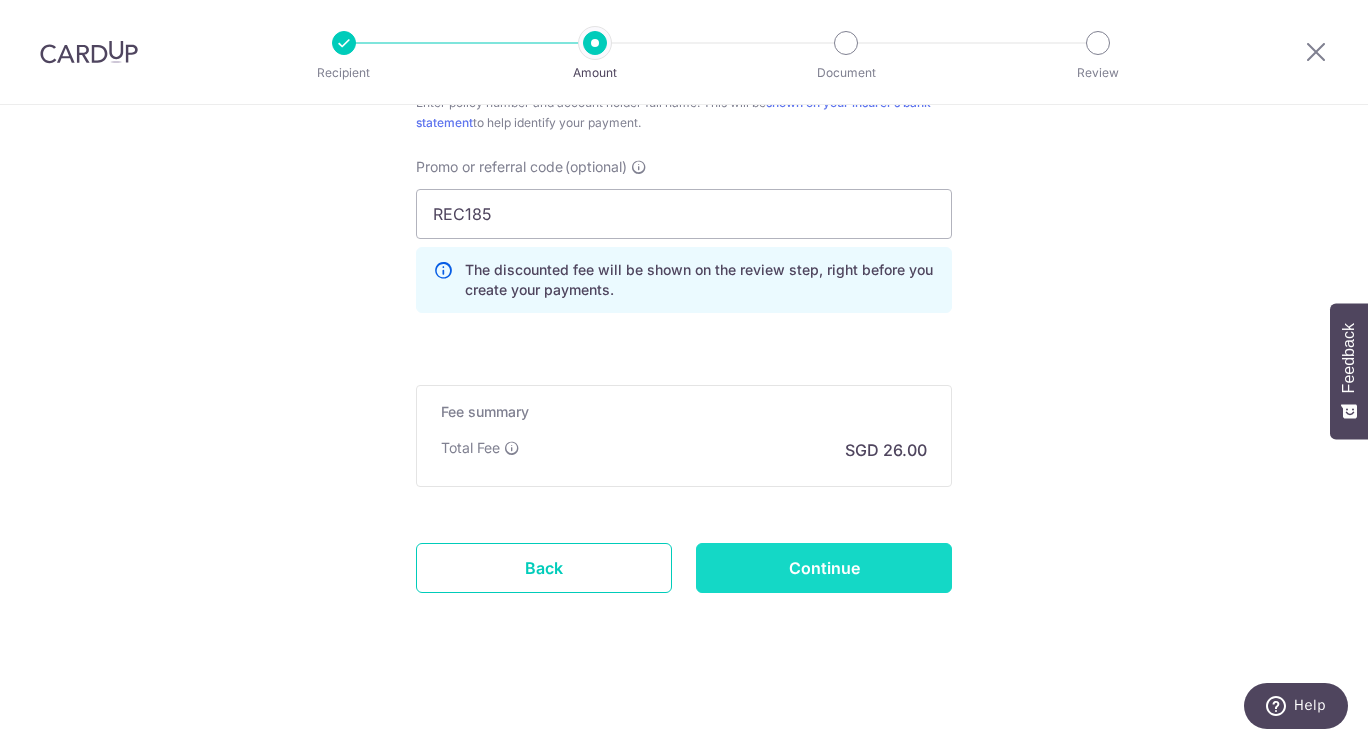 click on "Continue" at bounding box center [824, 568] 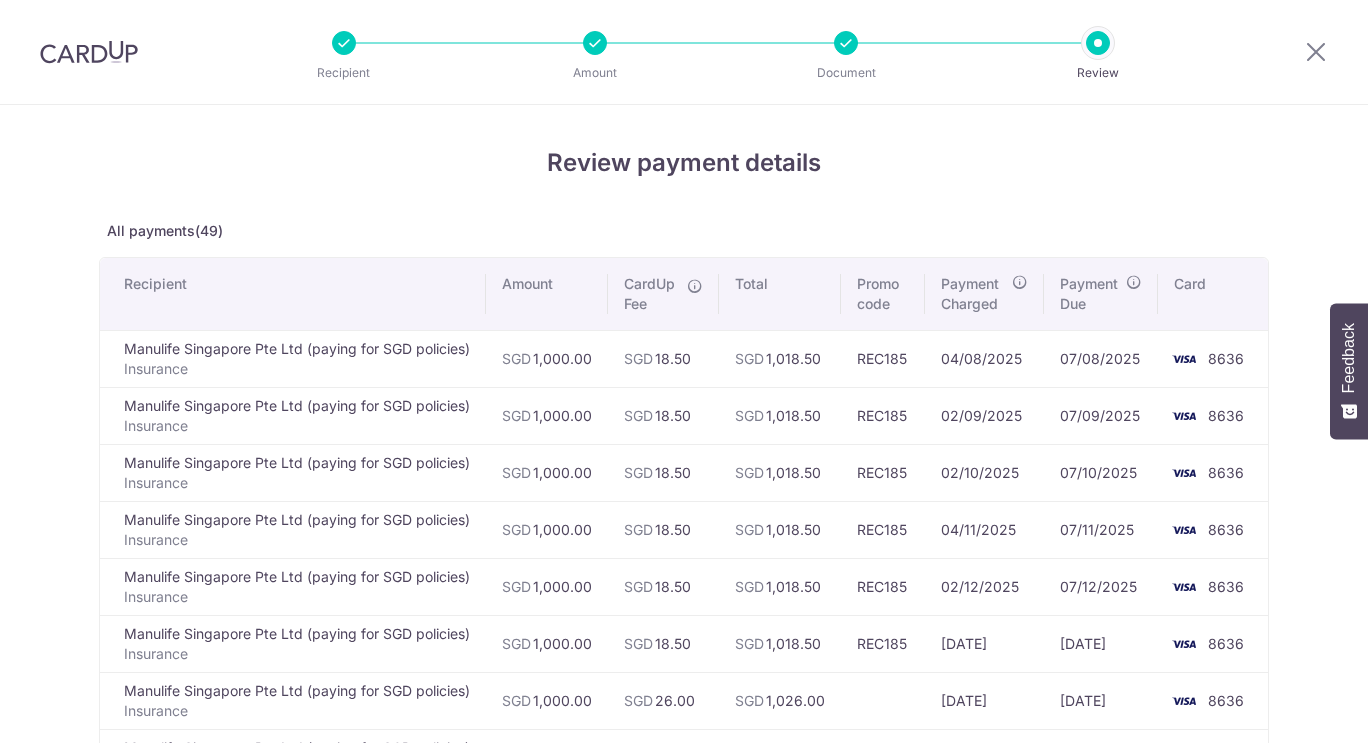 scroll, scrollTop: 0, scrollLeft: 0, axis: both 